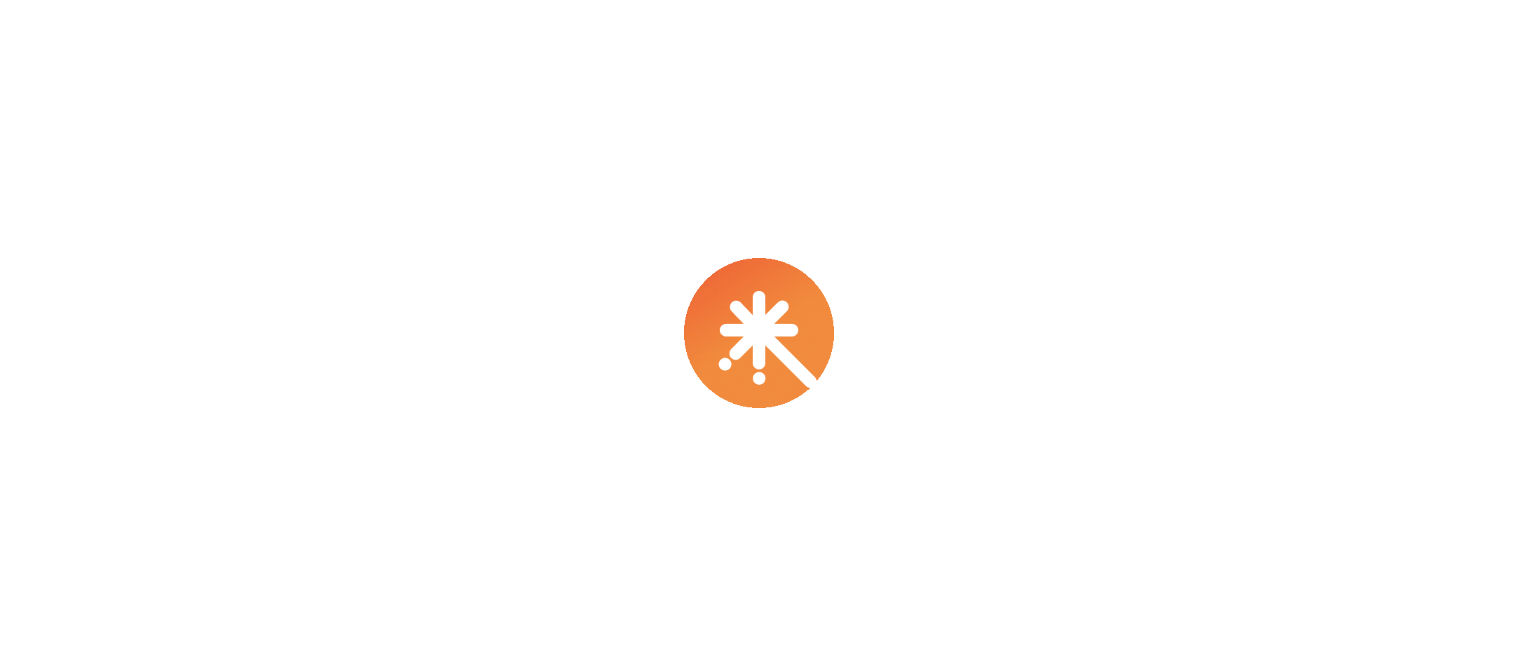 scroll, scrollTop: 0, scrollLeft: 0, axis: both 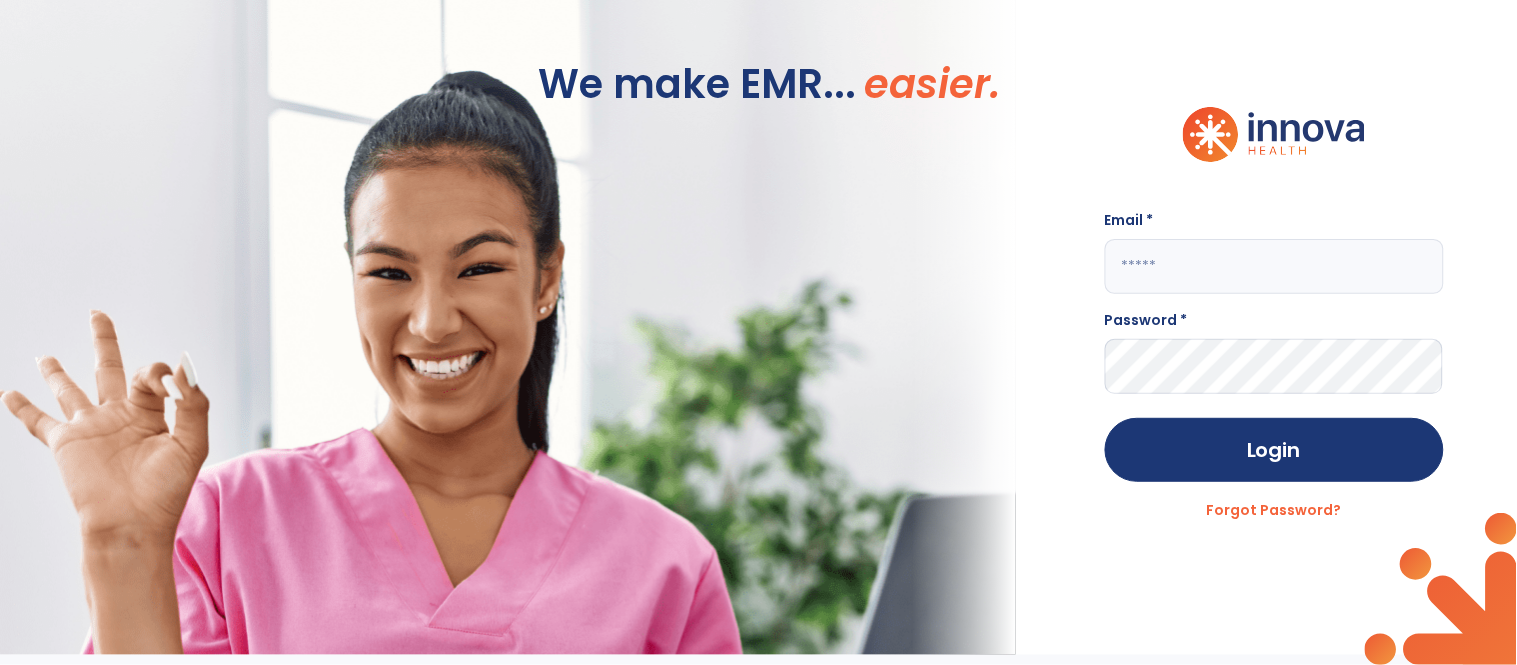 click 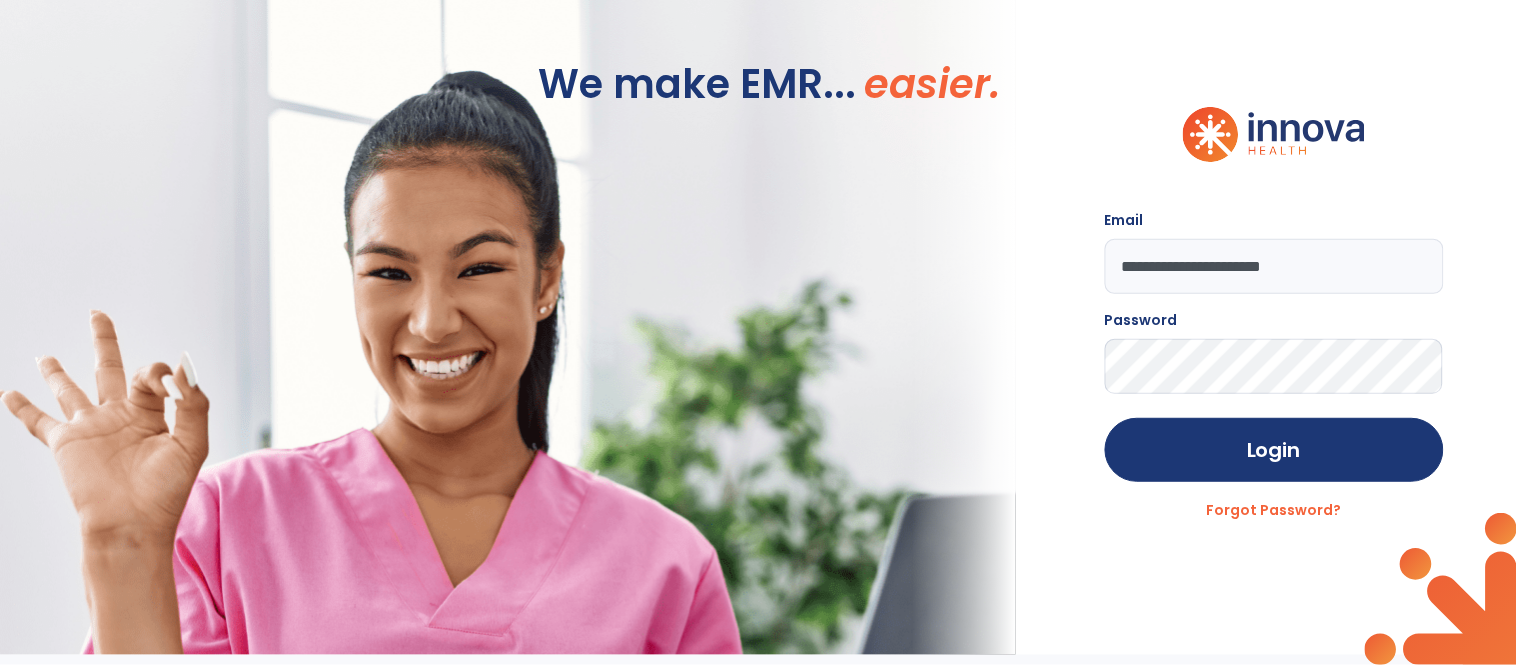 click on "**********" 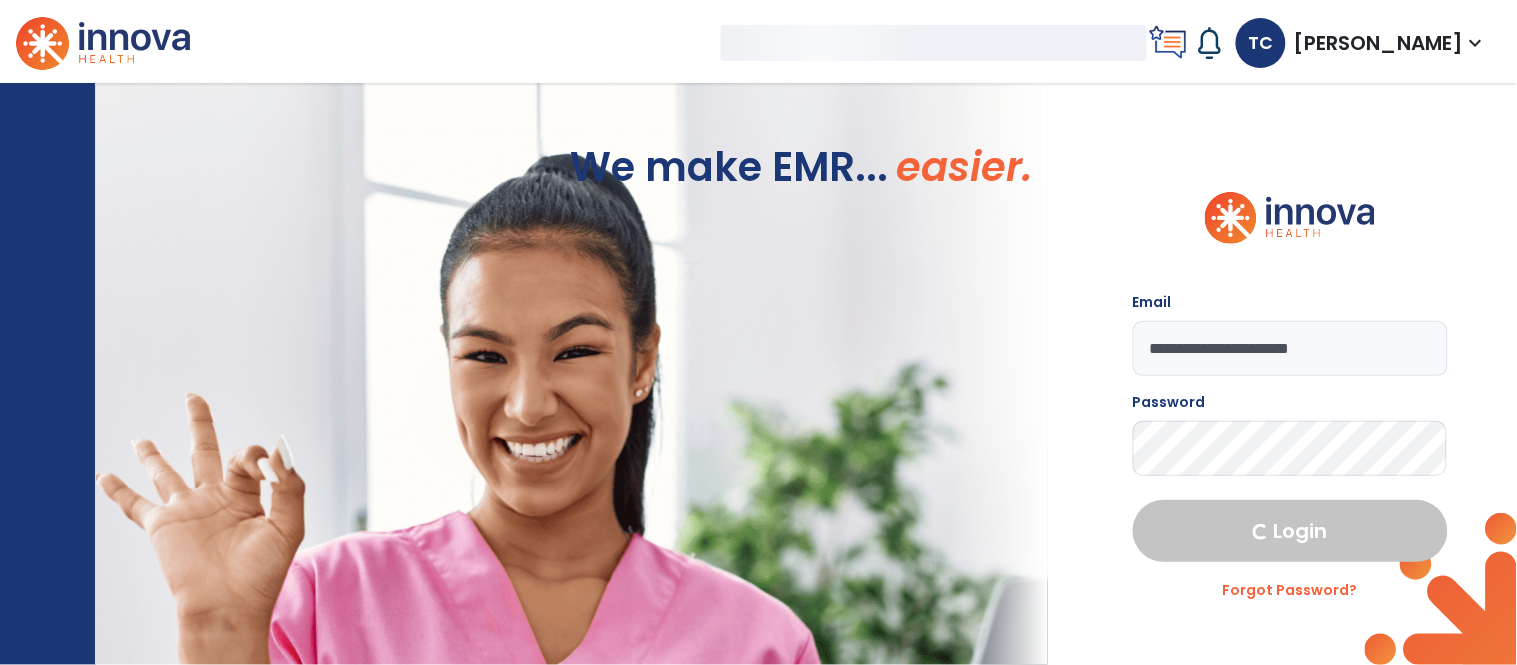 select on "****" 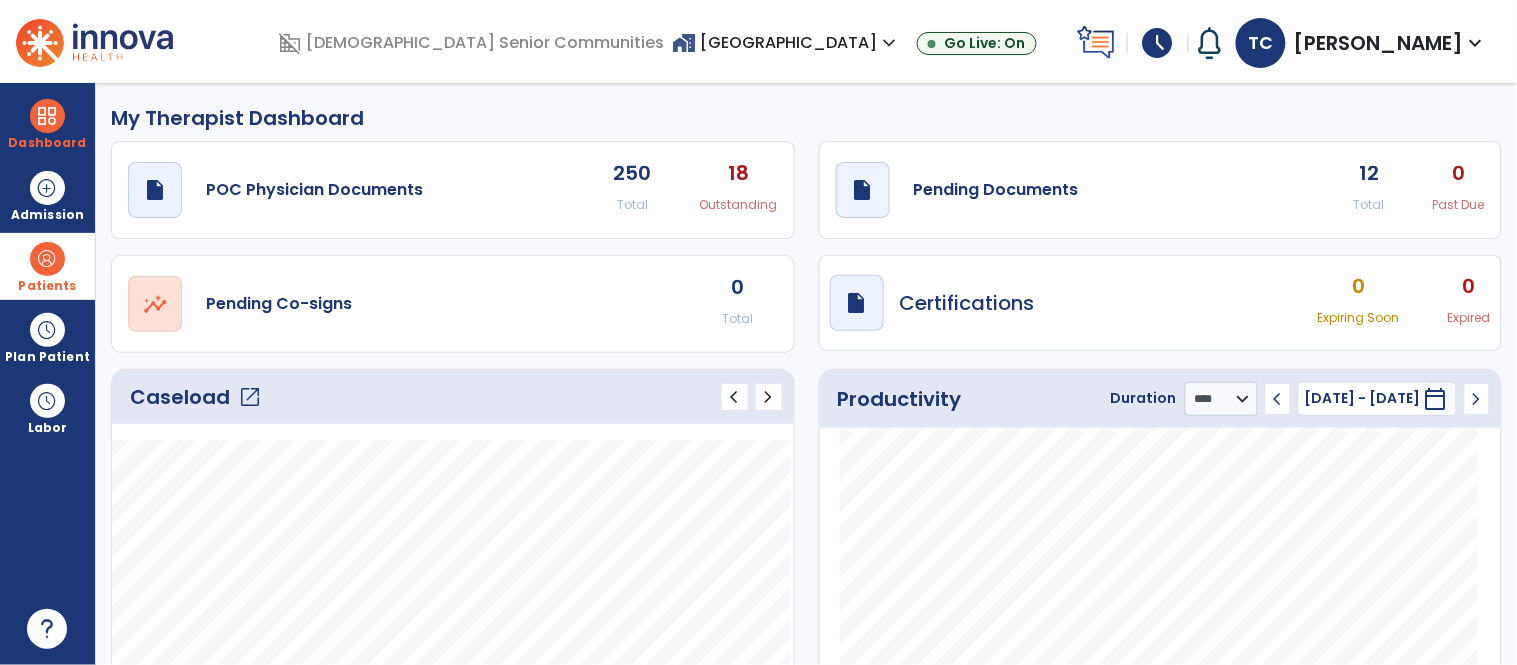 click at bounding box center (47, 259) 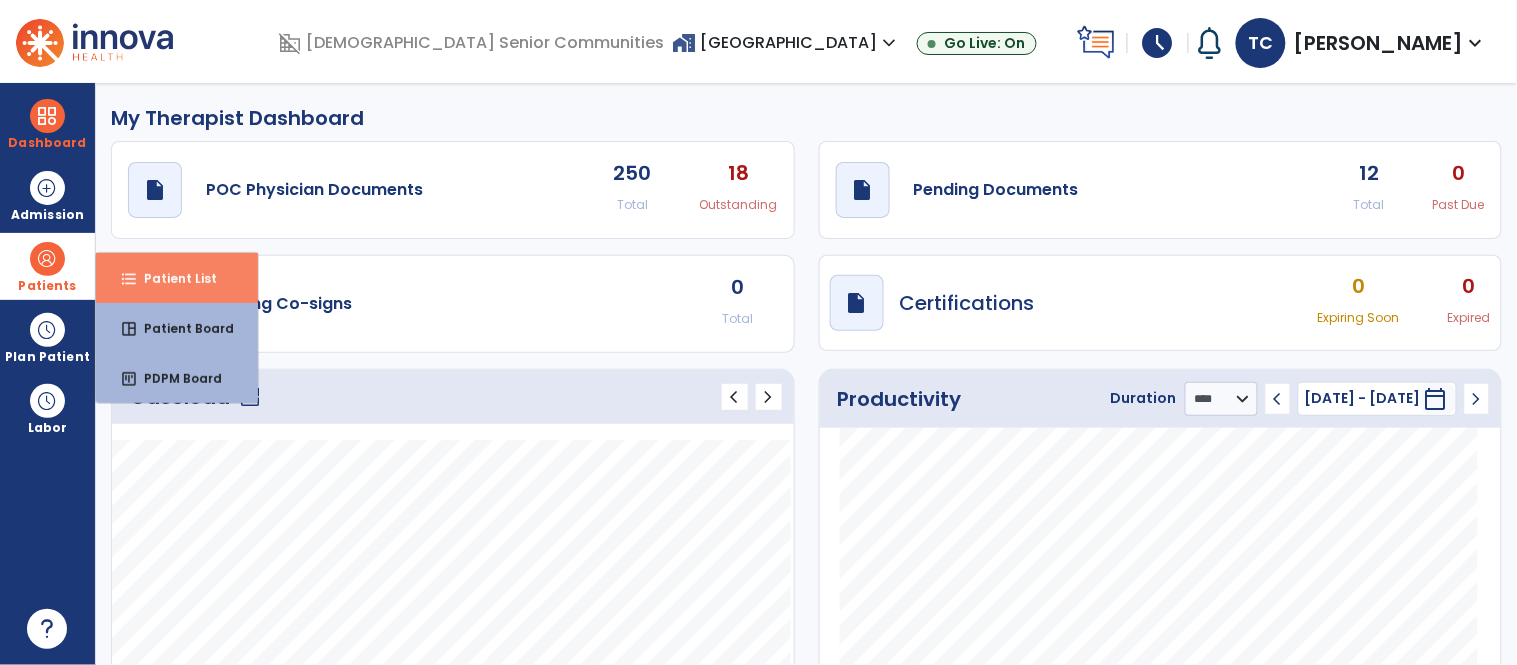 click on "format_list_bulleted  Patient List" at bounding box center [177, 278] 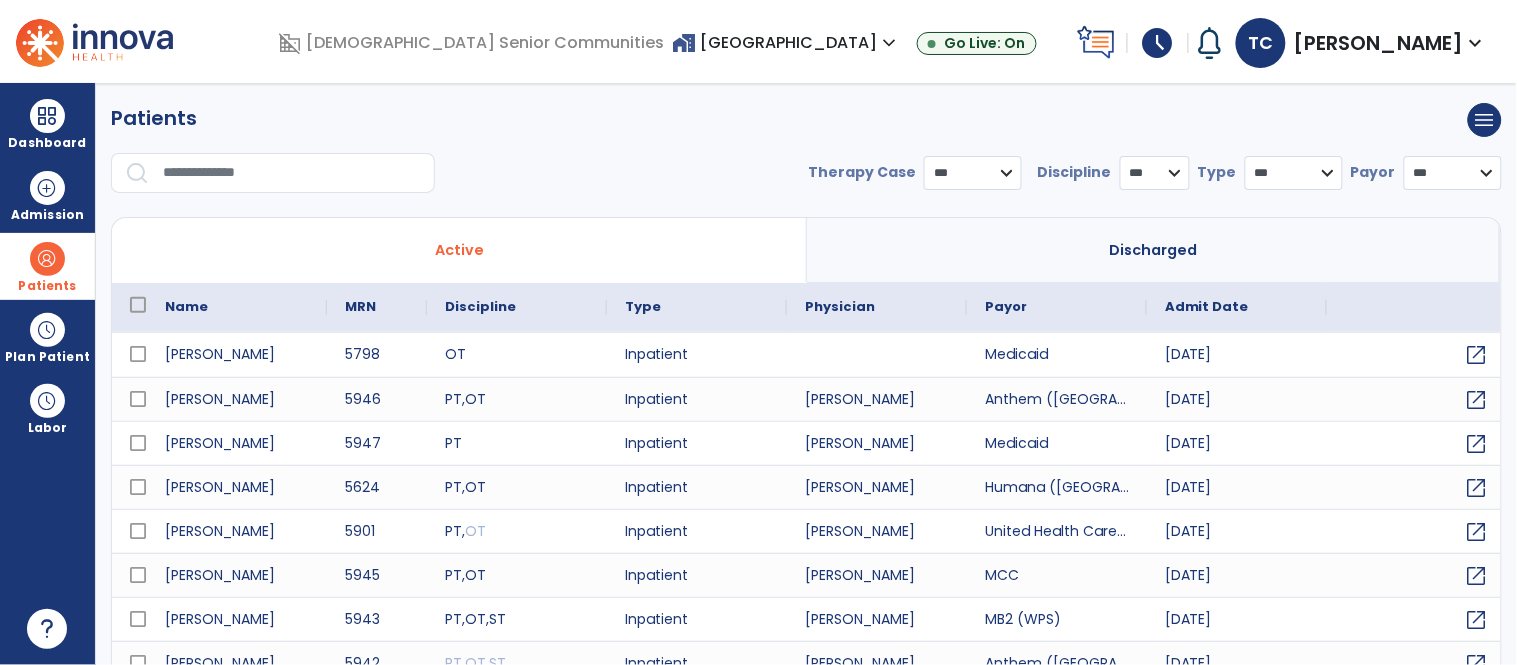 select on "***" 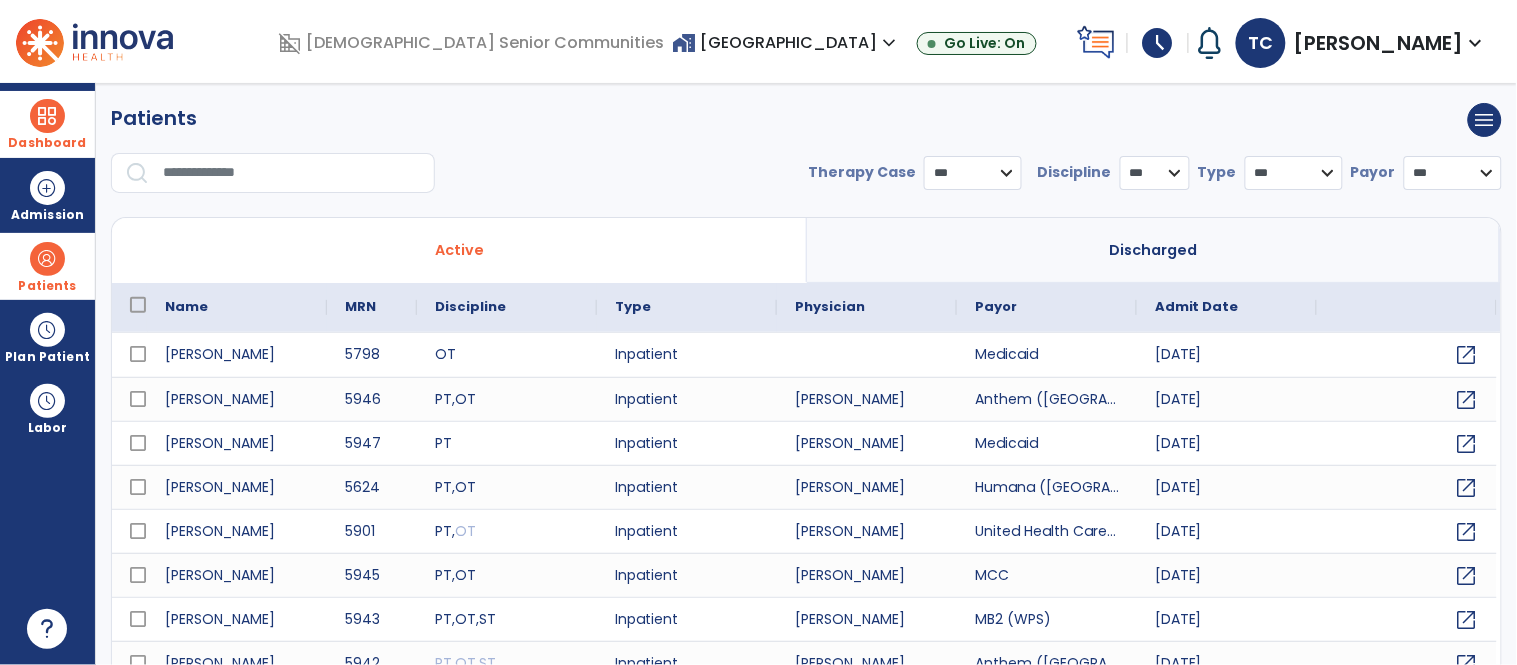 click at bounding box center (47, 116) 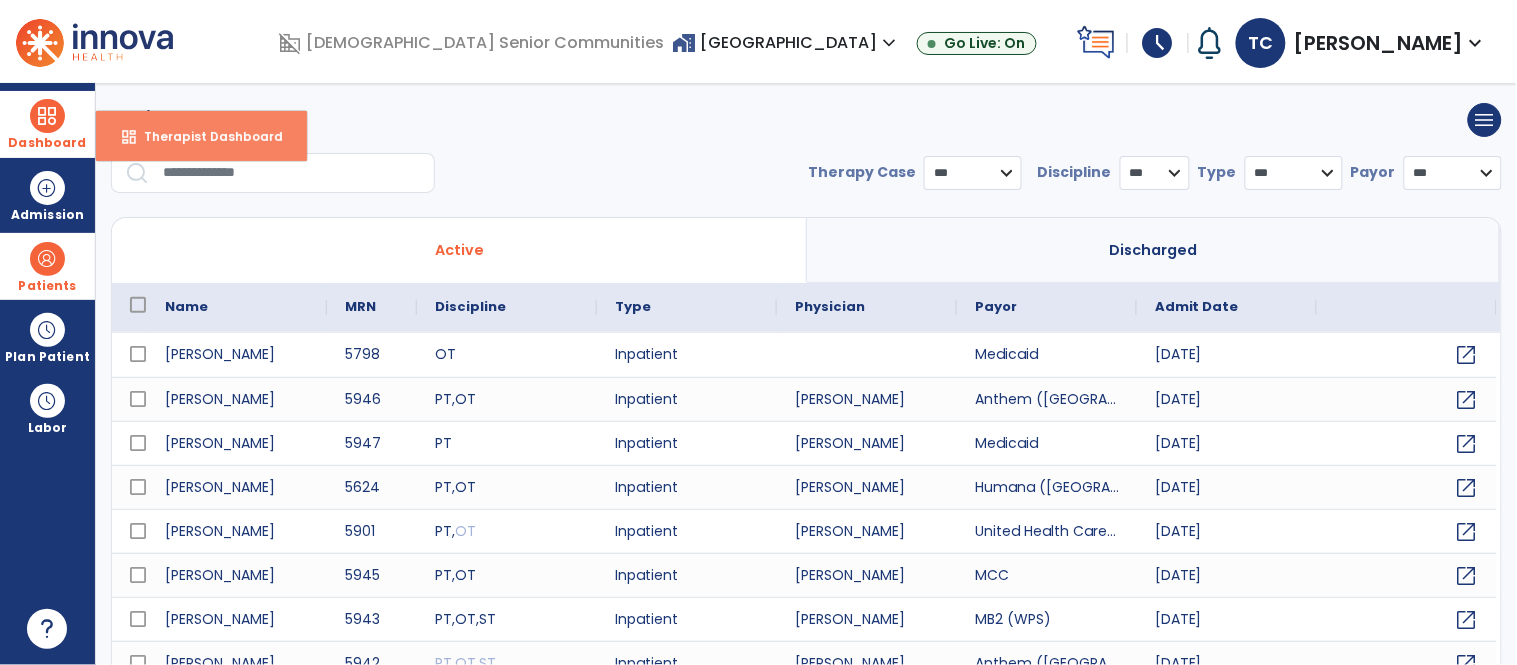 click on "Therapist Dashboard" at bounding box center (205, 136) 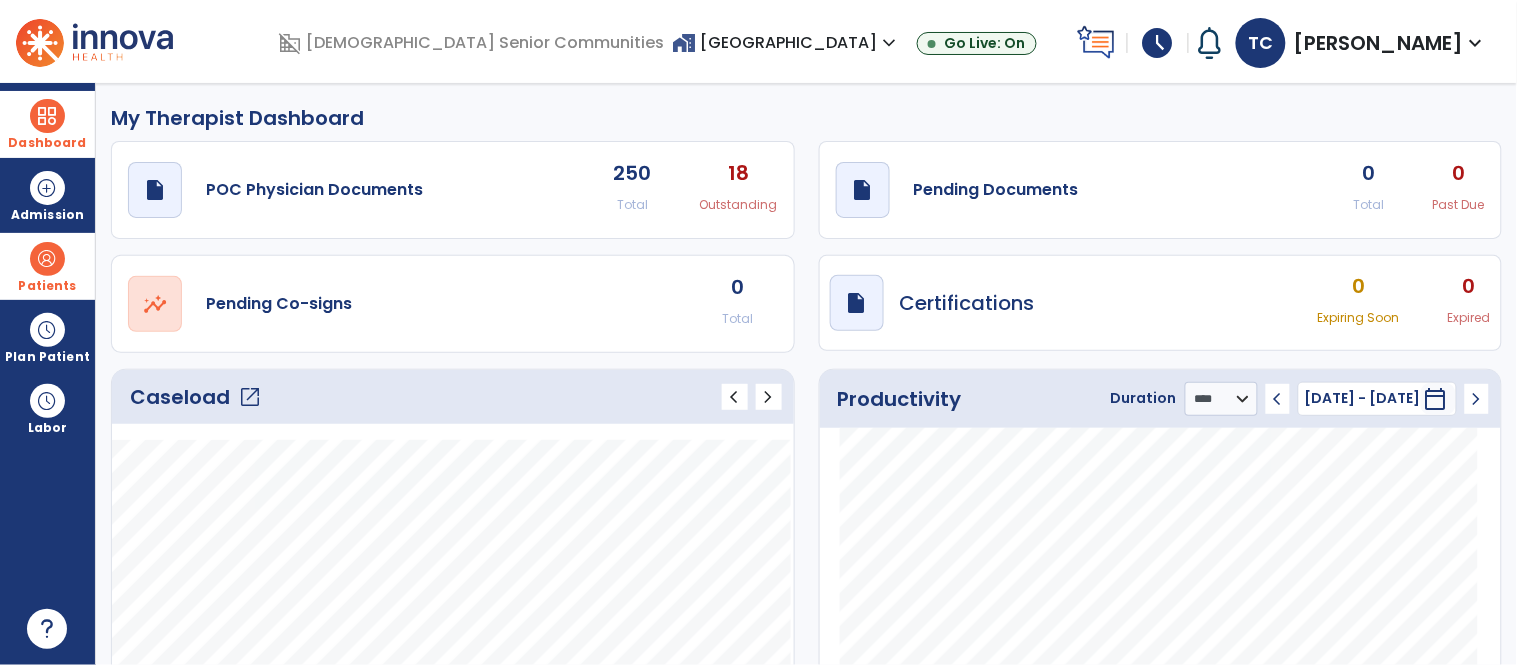 click on "open_in_new" 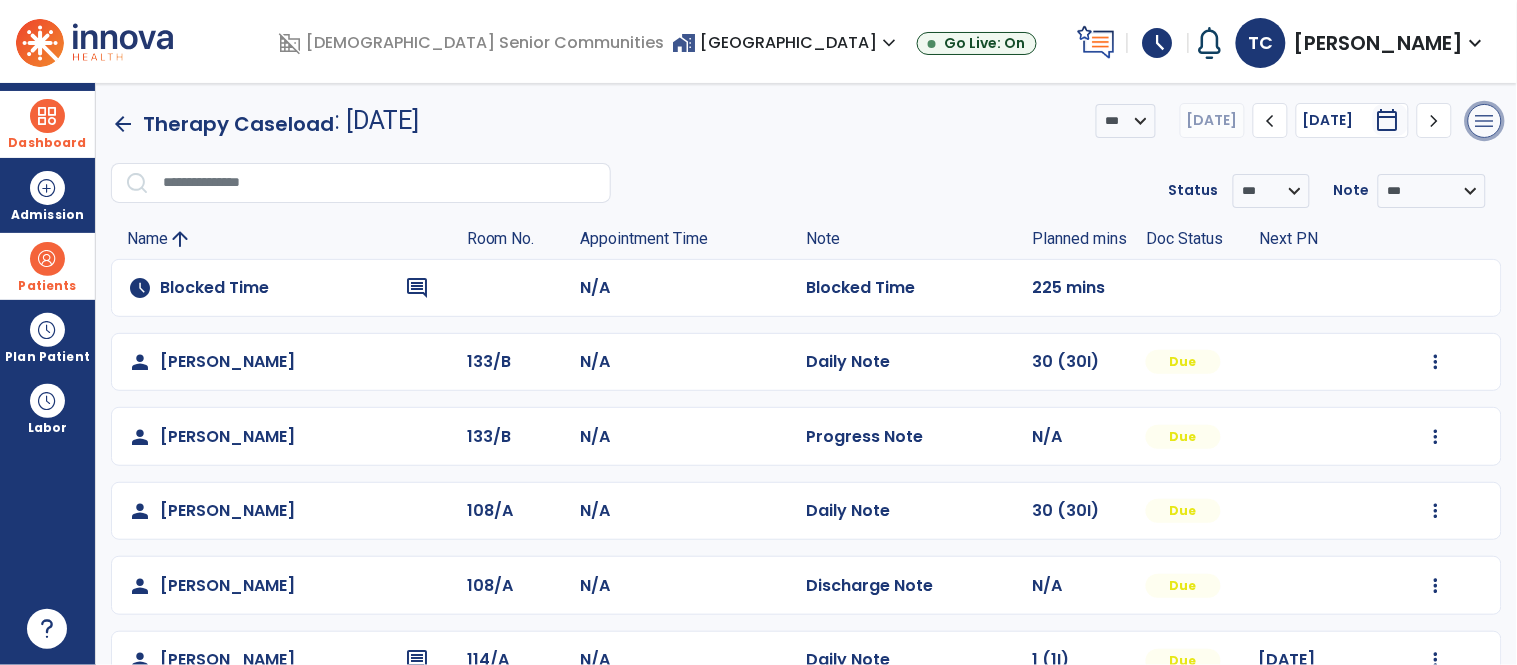 click on "menu" at bounding box center [1485, 121] 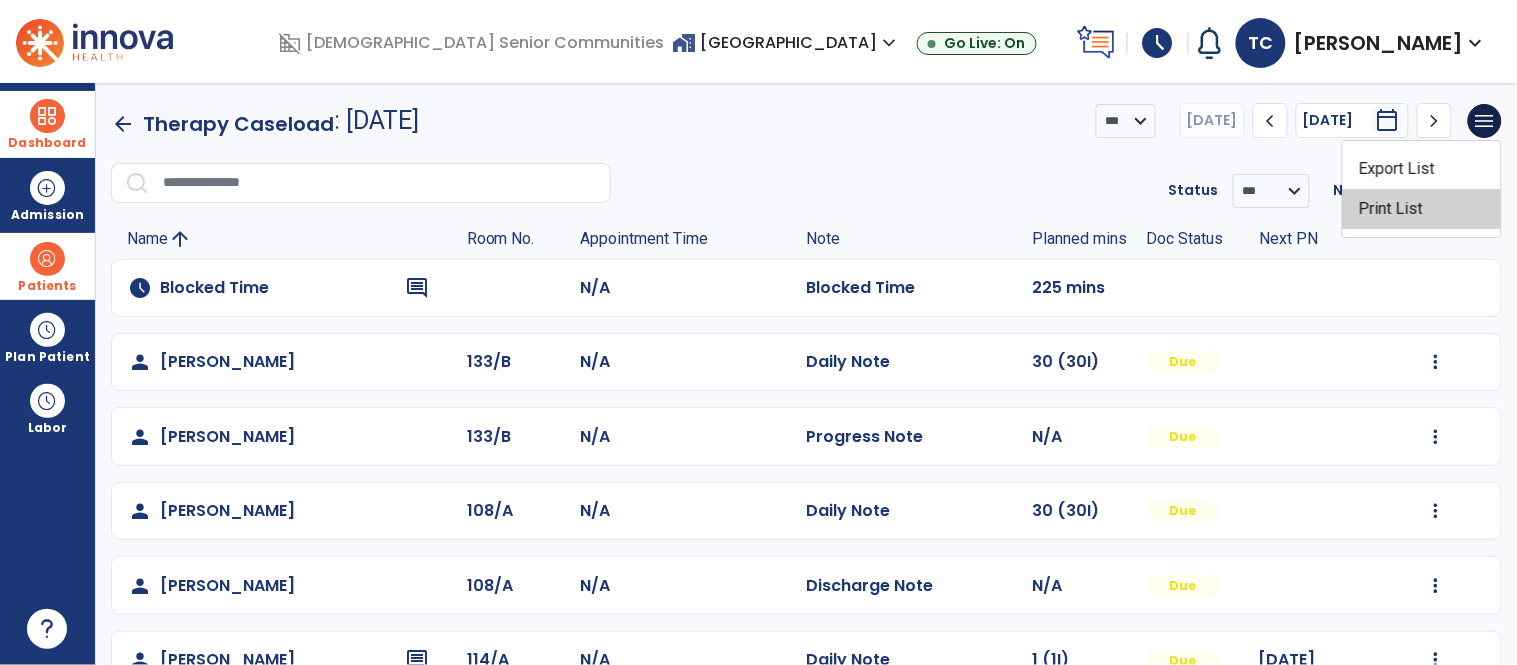click on "Print List" 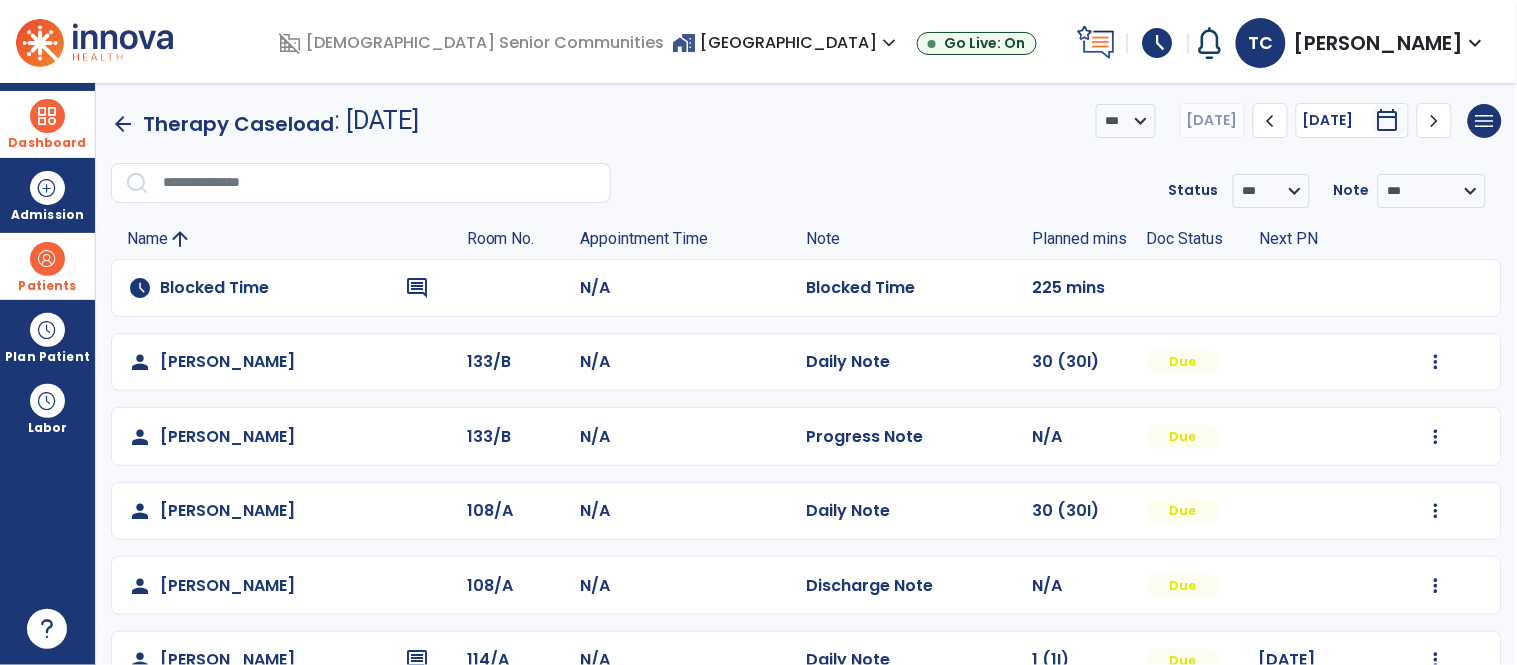 click on "schedule   Blocked Time  comment N/A  Blocked Time   225 mins" 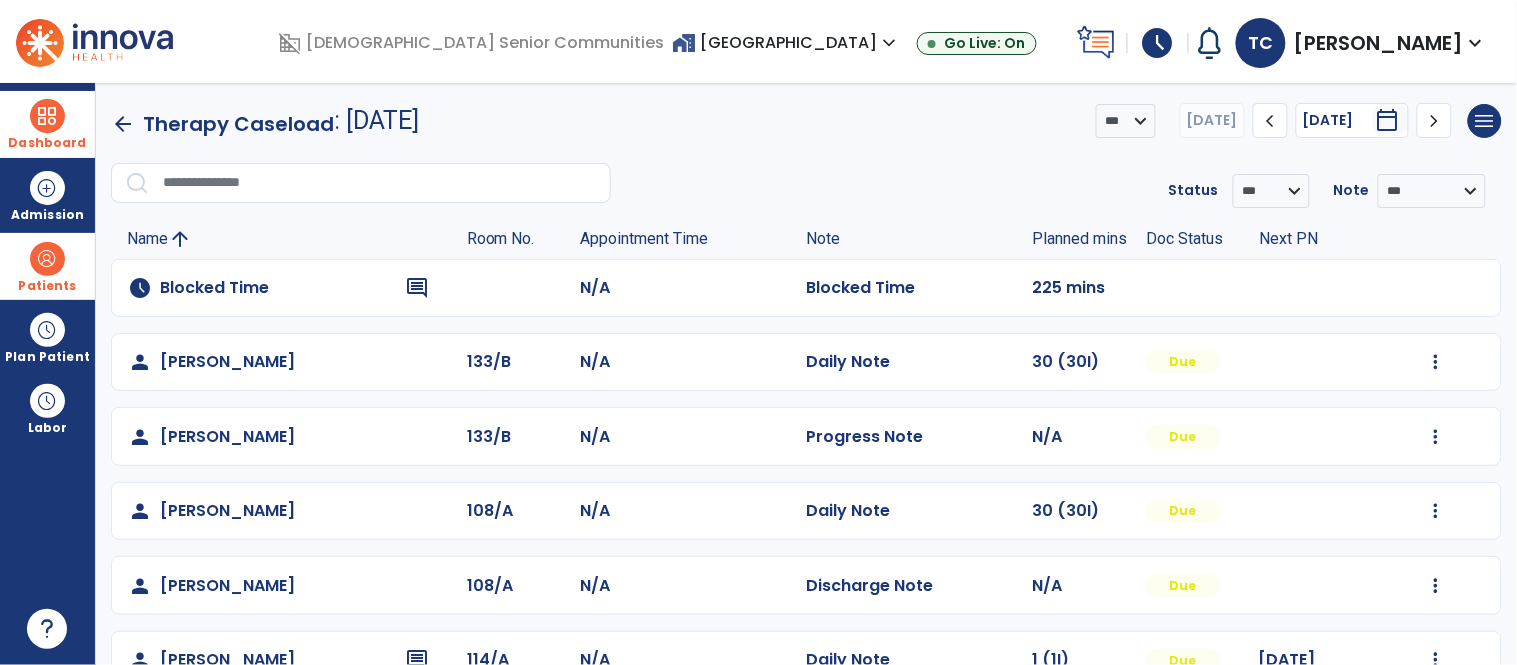 click at bounding box center (47, 259) 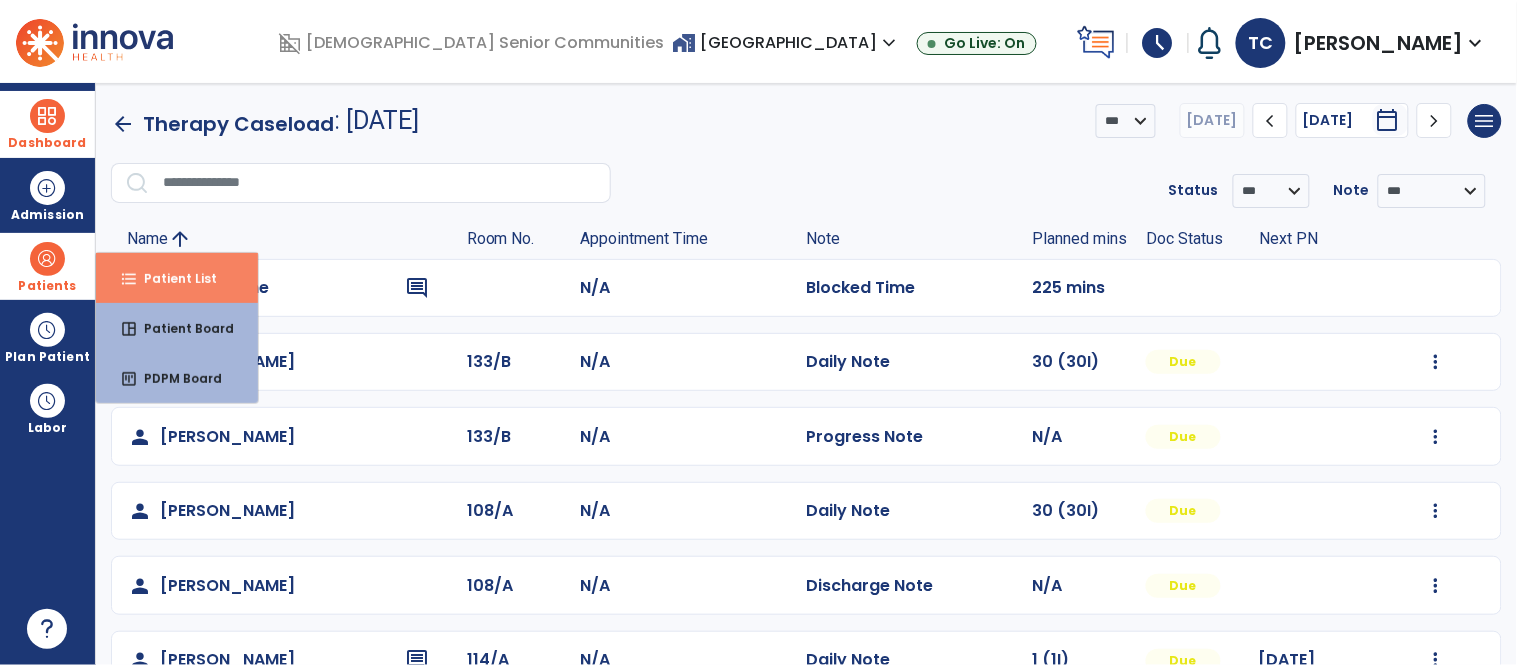 click on "Patient List" at bounding box center [172, 278] 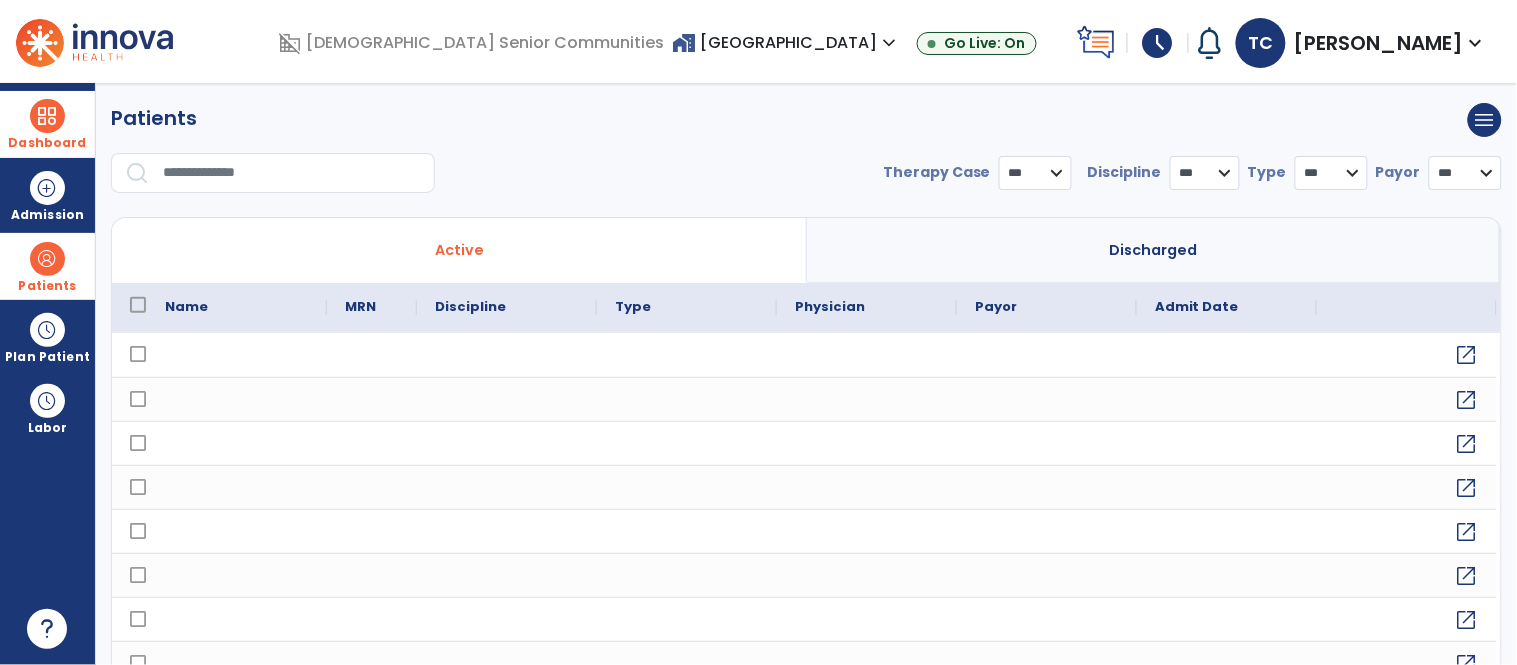 click on "Patients" at bounding box center (47, 286) 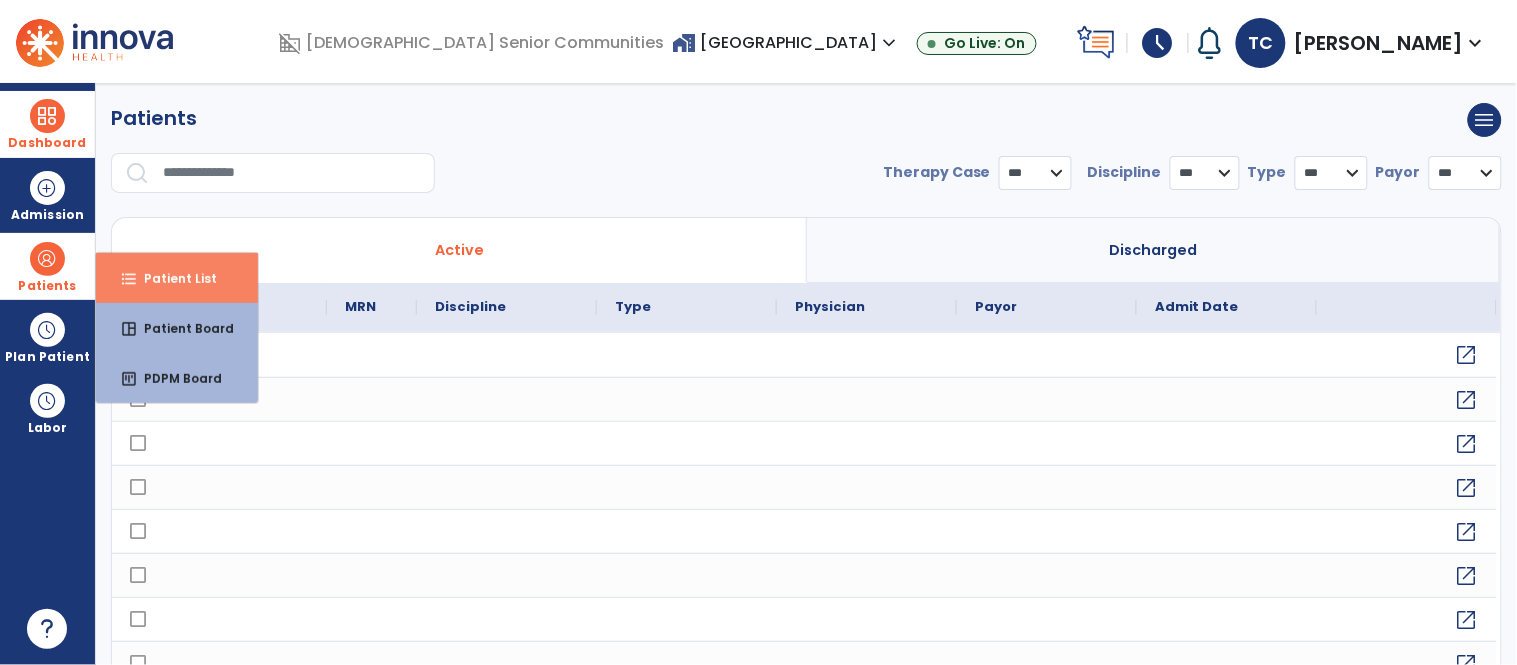 click on "format_list_bulleted  Patient List" at bounding box center (177, 278) 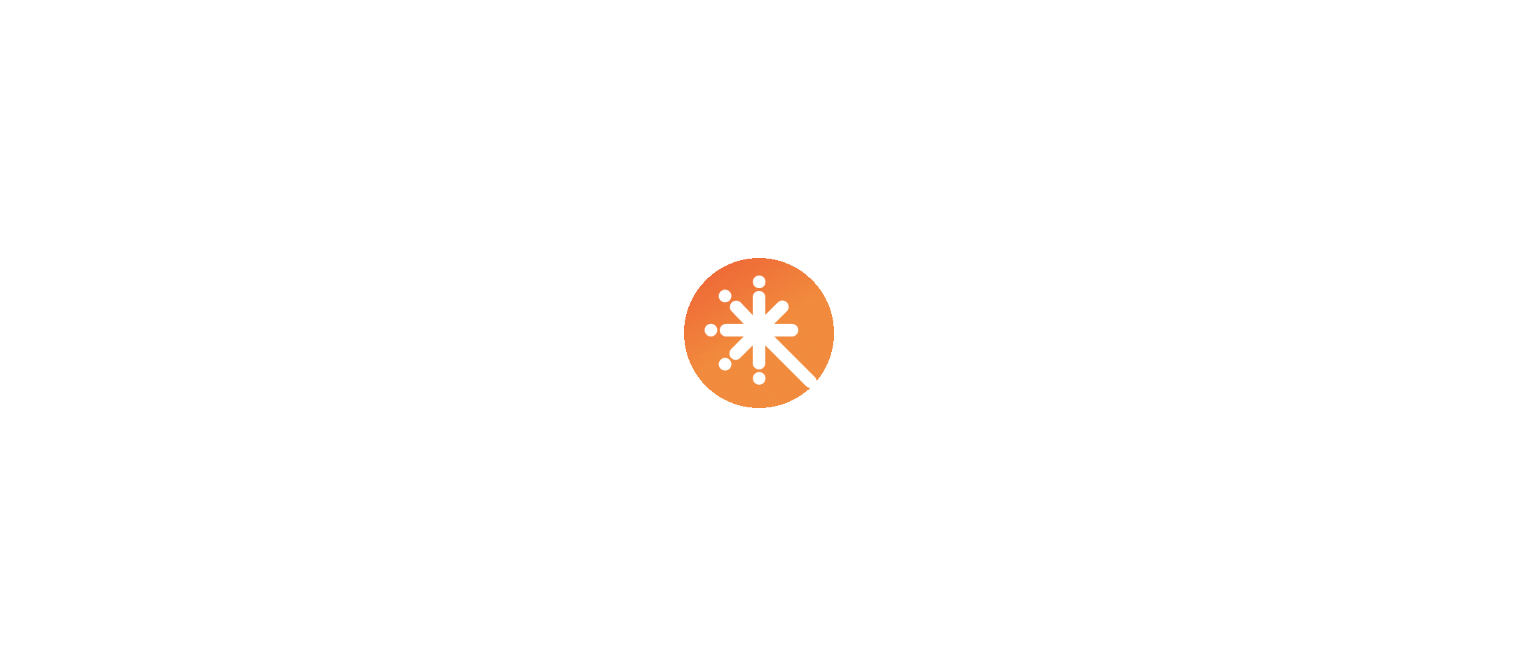 scroll, scrollTop: 0, scrollLeft: 0, axis: both 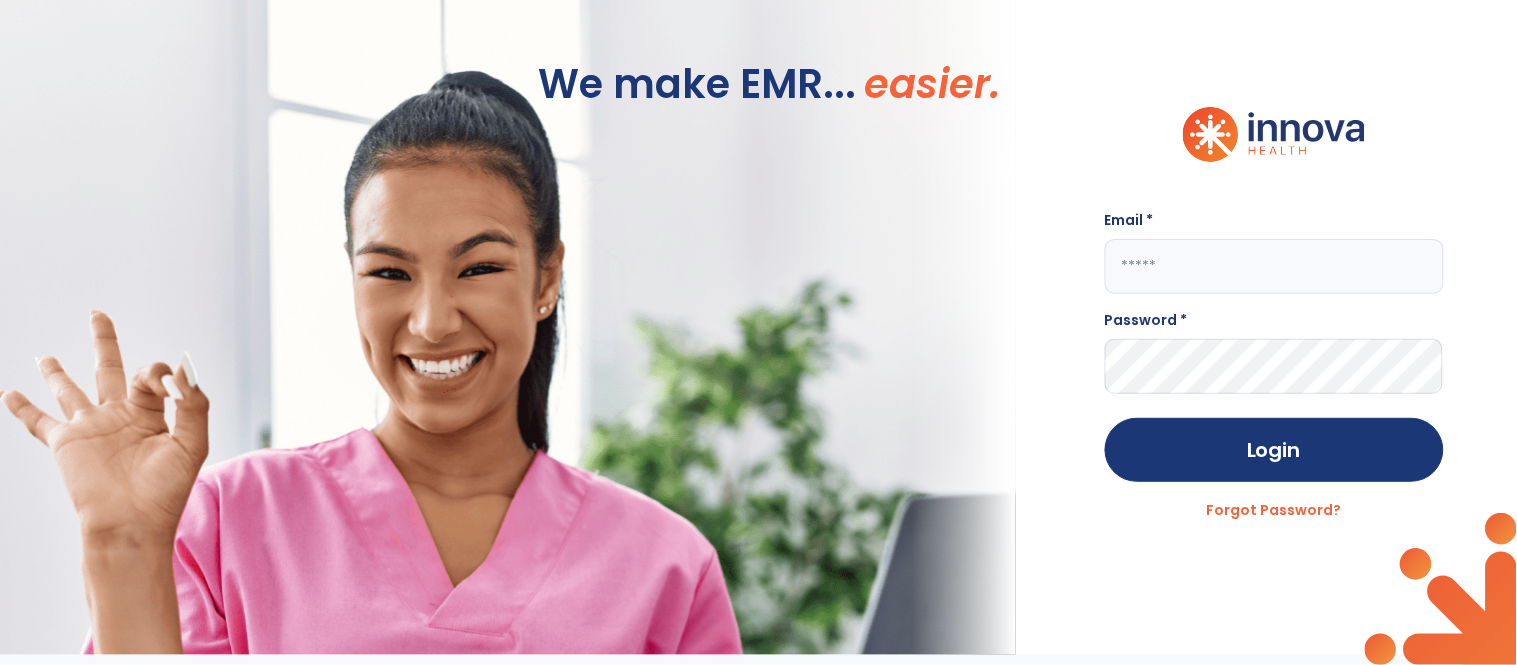 click 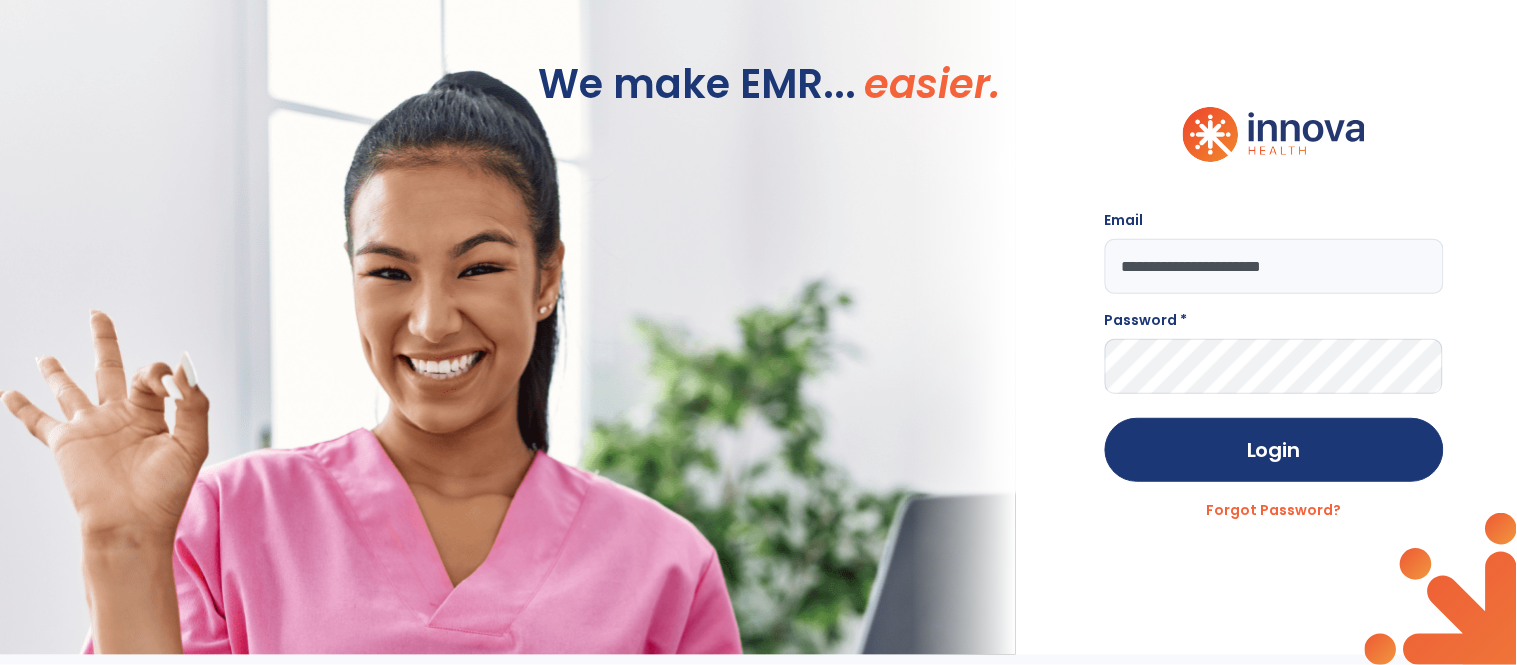type on "**********" 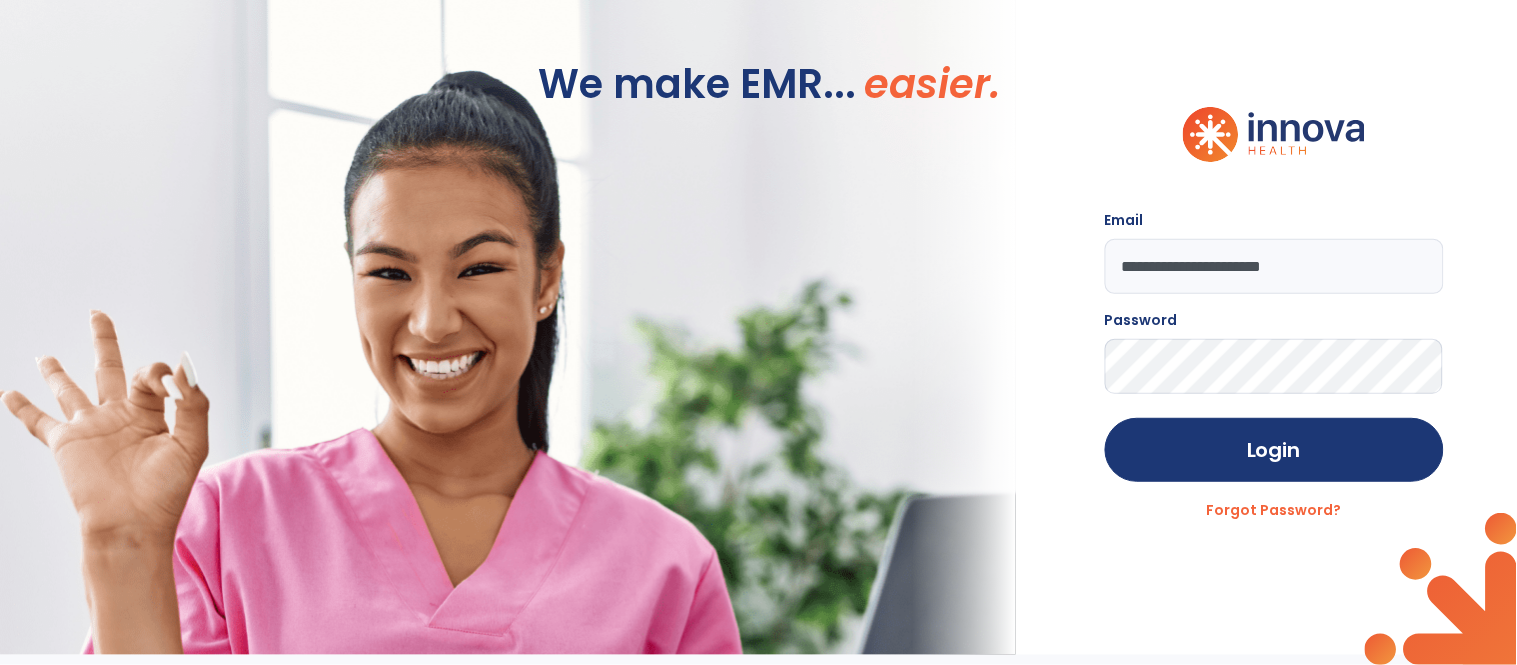 click on "Login" 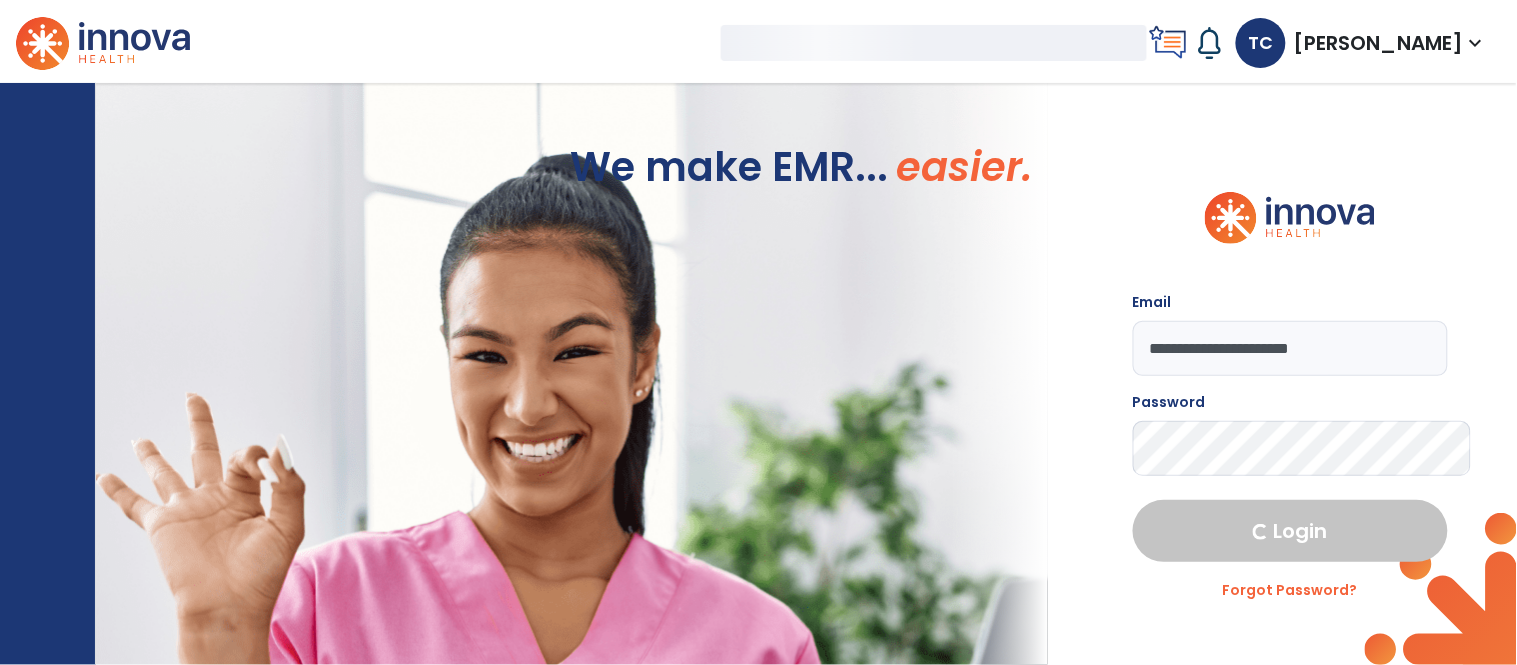 select on "****" 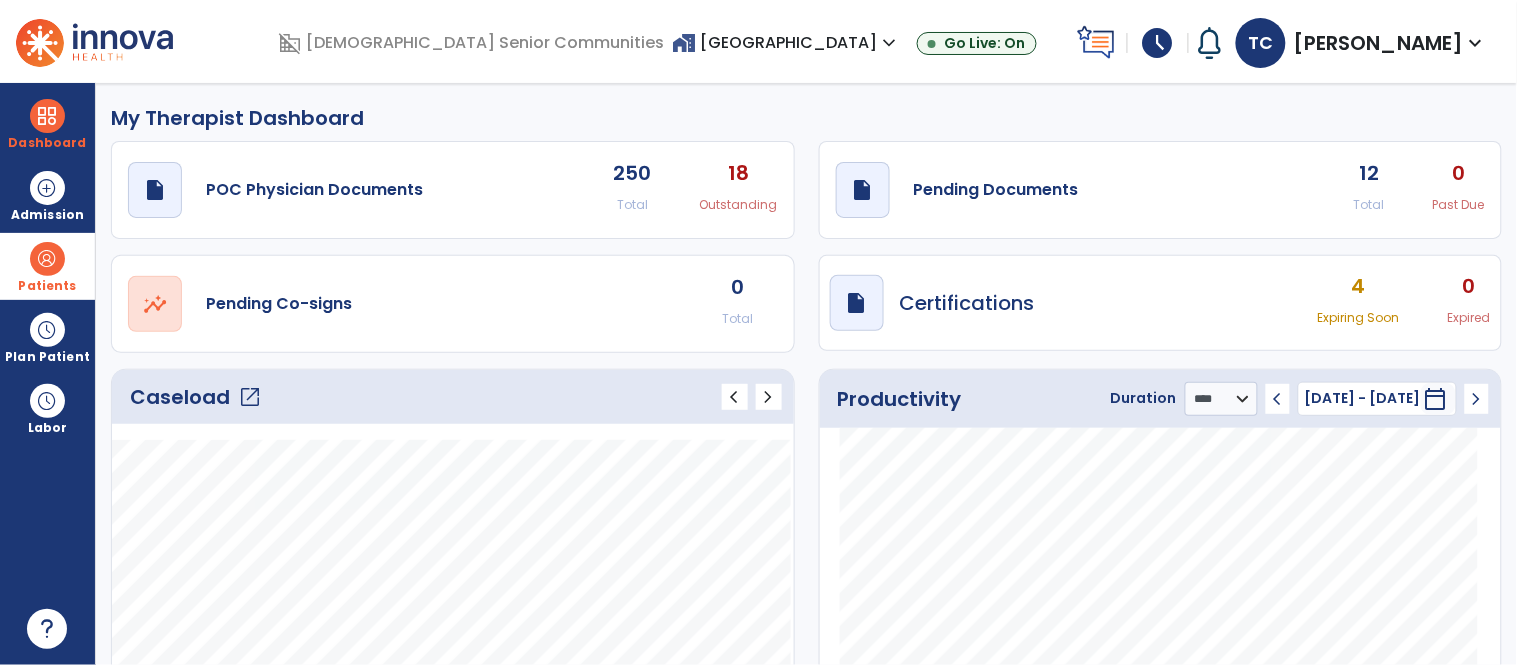 click at bounding box center [47, 259] 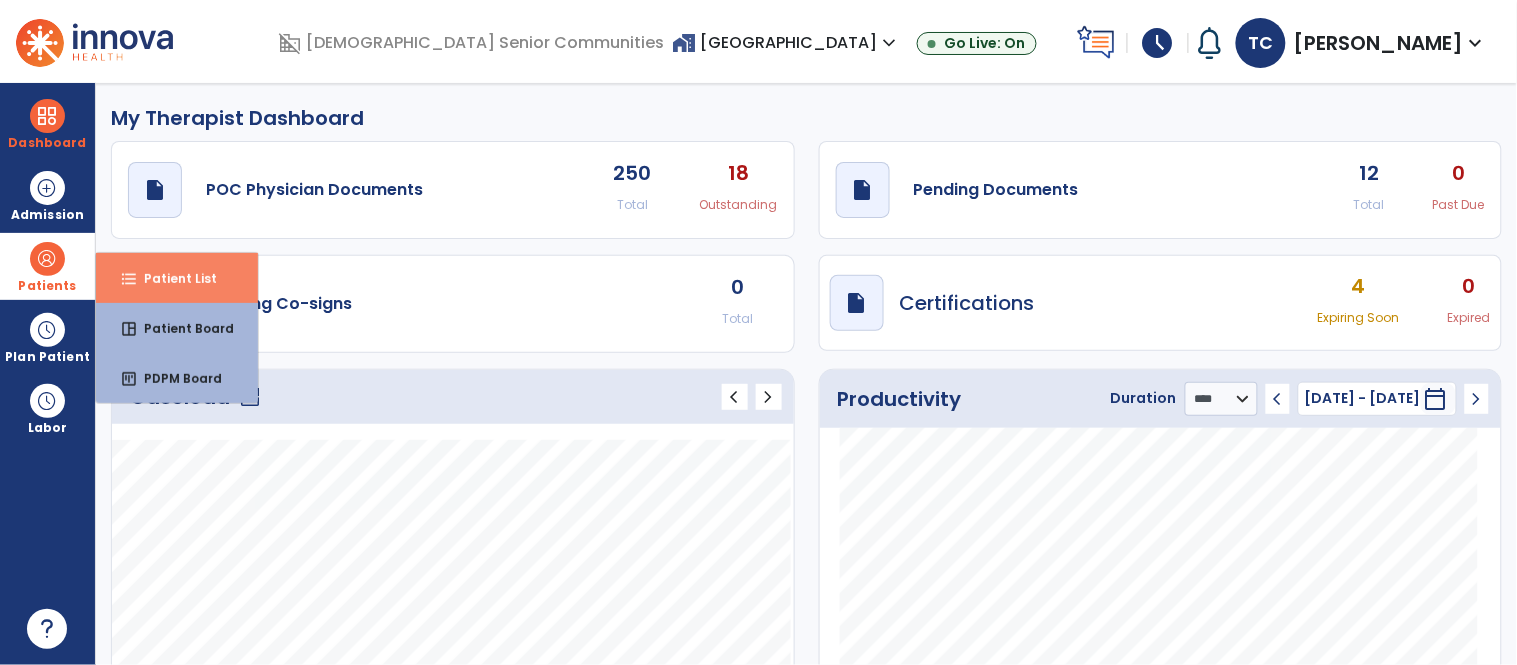 click on "format_list_bulleted  Patient List" at bounding box center [177, 278] 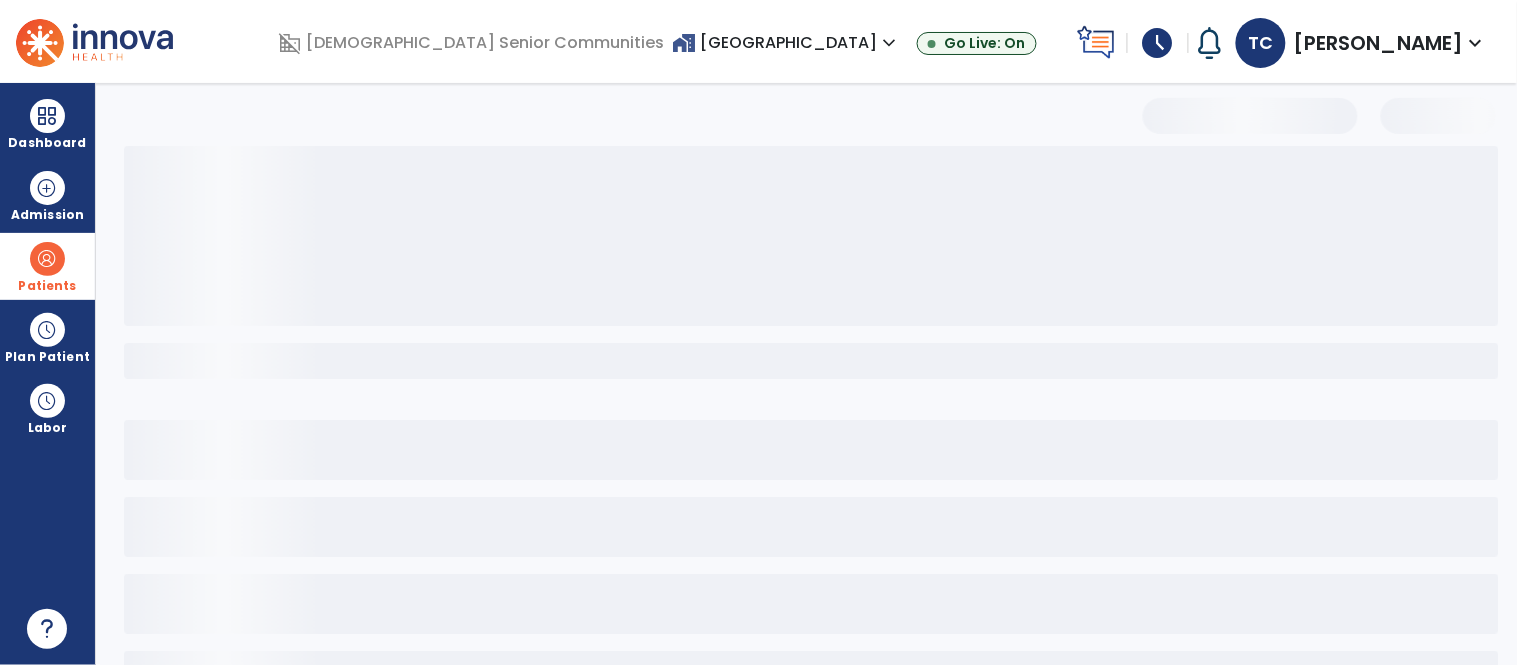 select on "***" 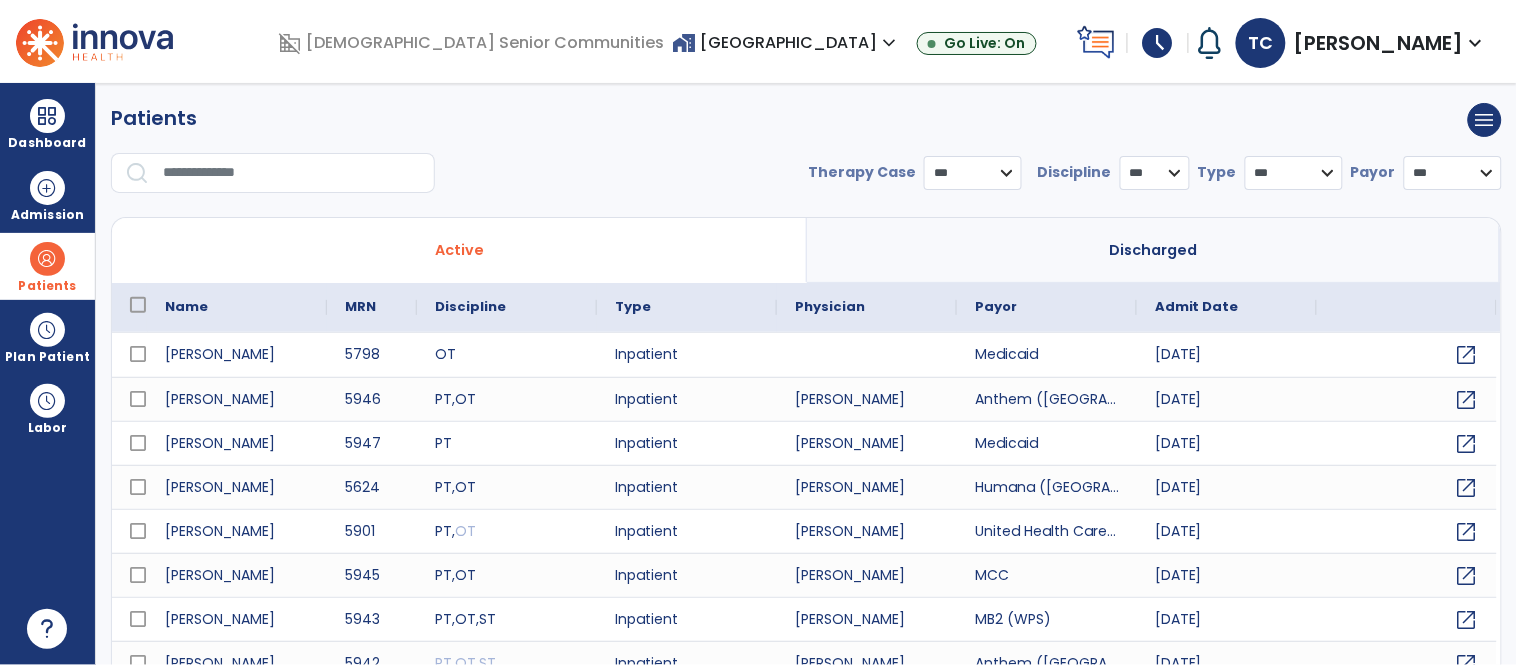 click at bounding box center (292, 173) 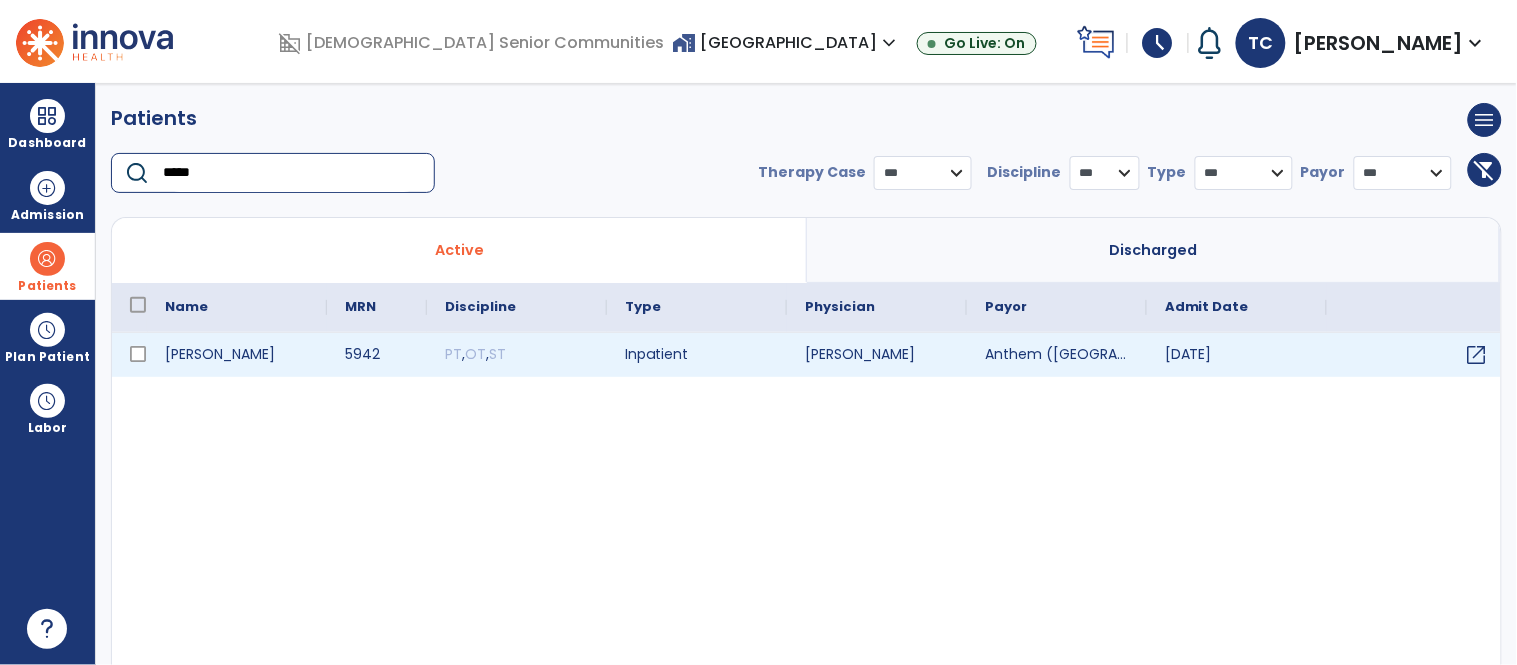type on "*****" 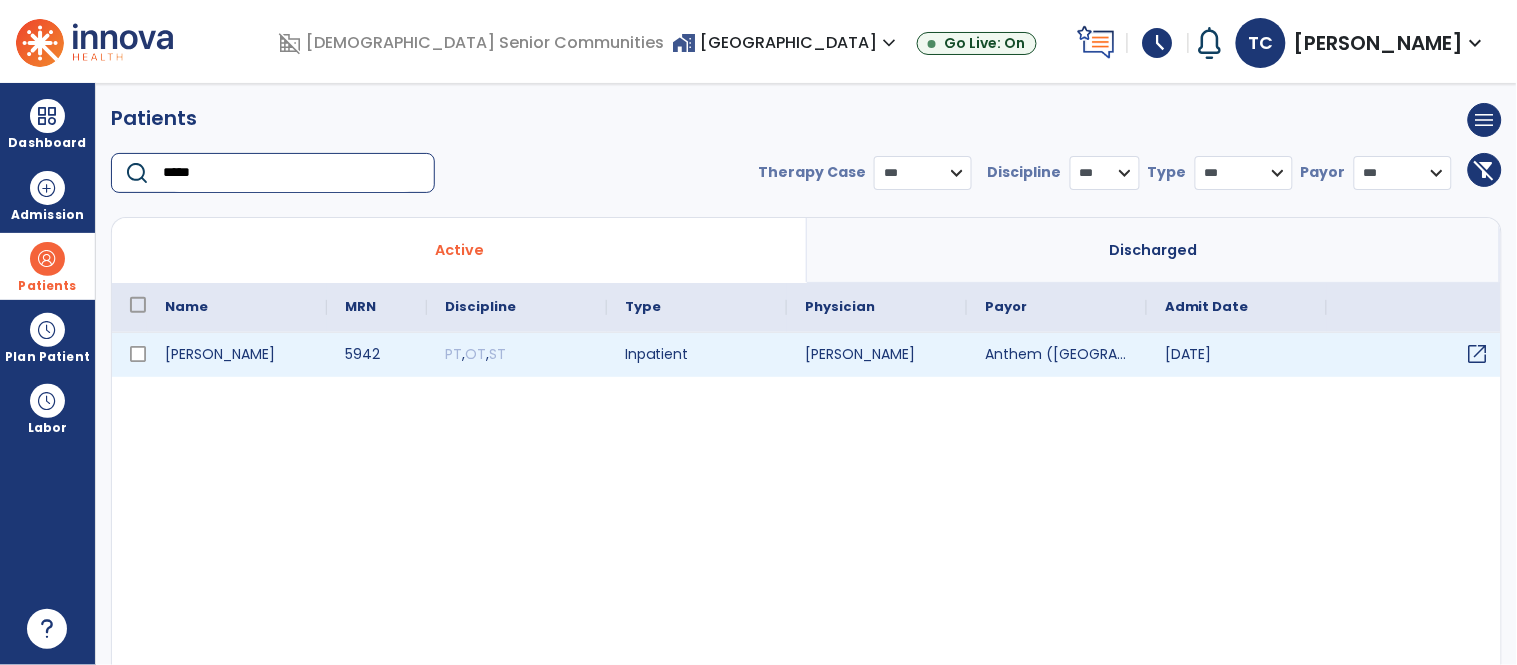 click on "open_in_new" at bounding box center (1478, 354) 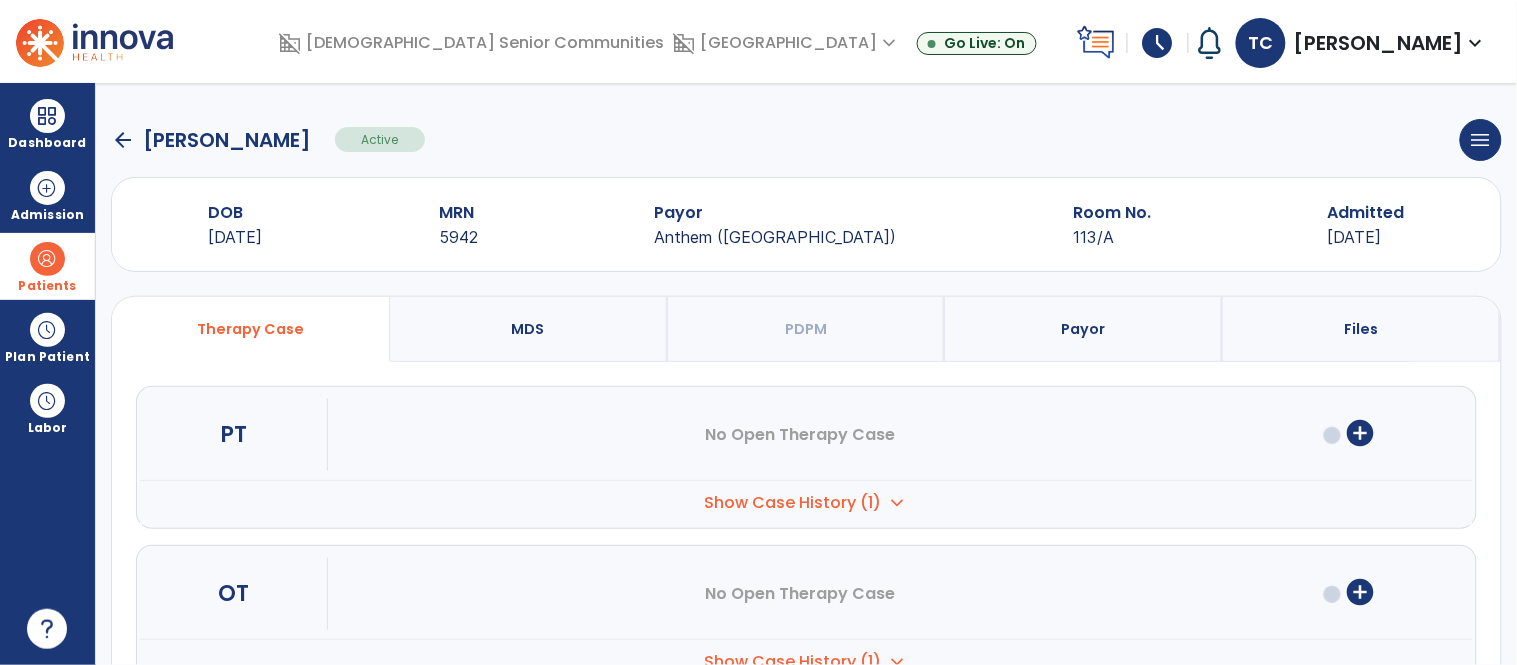 click on "add_circle" at bounding box center (1361, 433) 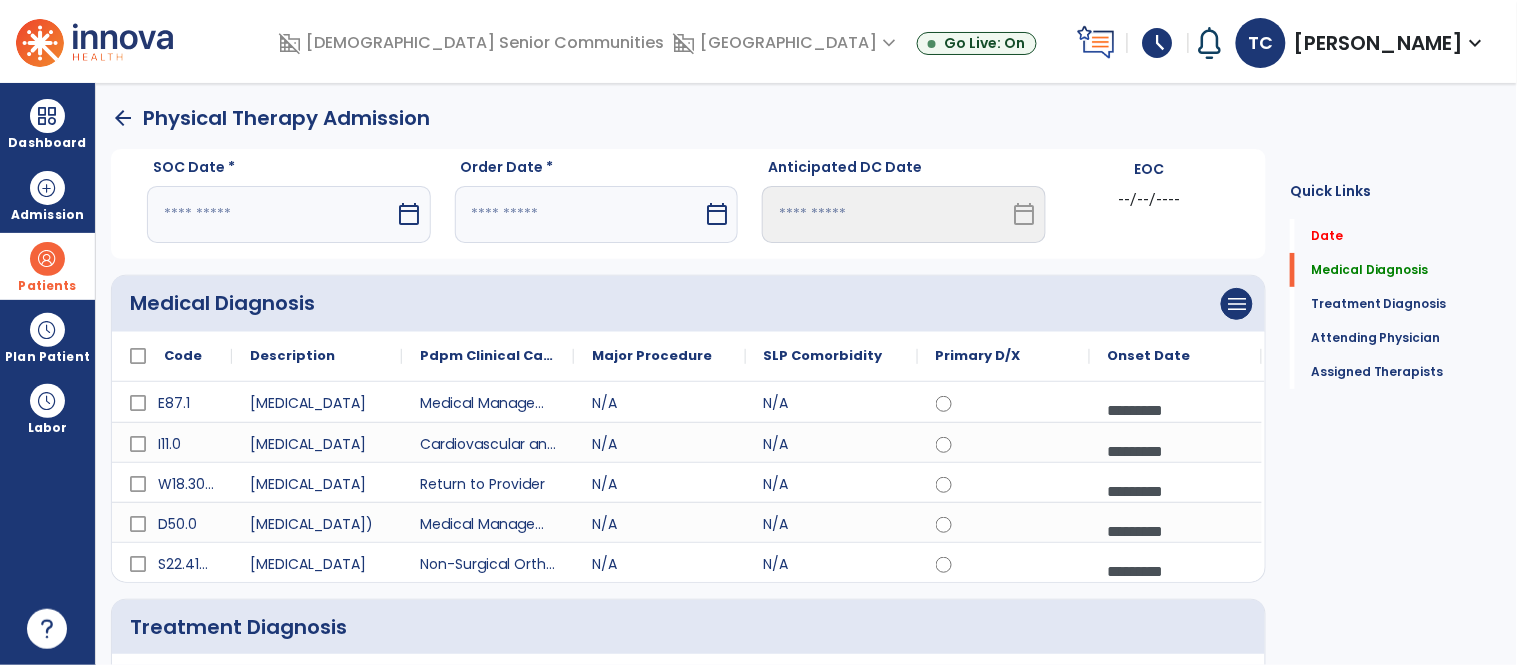click at bounding box center (271, 214) 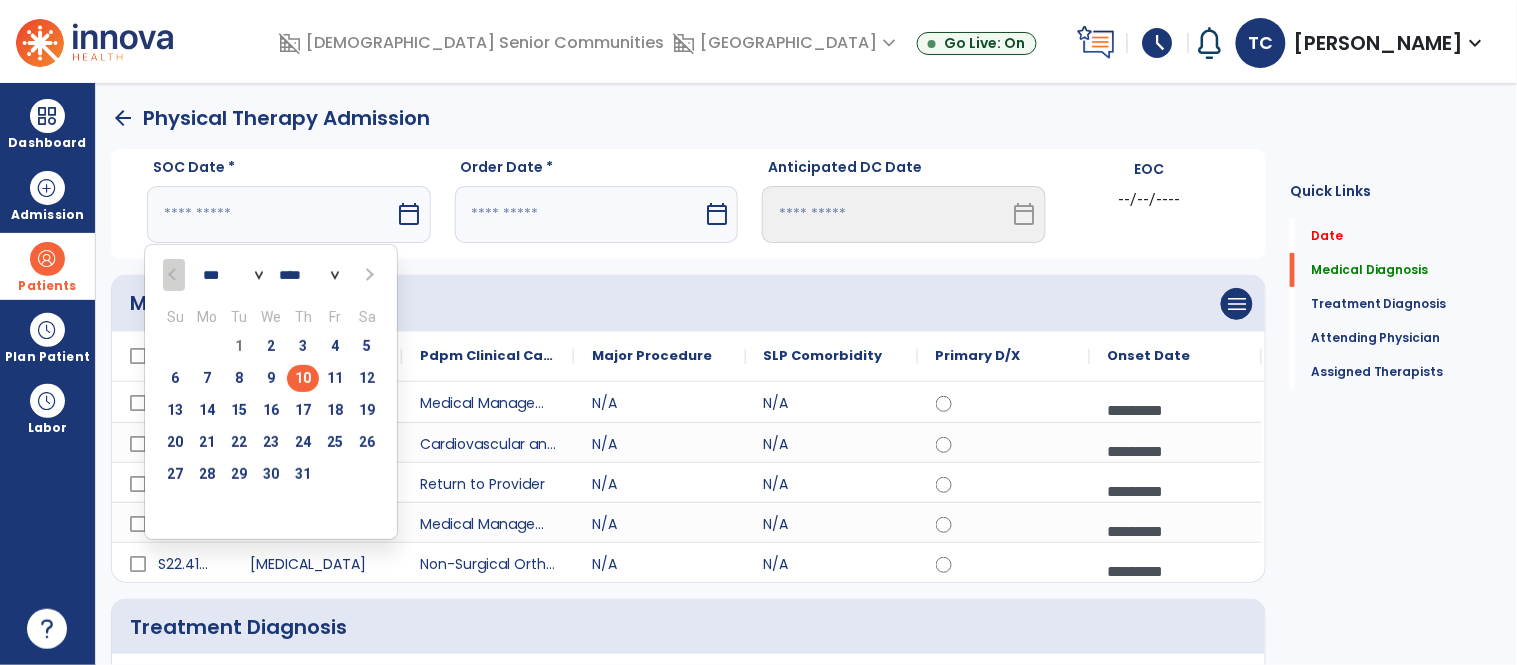 type on "*********" 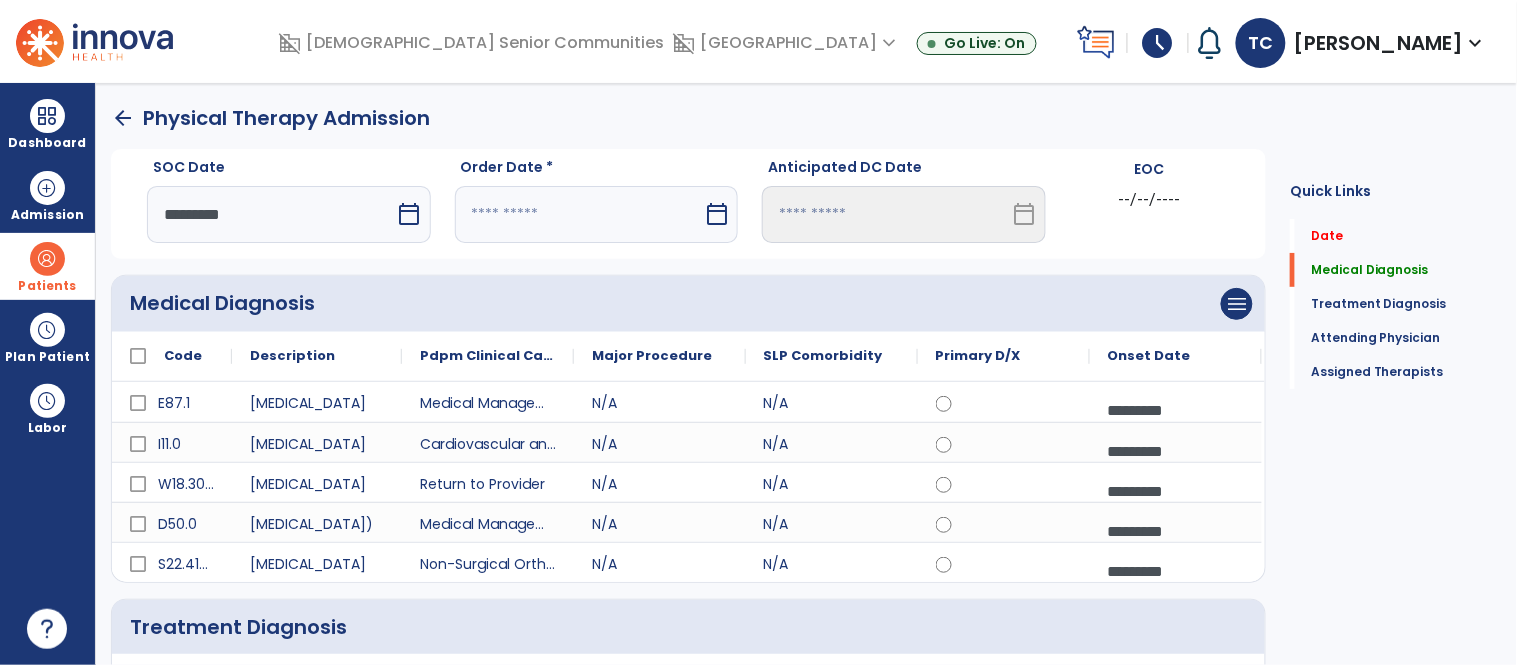 click at bounding box center [579, 214] 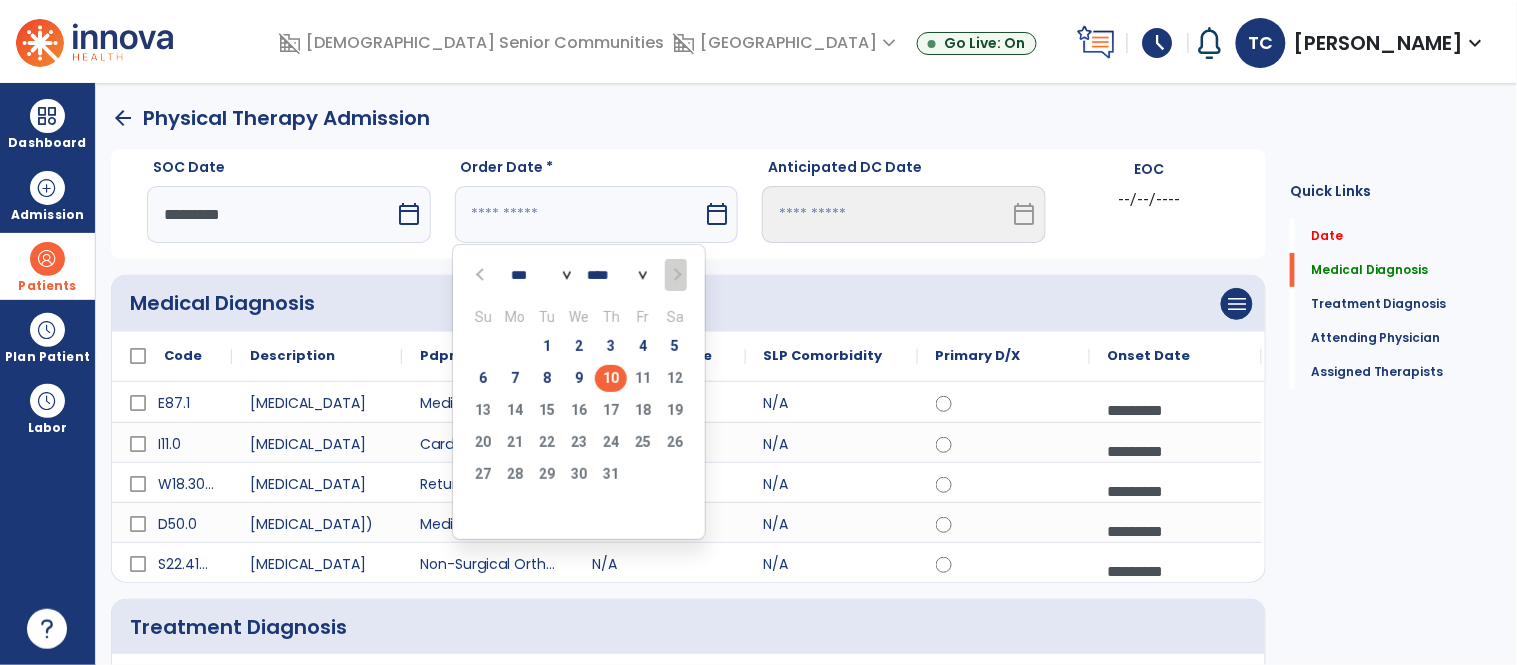 type on "*********" 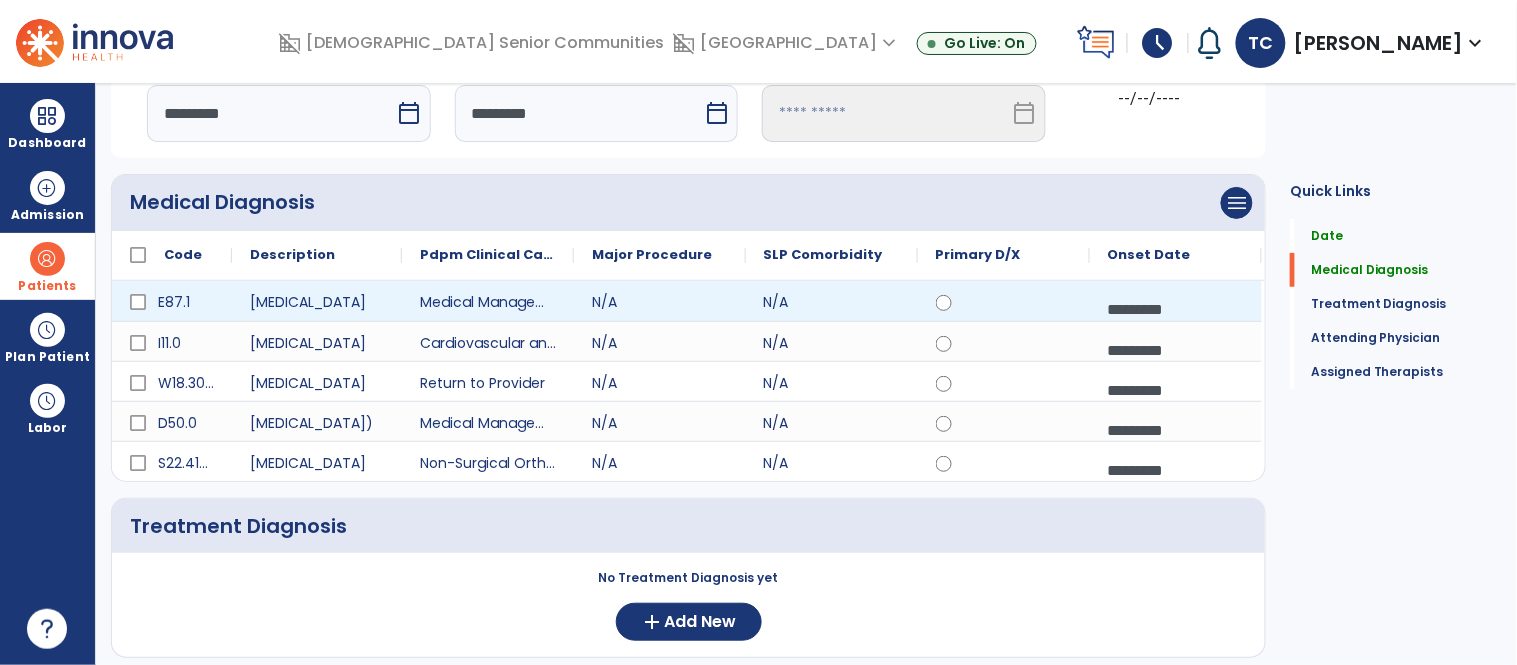 scroll, scrollTop: 95, scrollLeft: 0, axis: vertical 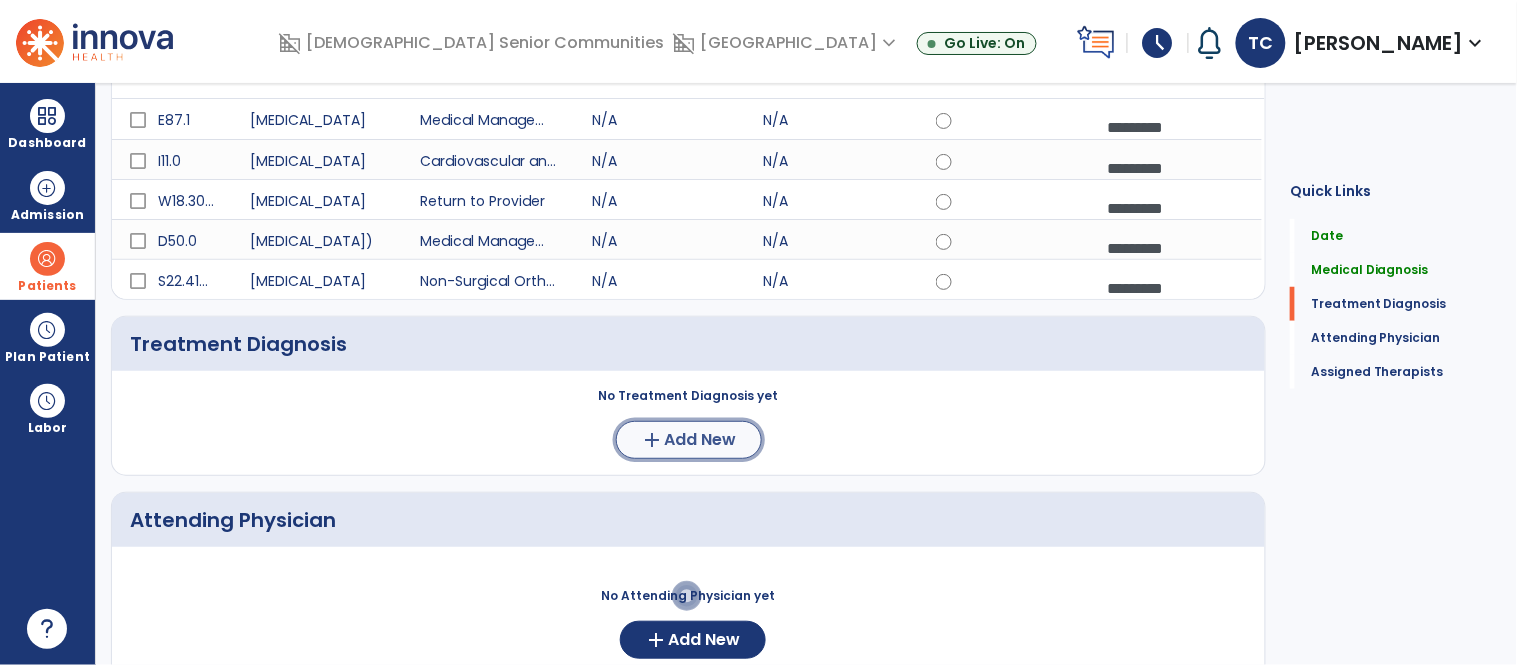 click on "Add New" 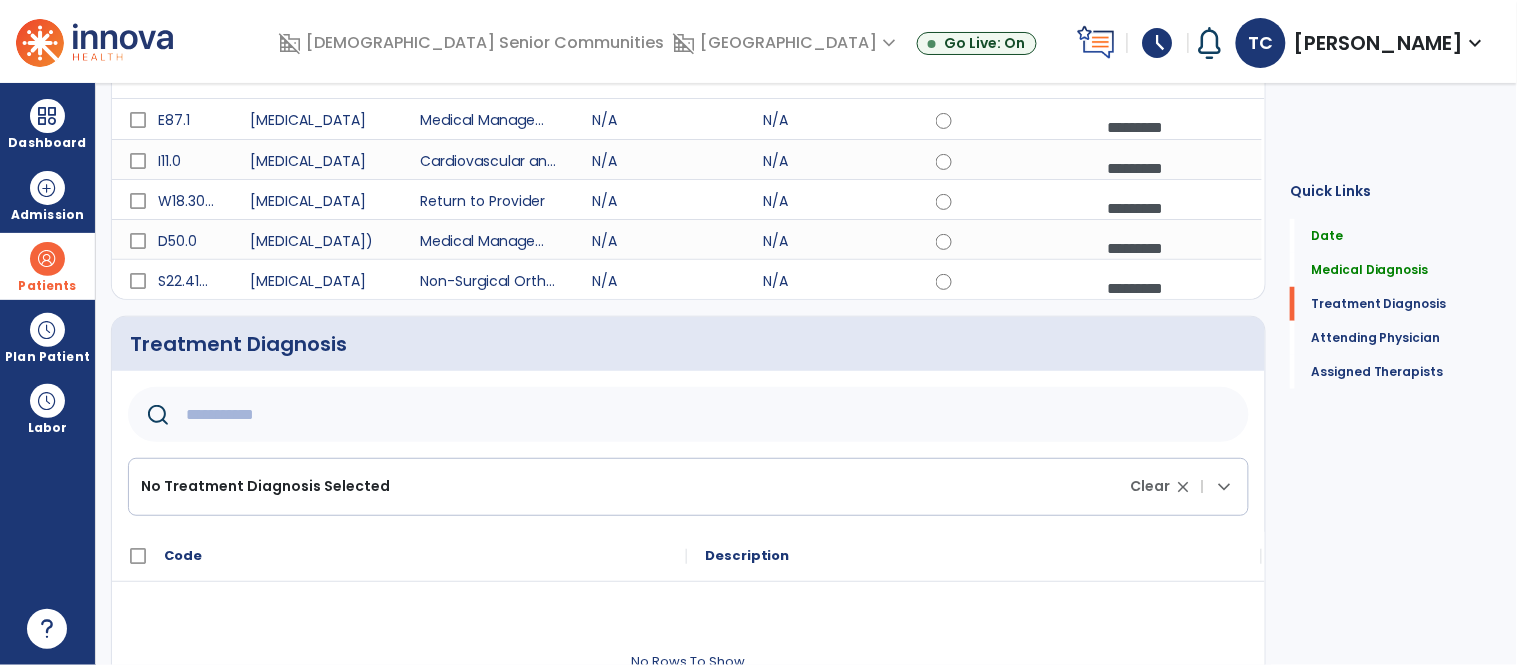 click 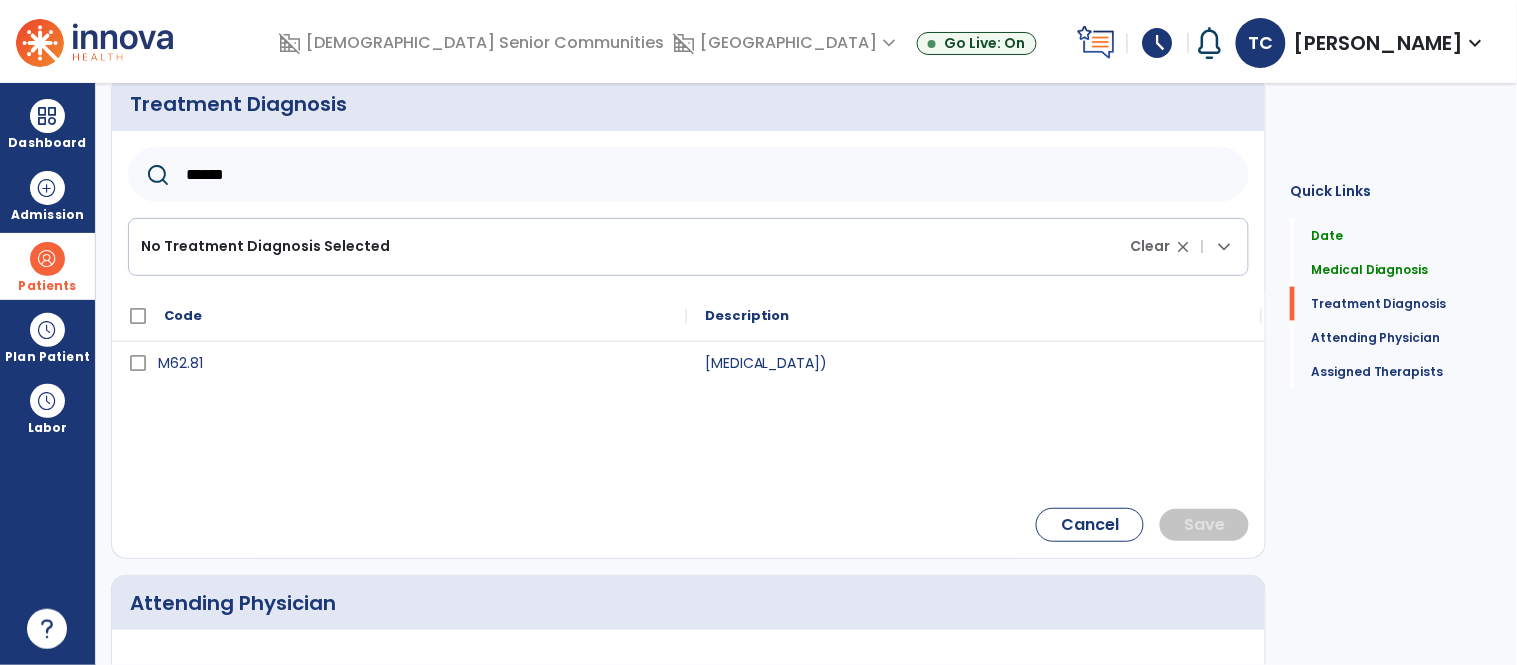scroll, scrollTop: 531, scrollLeft: 0, axis: vertical 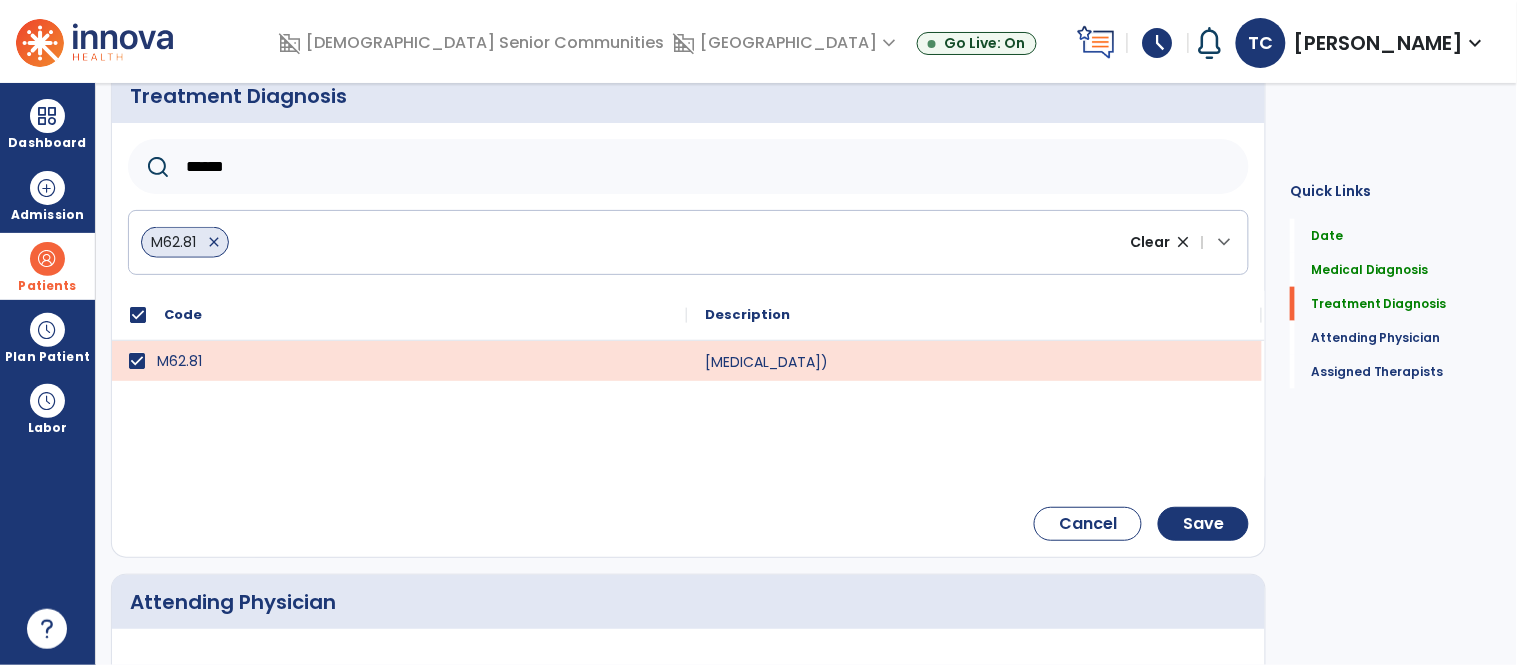 click on "******" 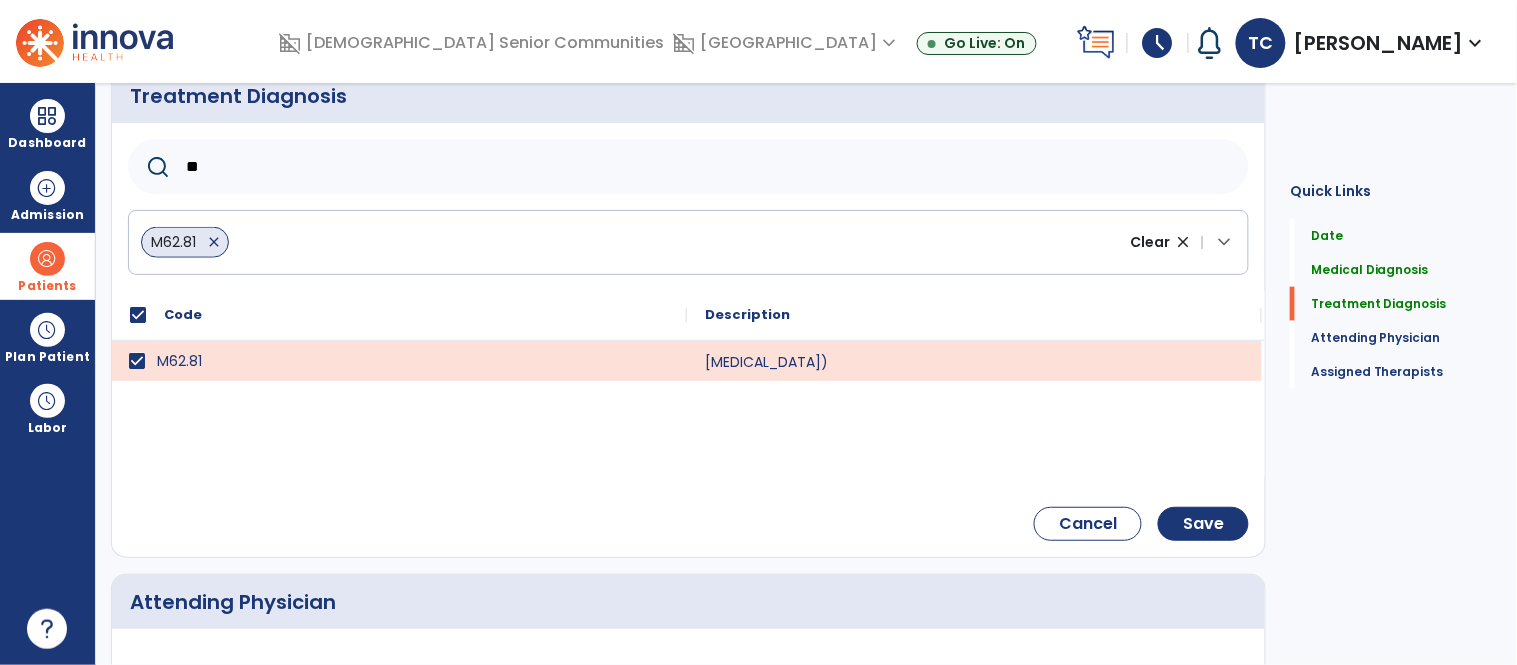 type on "*" 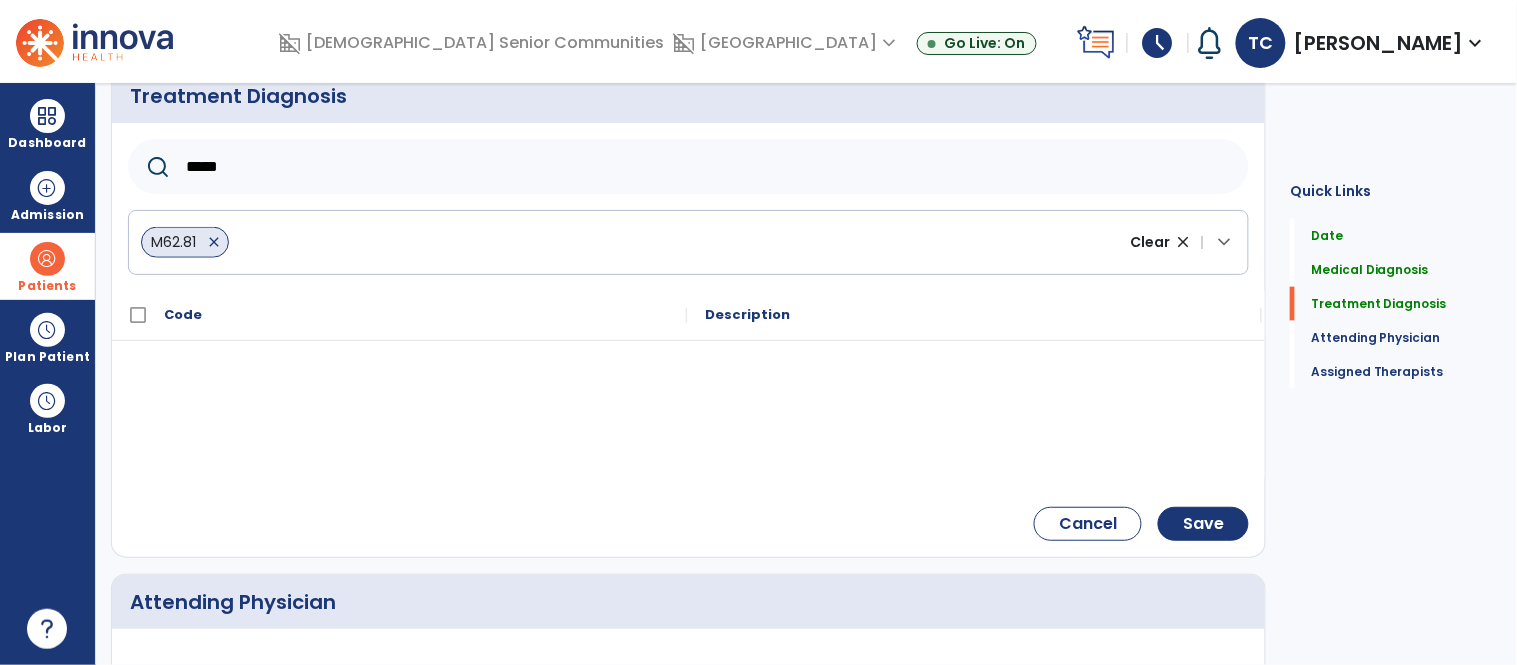 type on "*****" 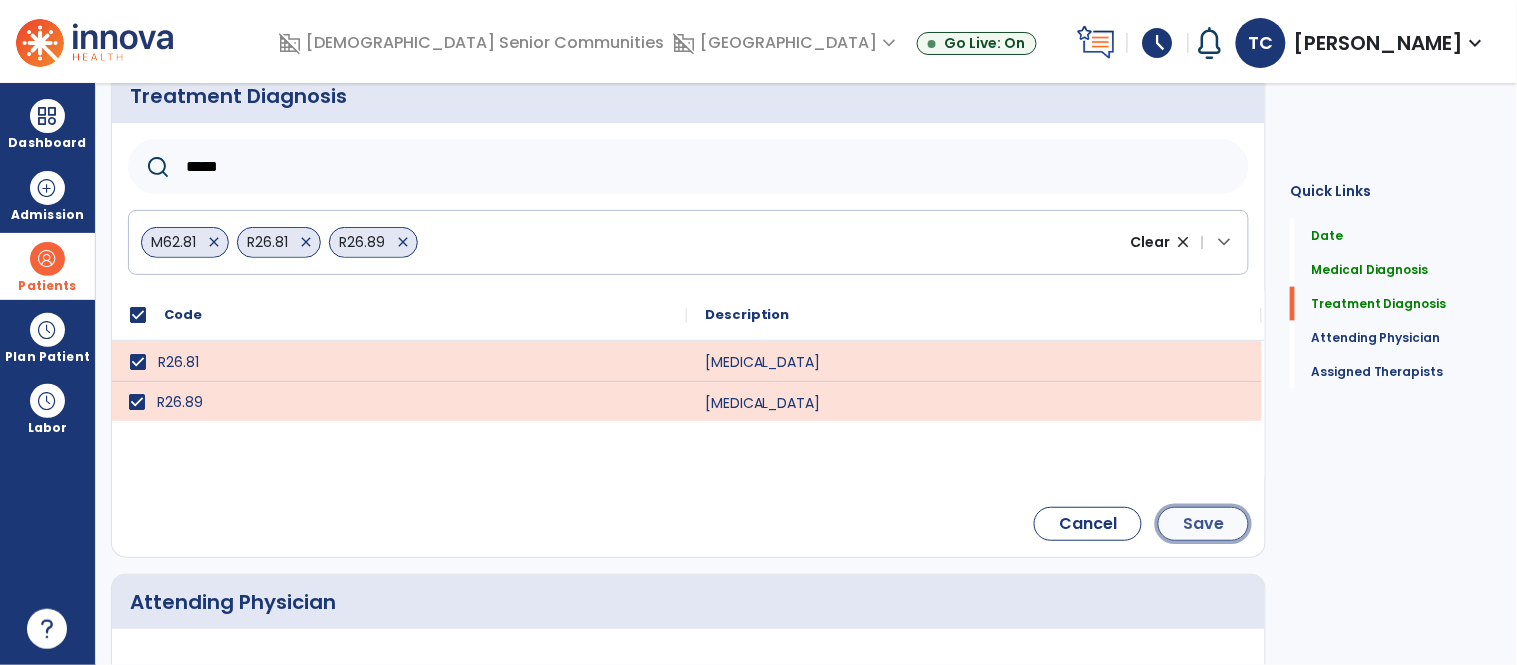 click on "Save" 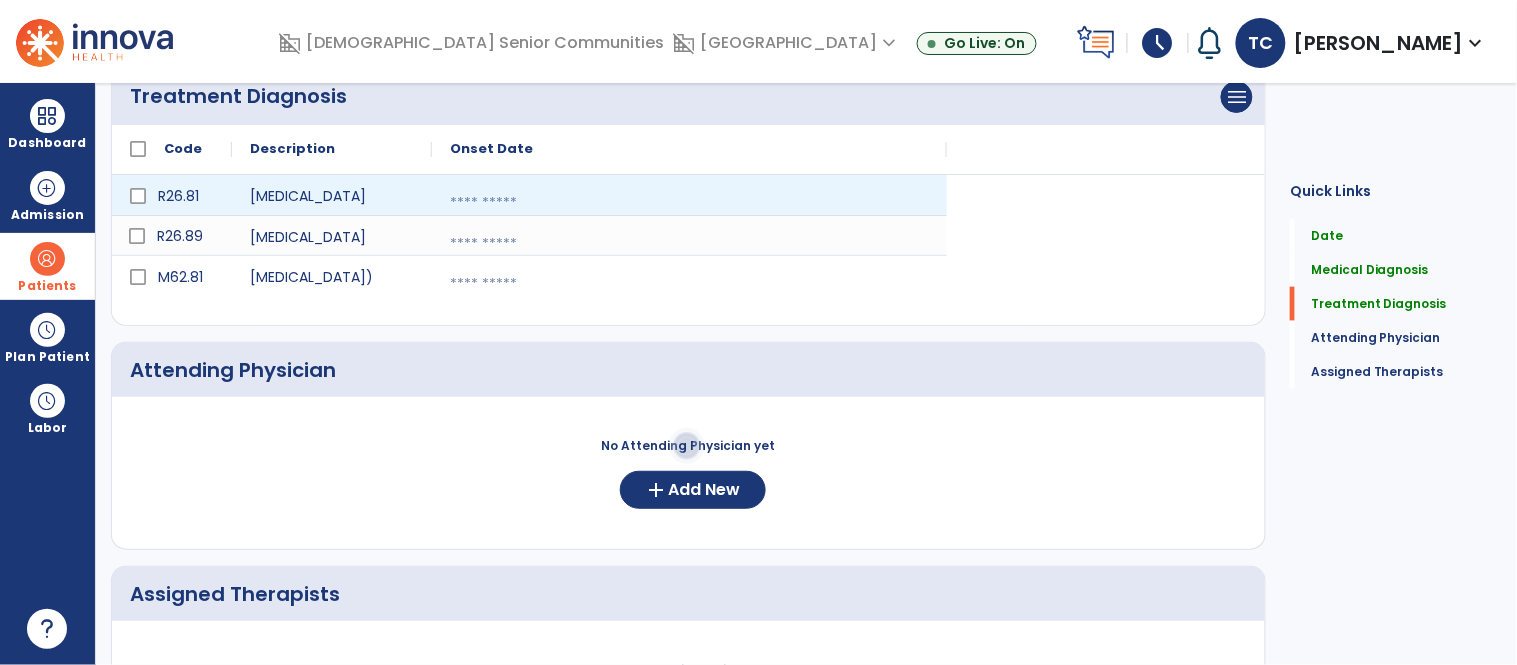 click at bounding box center (689, 203) 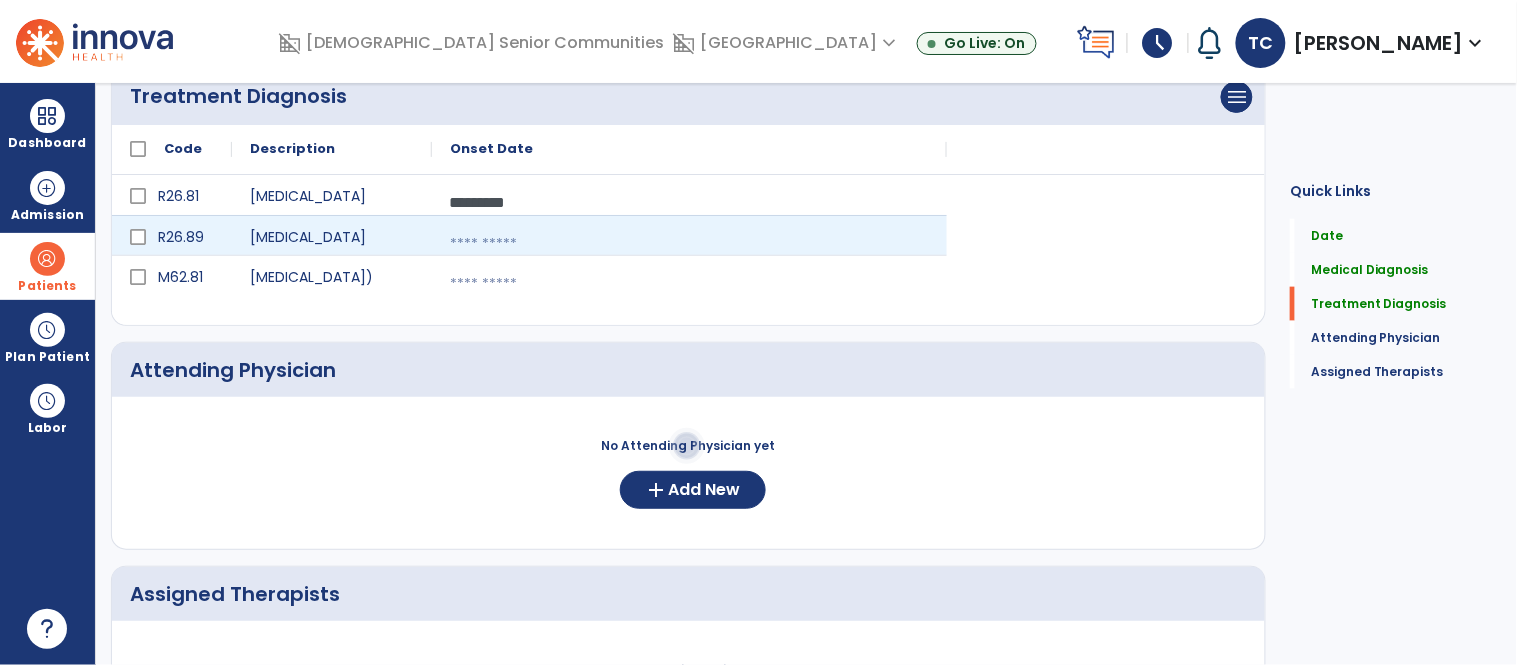 click at bounding box center (689, 244) 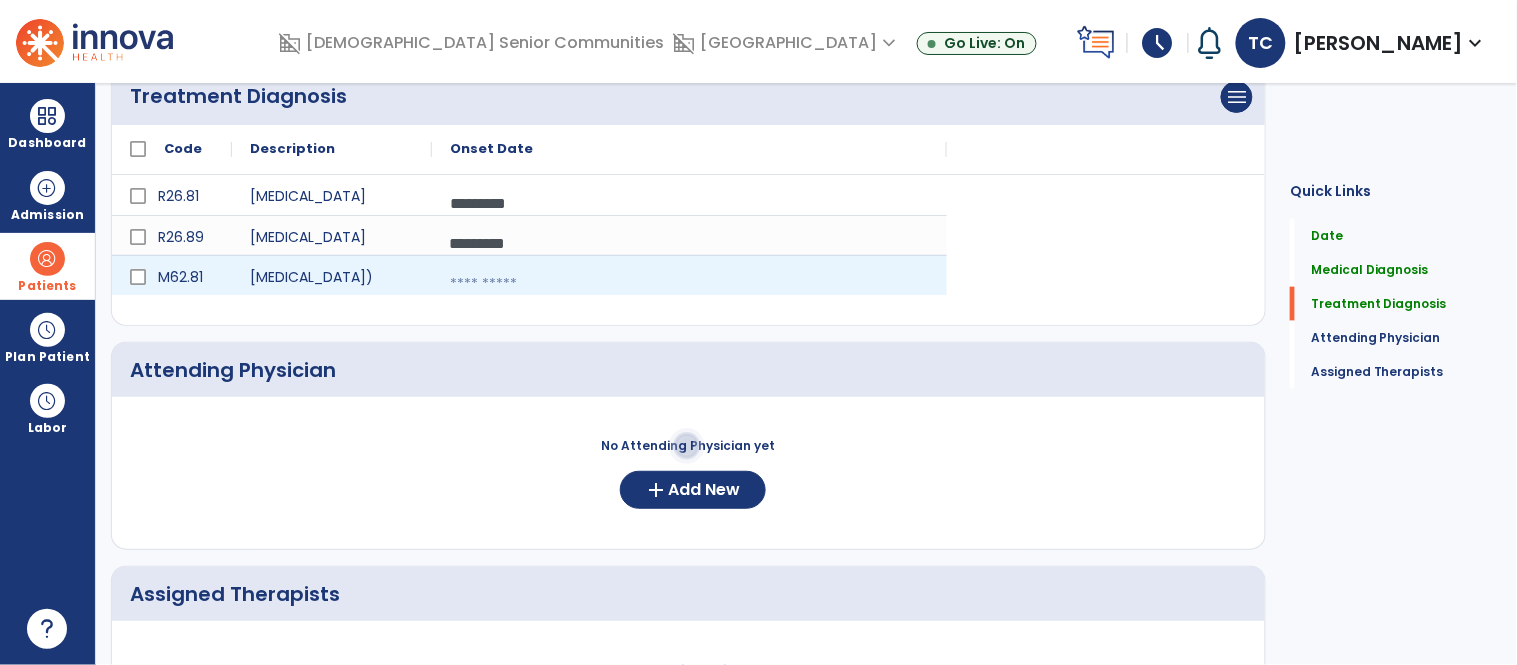 click at bounding box center [689, 284] 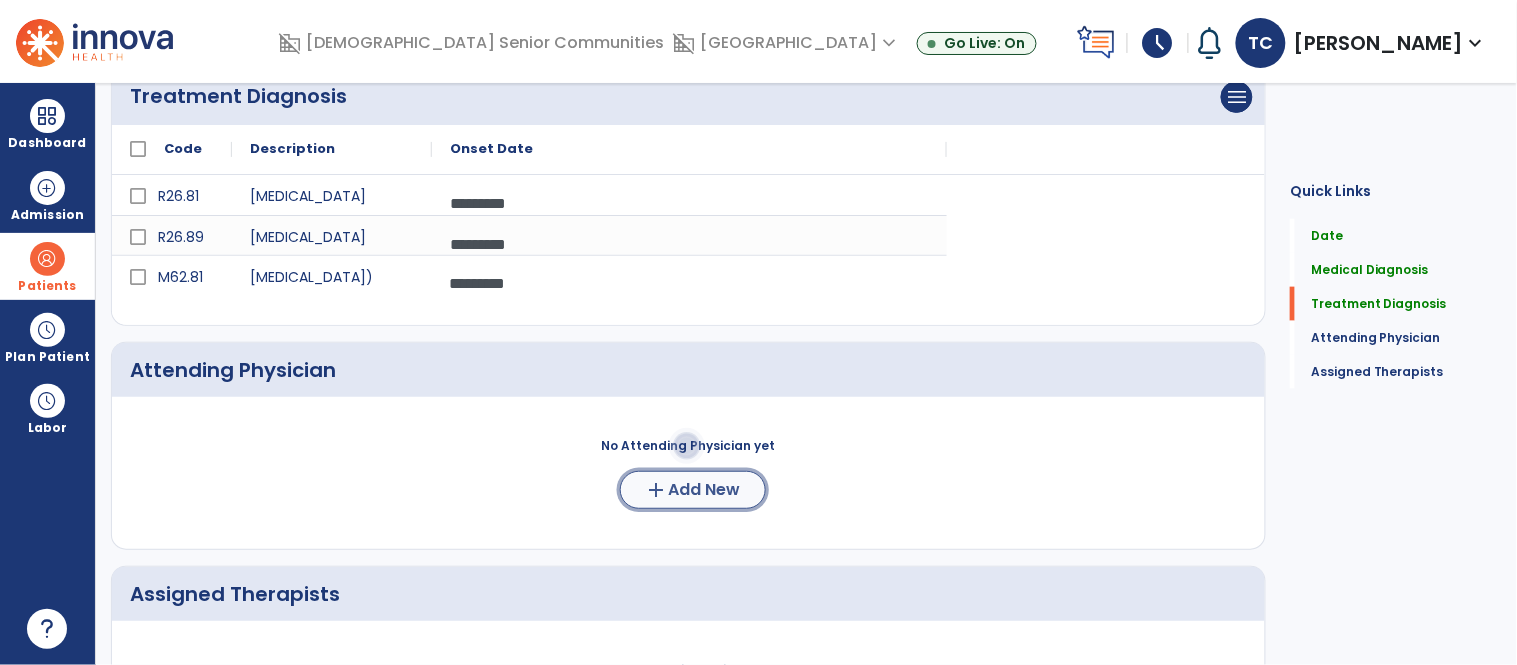 click on "Add New" 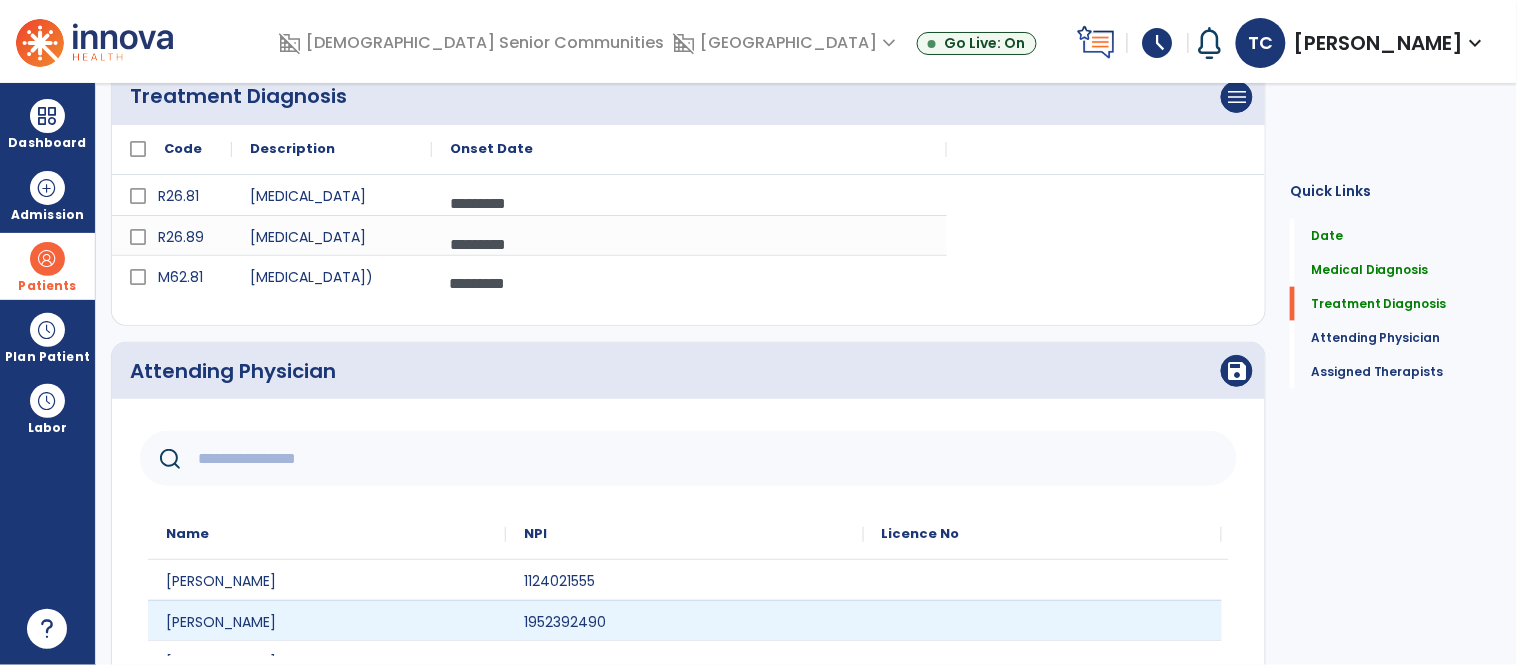 scroll, scrollTop: 23, scrollLeft: 0, axis: vertical 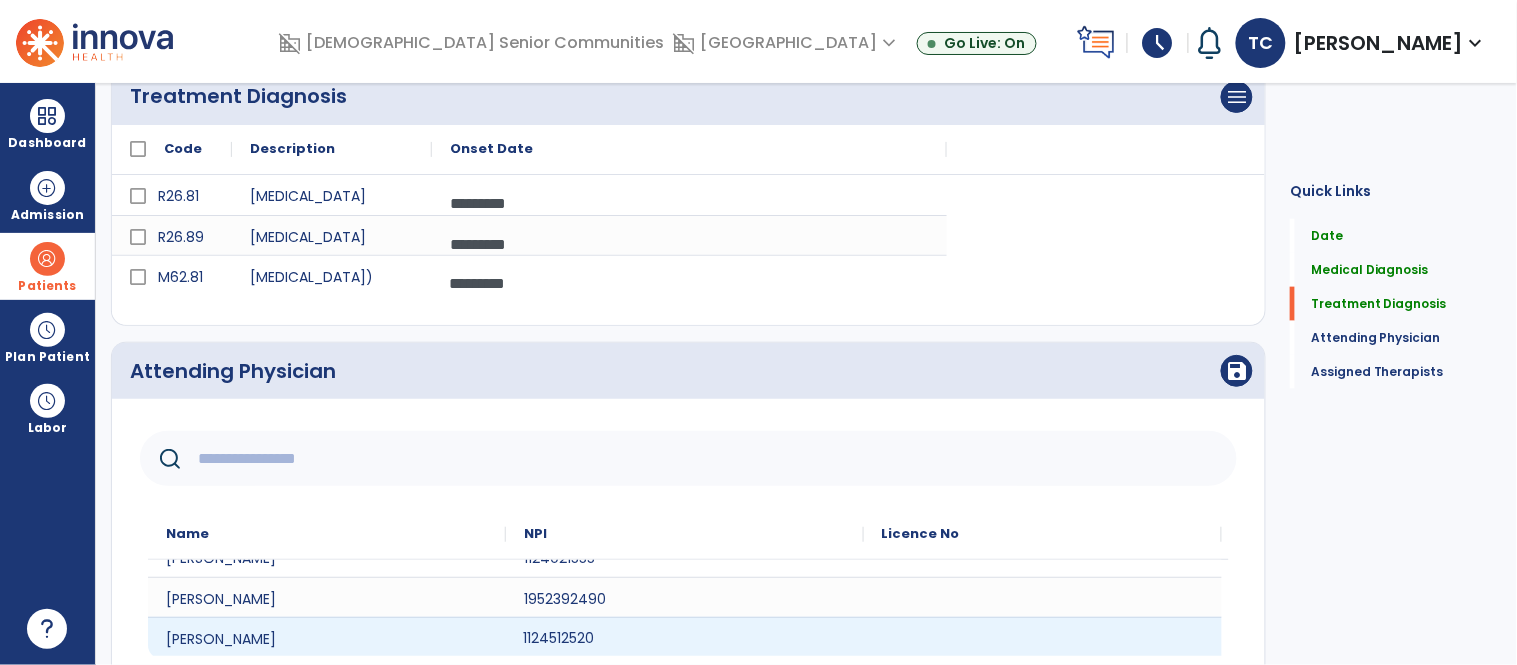 click on "1124512520" 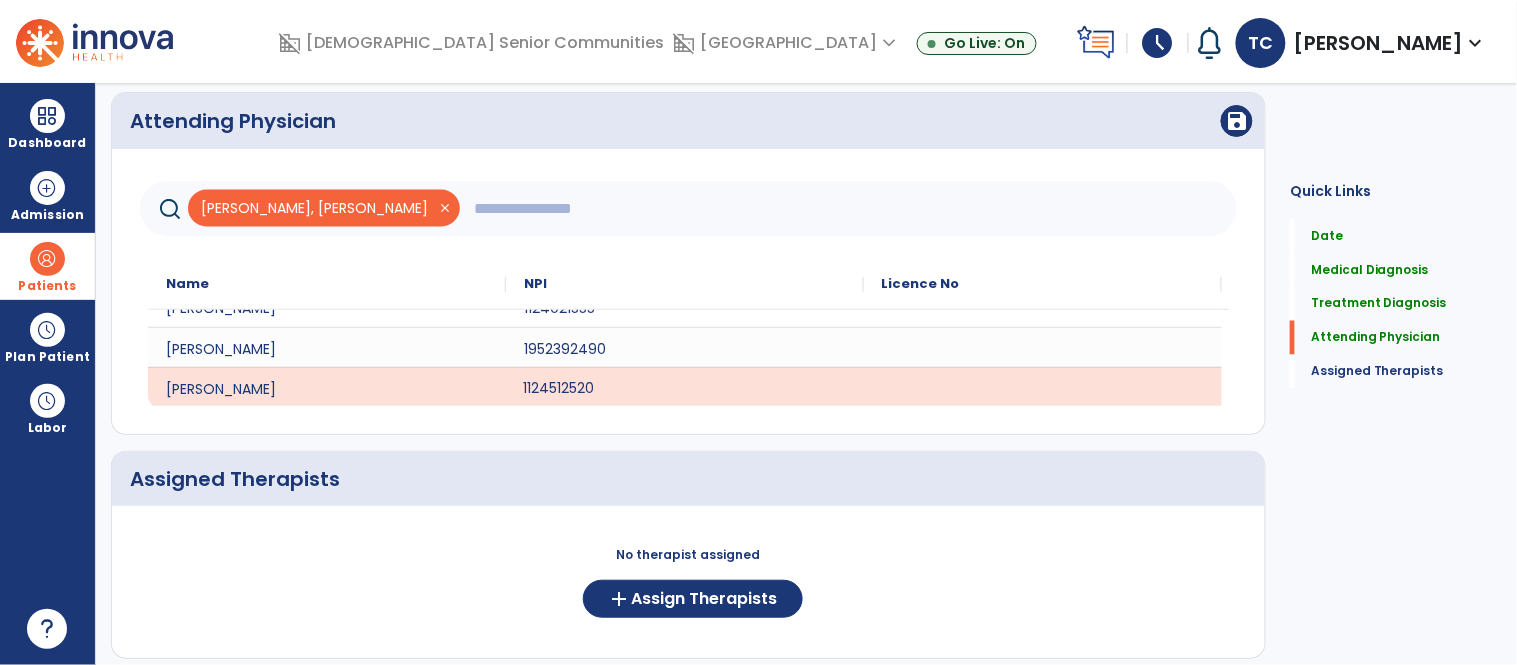 scroll, scrollTop: 827, scrollLeft: 0, axis: vertical 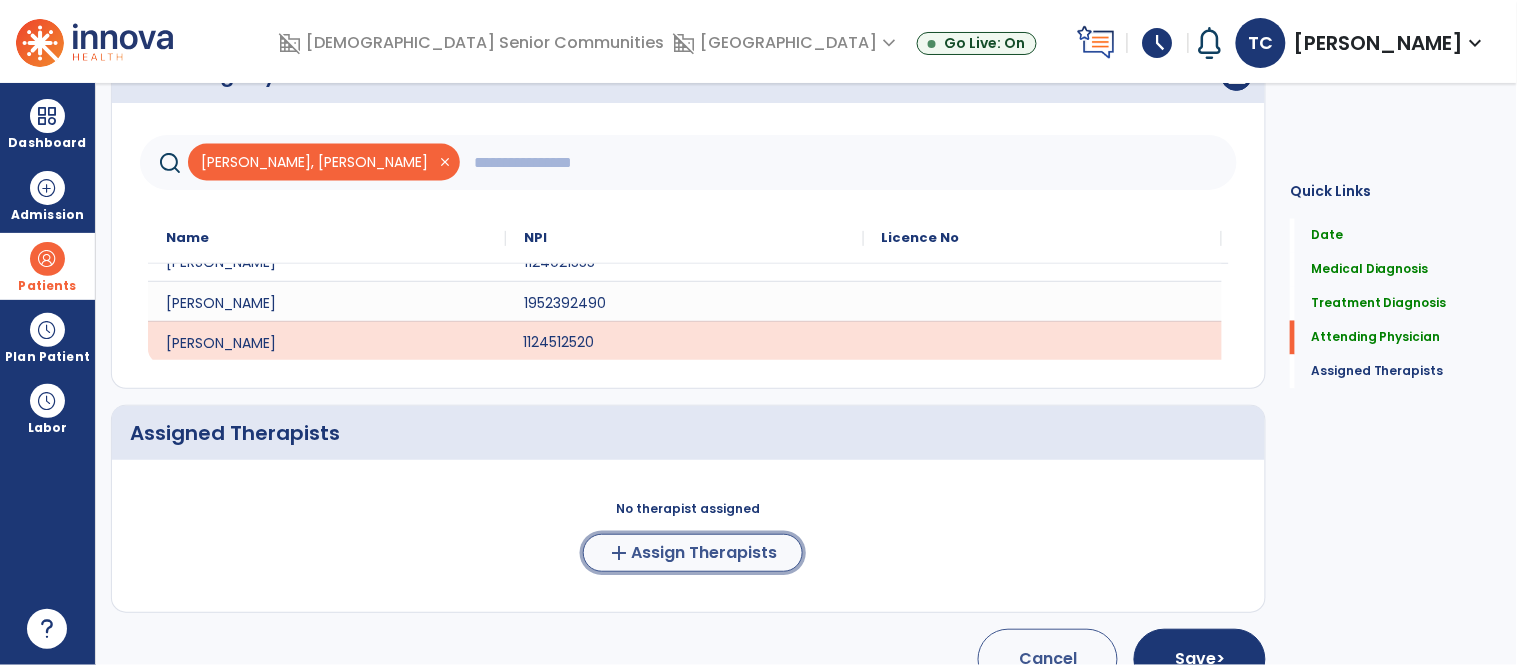 click on "add  Assign Therapists" 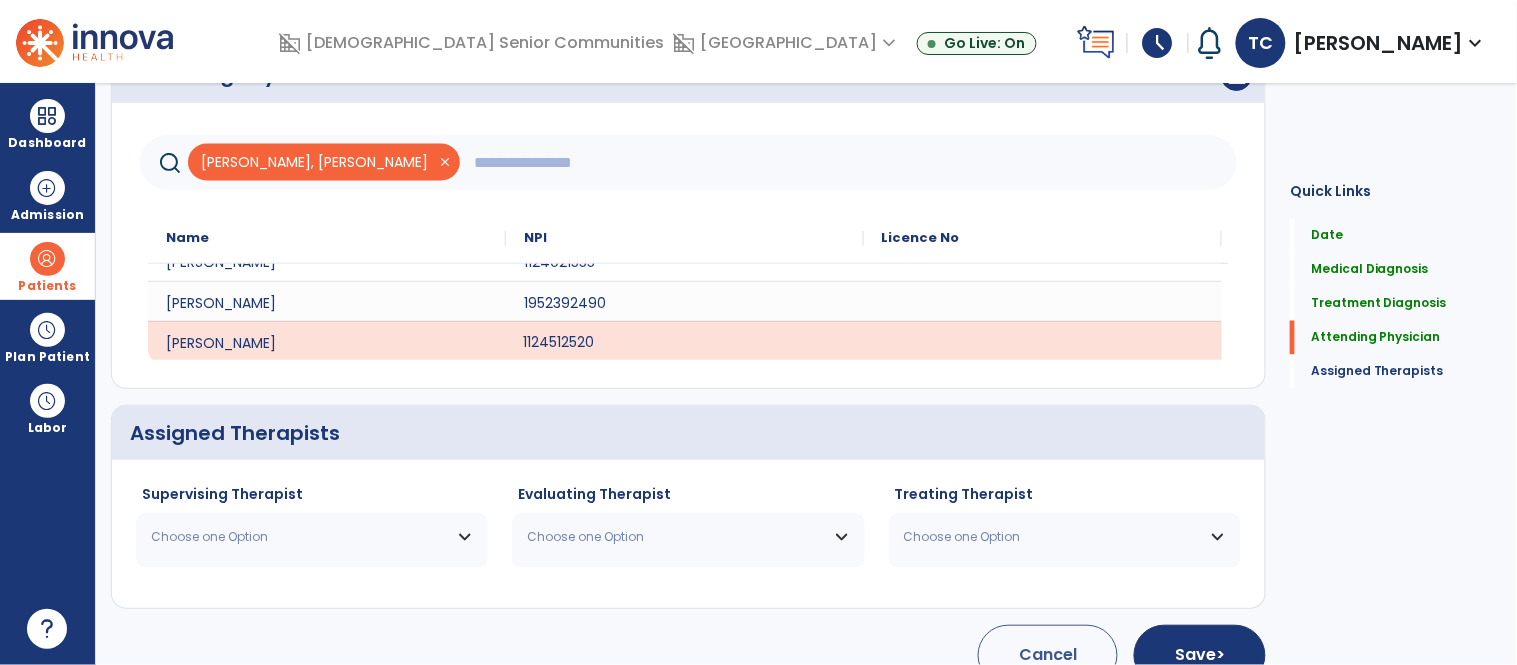 click on "Choose one Option" at bounding box center (312, 537) 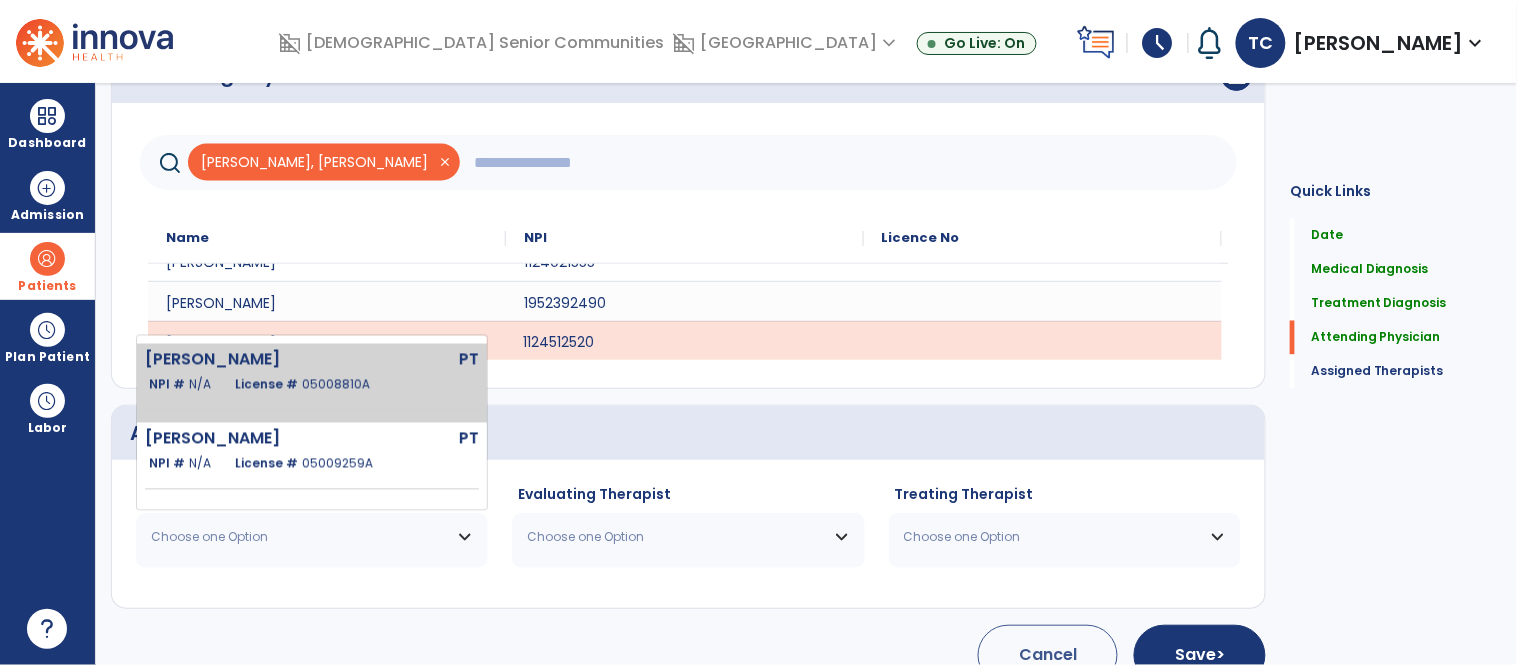 click on "License #  05008810A" 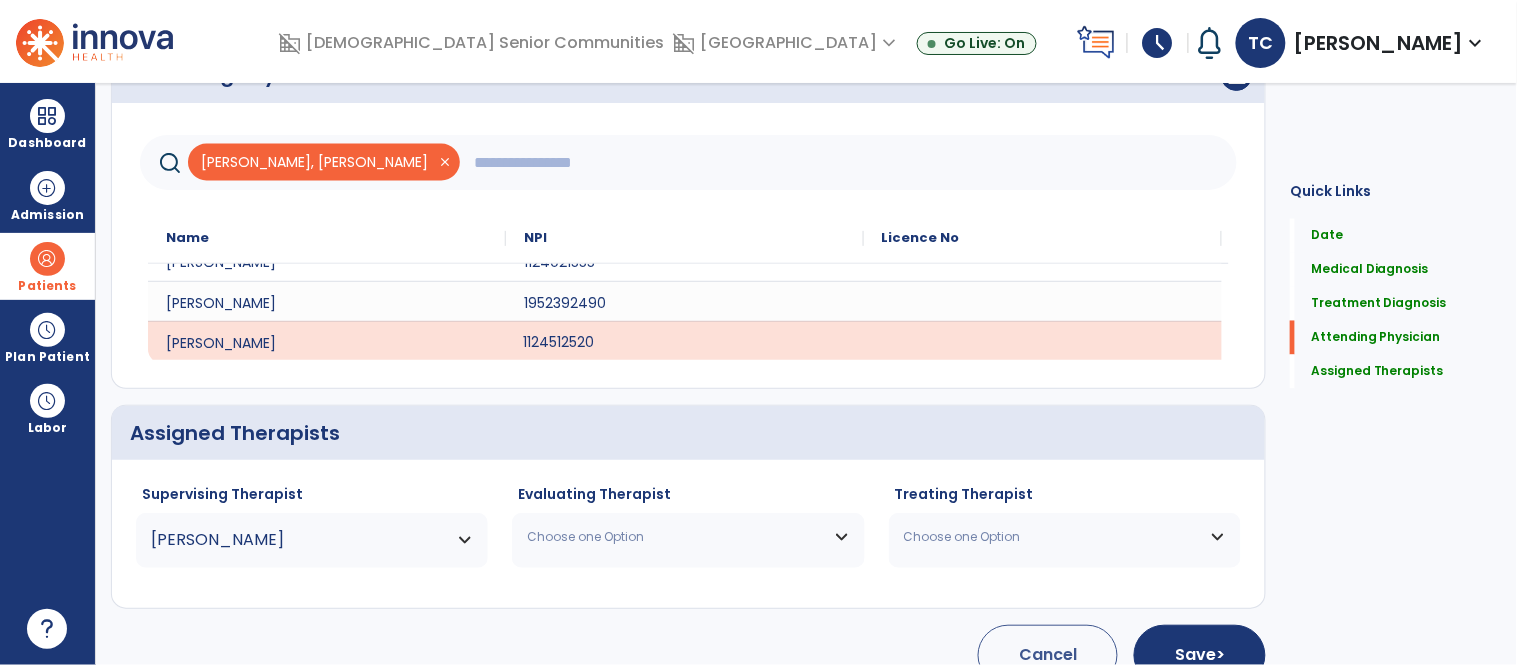 click on "Choose one Option [PERSON_NAME]  PT   NPI #  N/A   License #  05008810A [PERSON_NAME]  PT   NPI #  N/A   License #  05009259A" 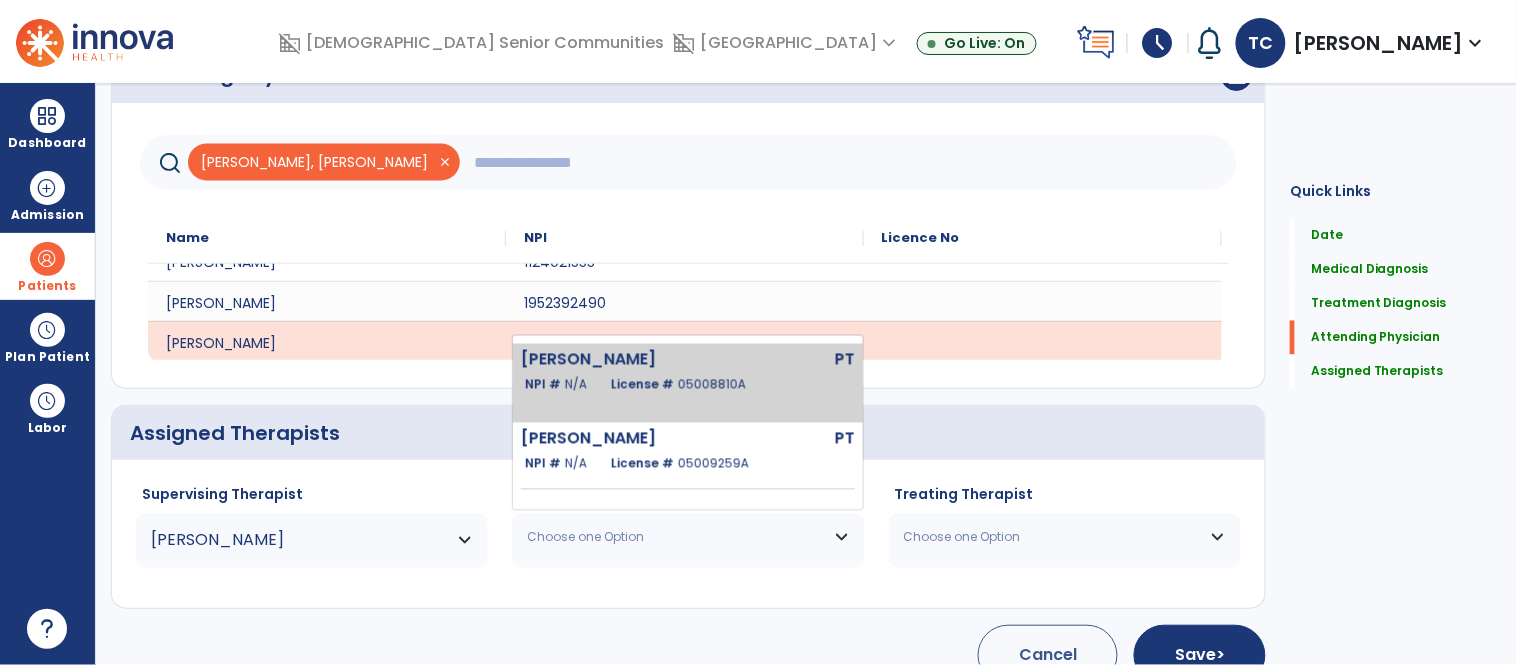 click on "[PERSON_NAME]" 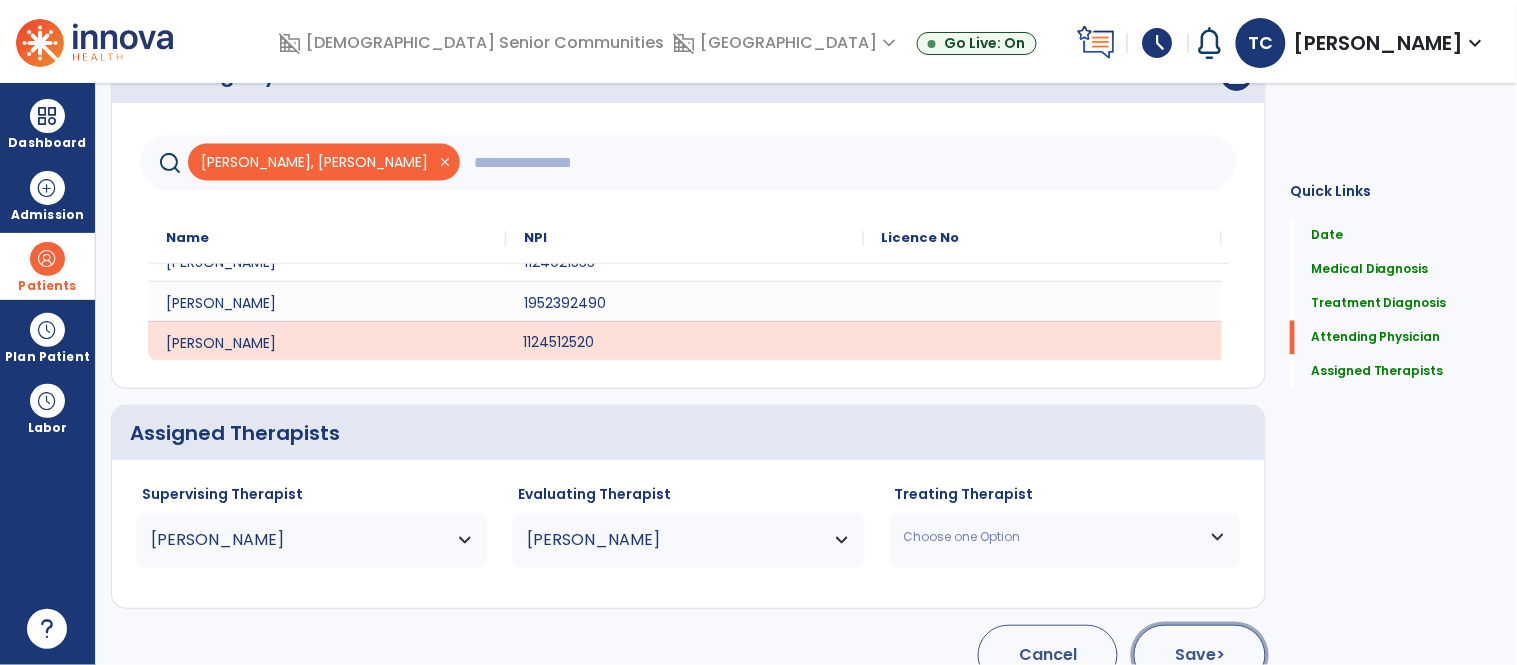 click on "Save  >" 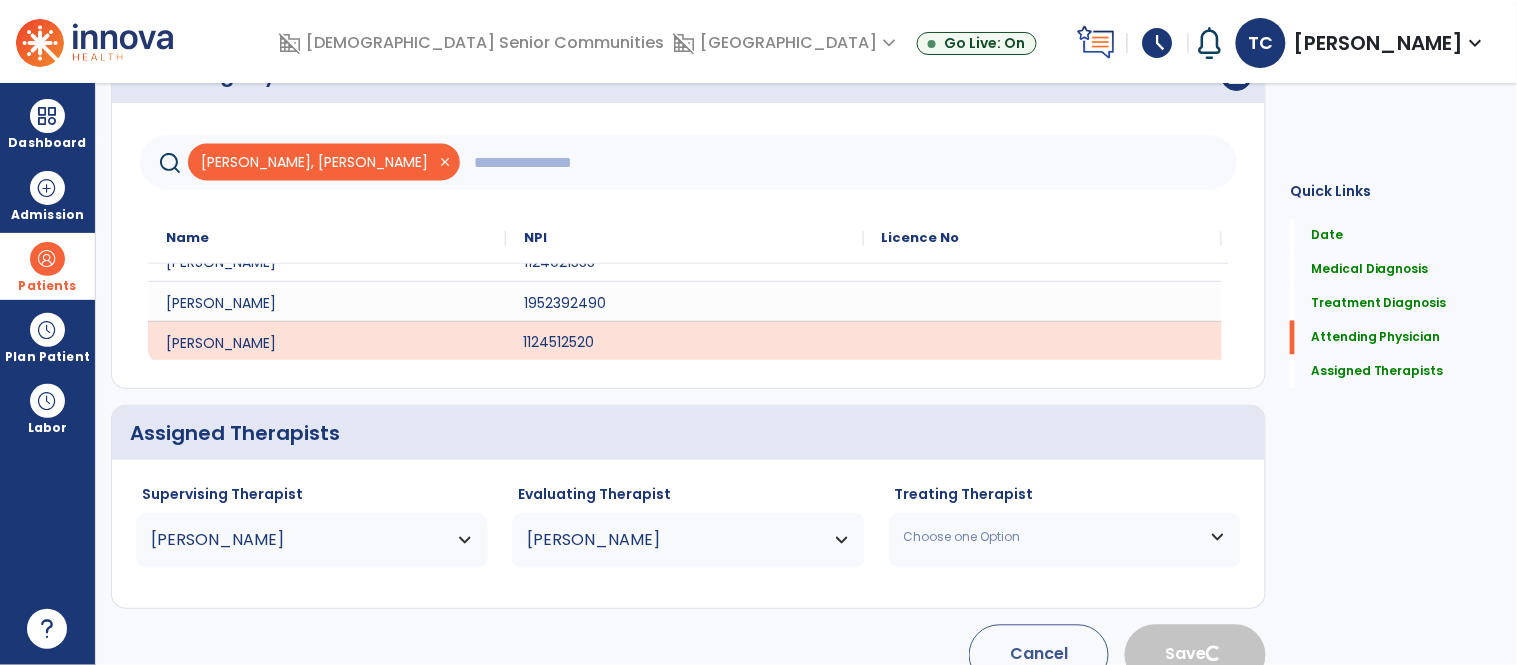 type 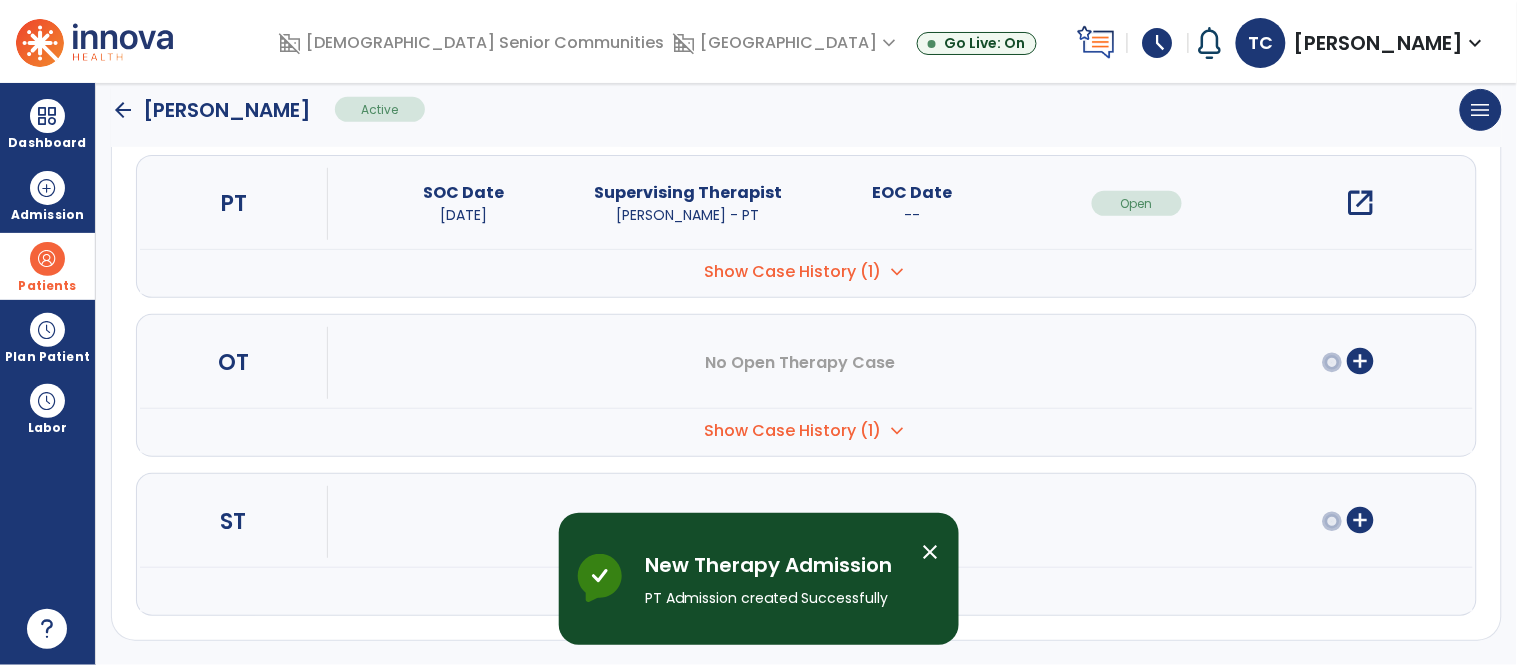 scroll, scrollTop: 232, scrollLeft: 0, axis: vertical 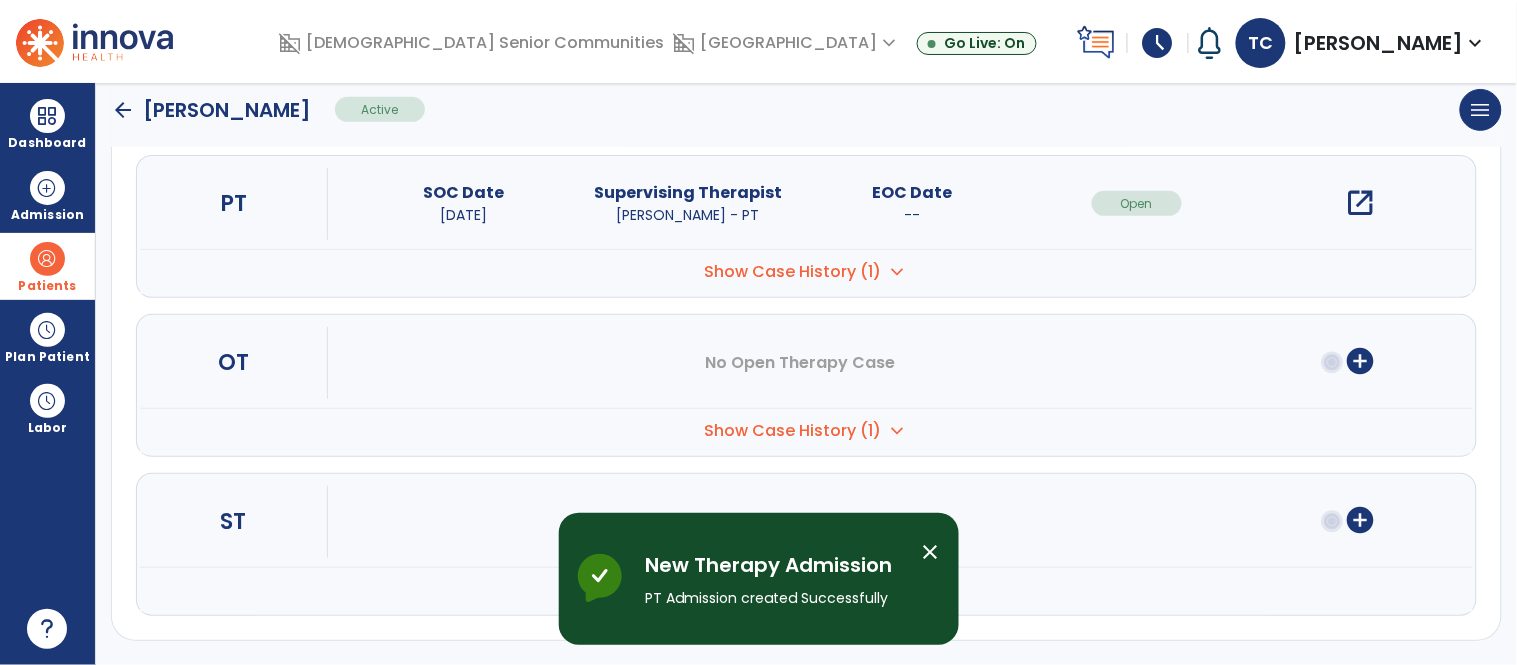 click on "open_in_new" at bounding box center [1361, 203] 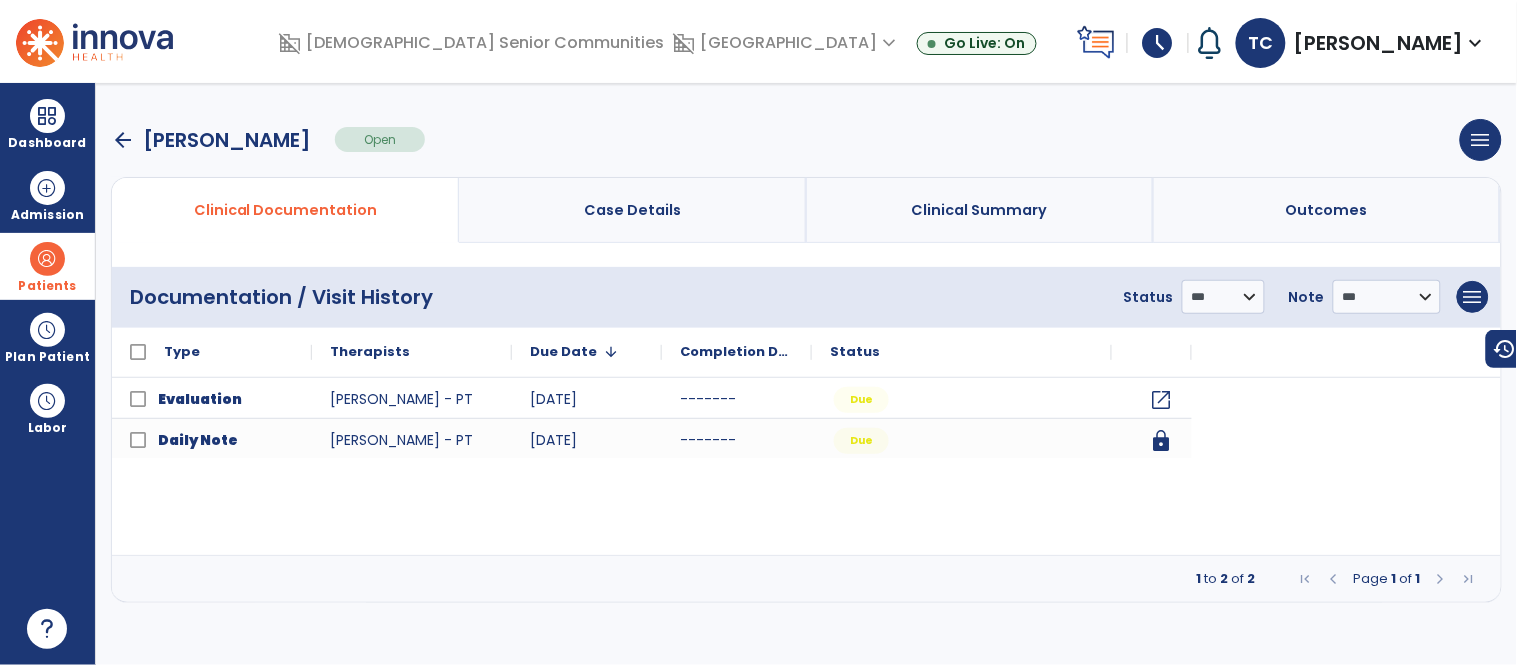 scroll, scrollTop: 0, scrollLeft: 0, axis: both 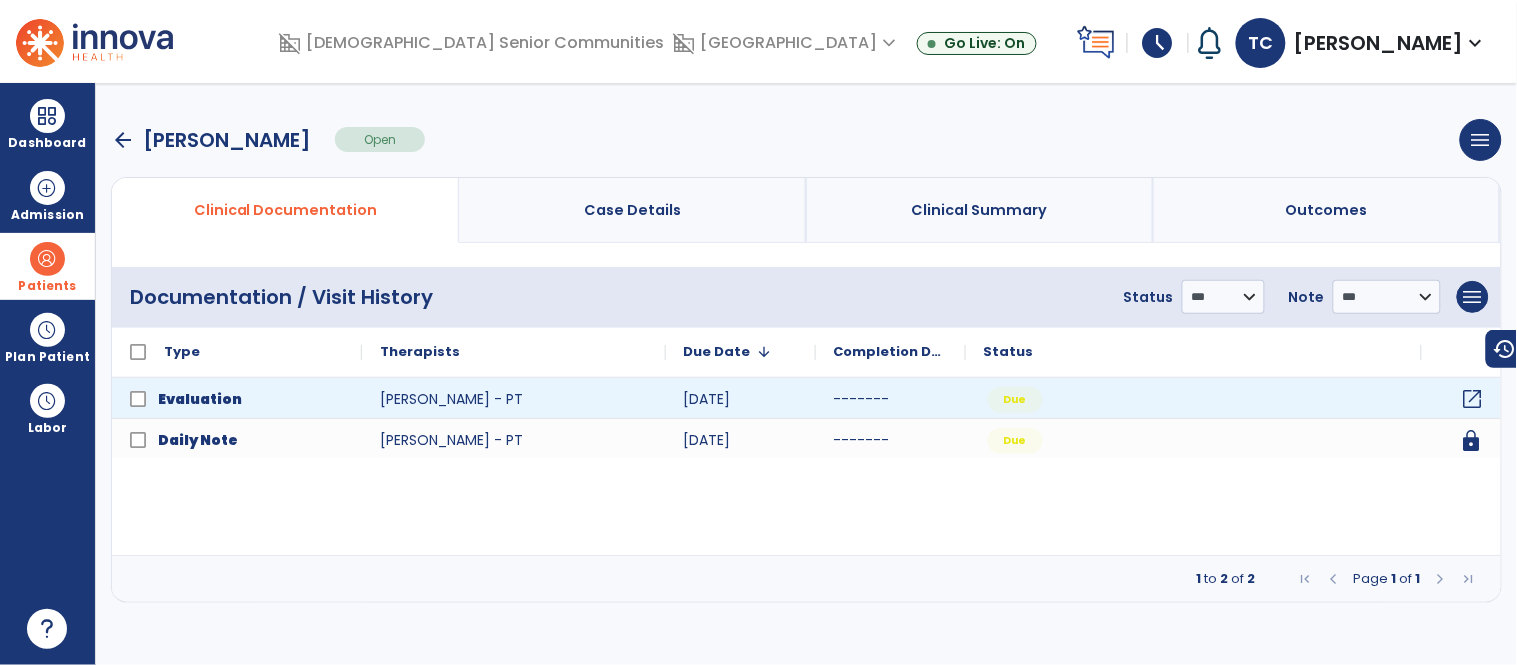 click on "open_in_new" 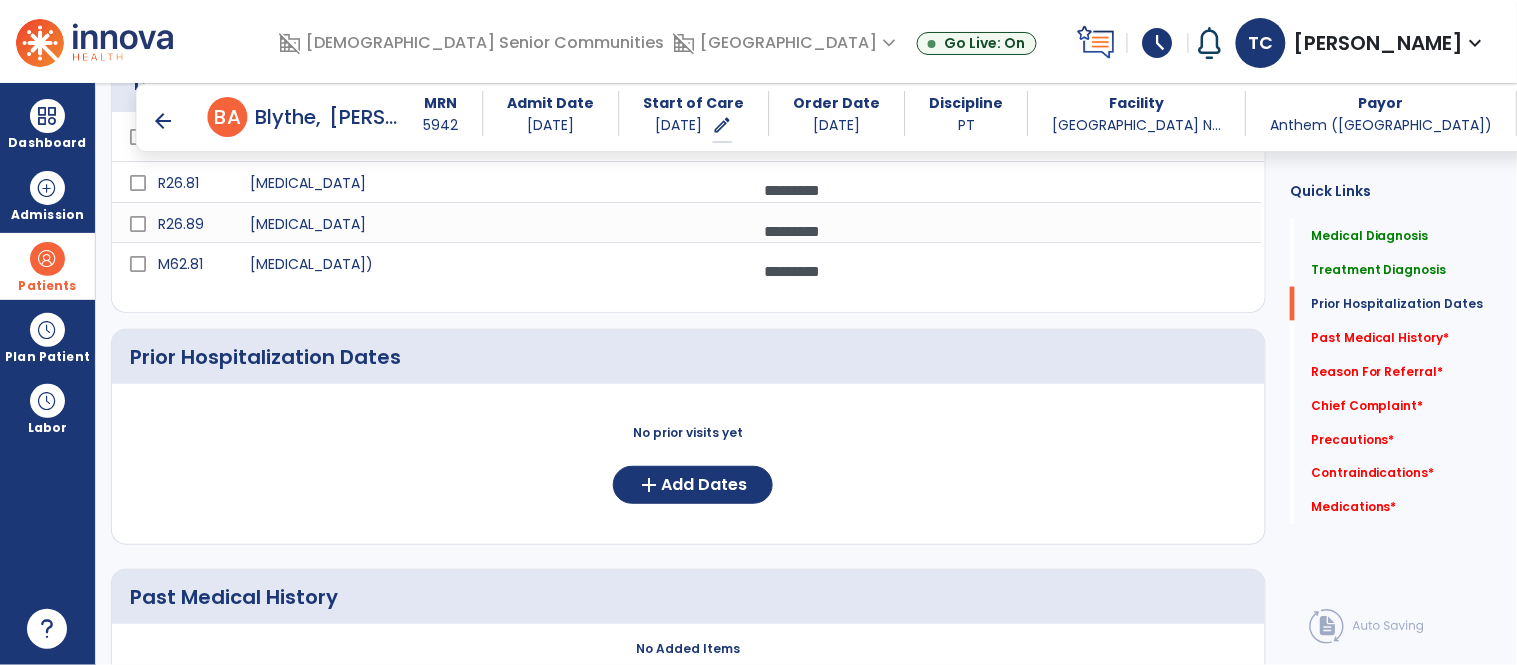 scroll, scrollTop: 630, scrollLeft: 0, axis: vertical 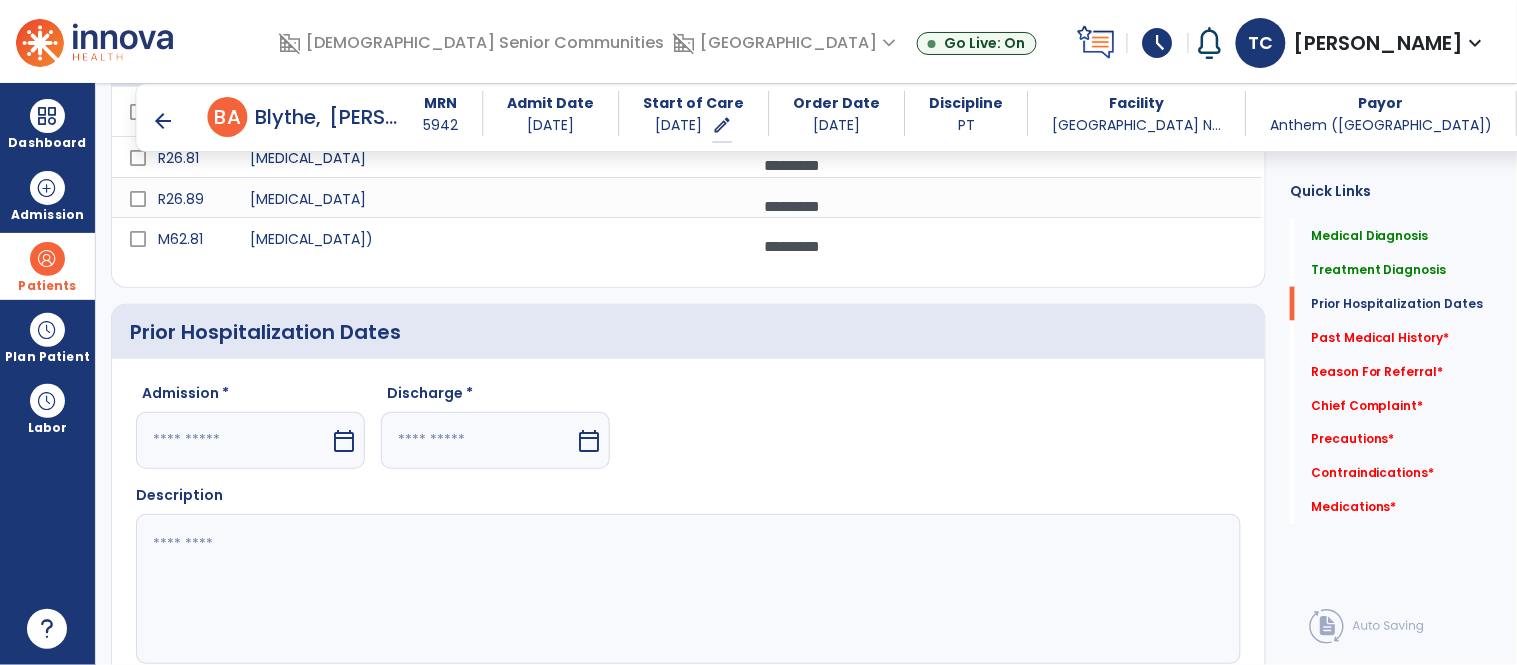 click on "calendar_today" at bounding box center [250, 440] 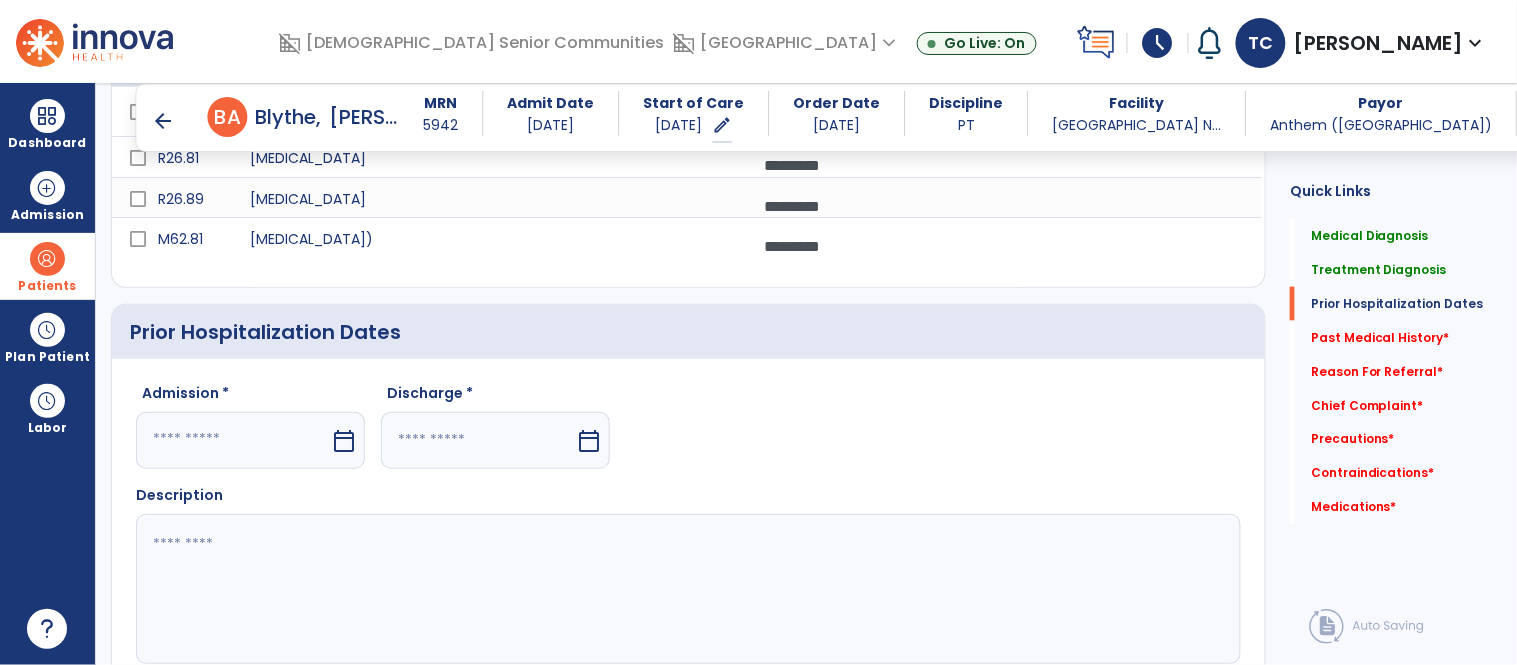 click at bounding box center (233, 440) 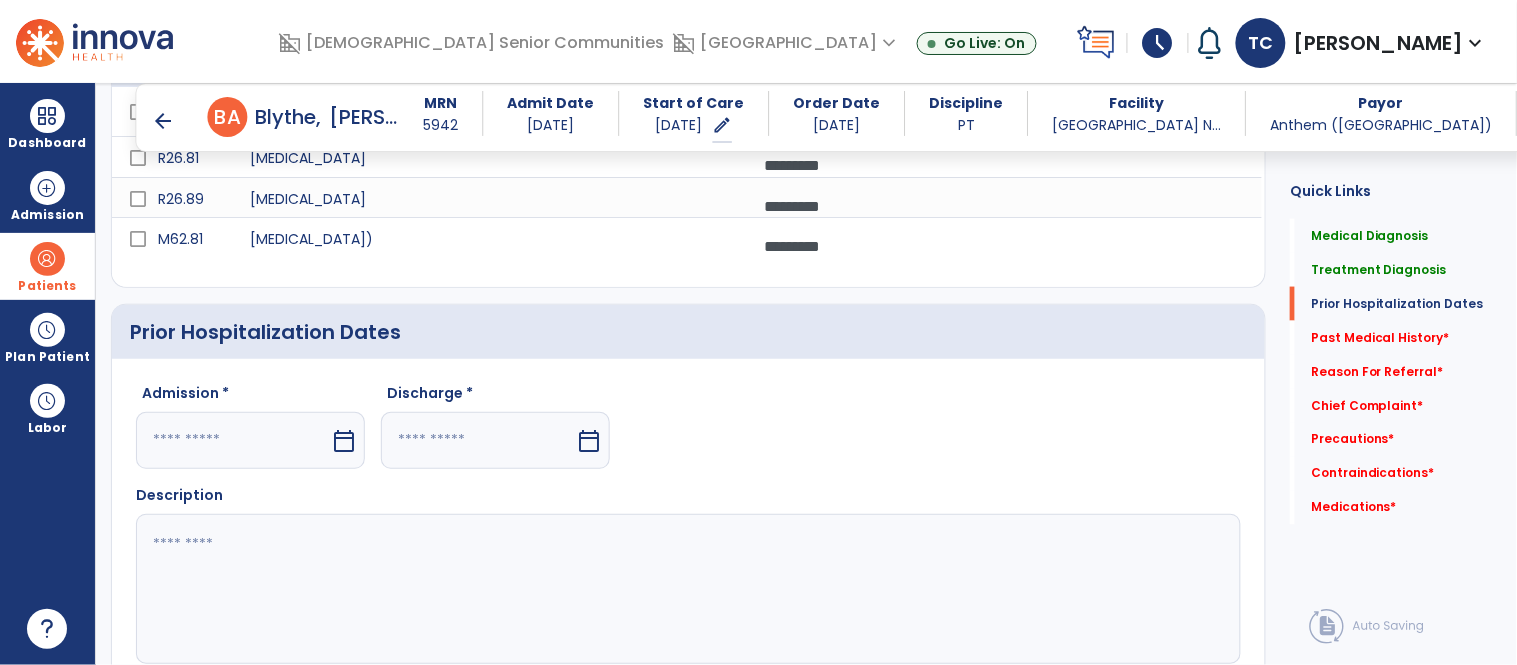 select on "*" 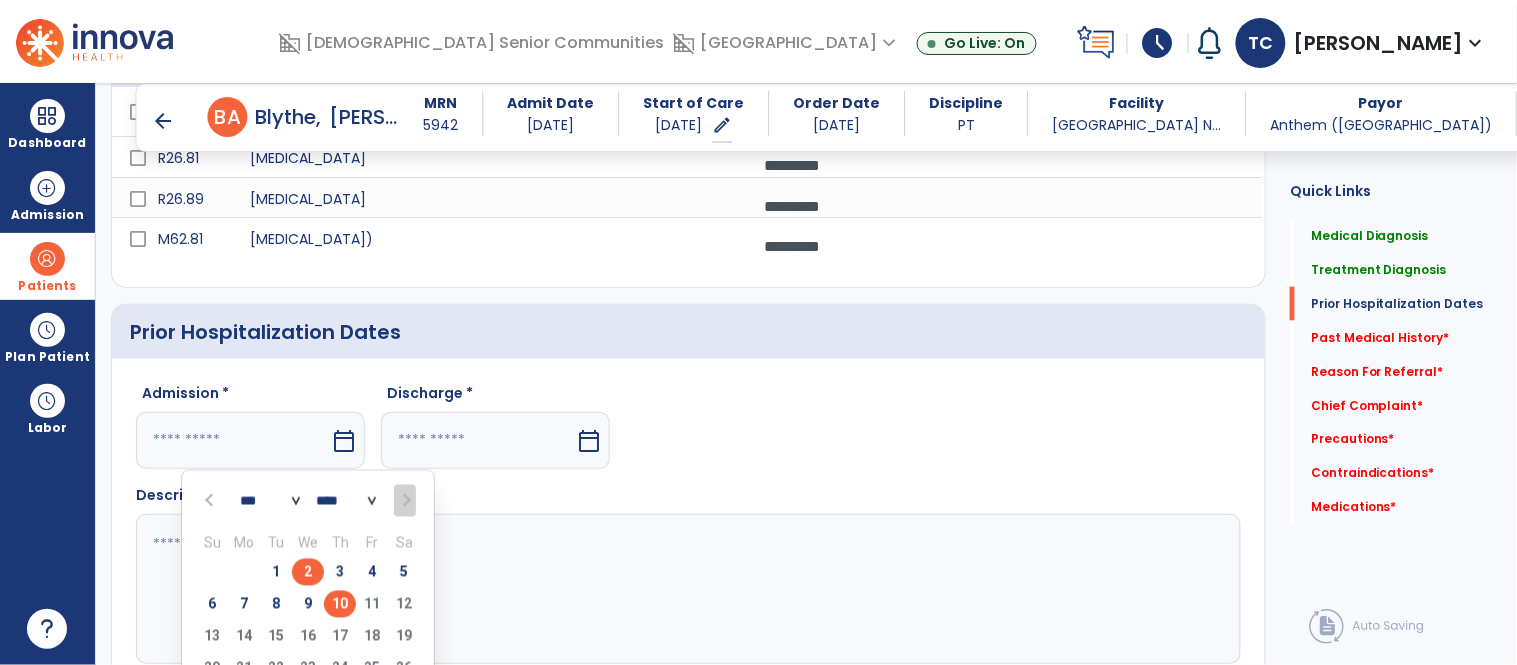 click on "2" at bounding box center (308, 572) 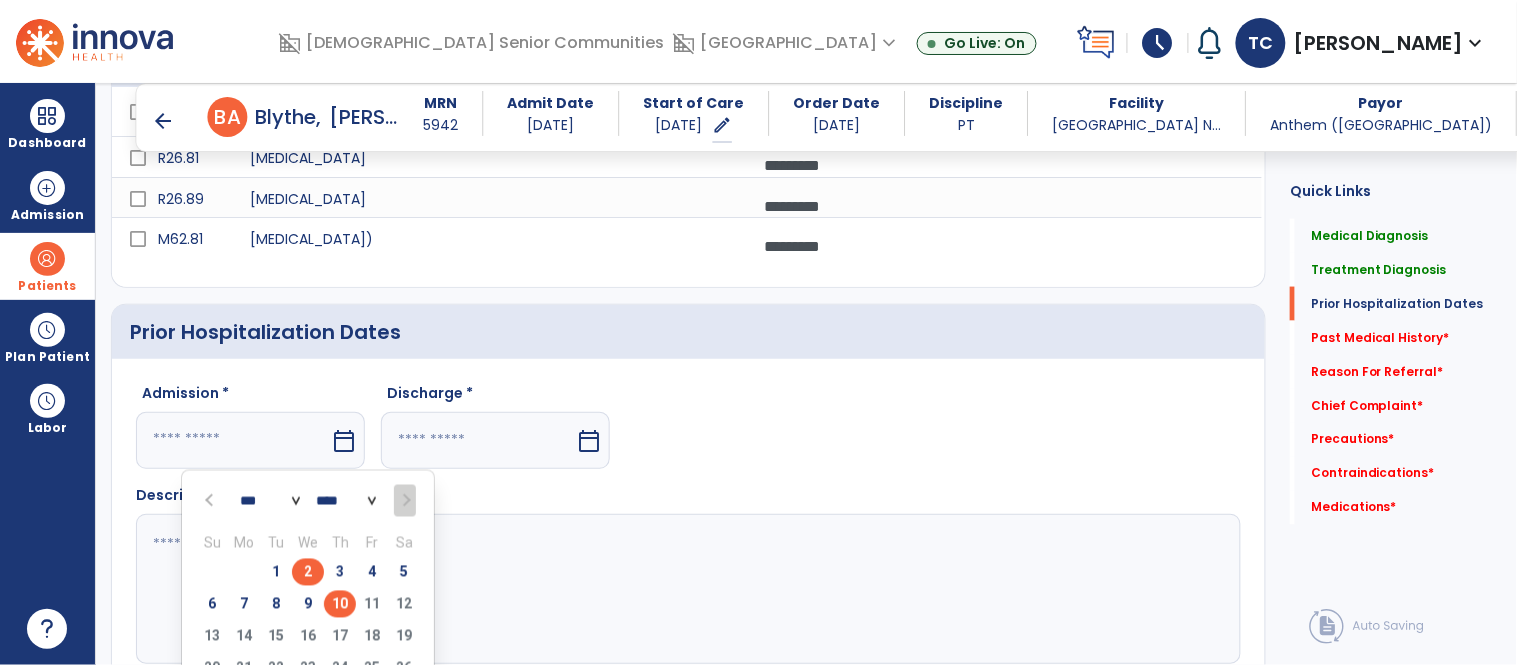 type on "********" 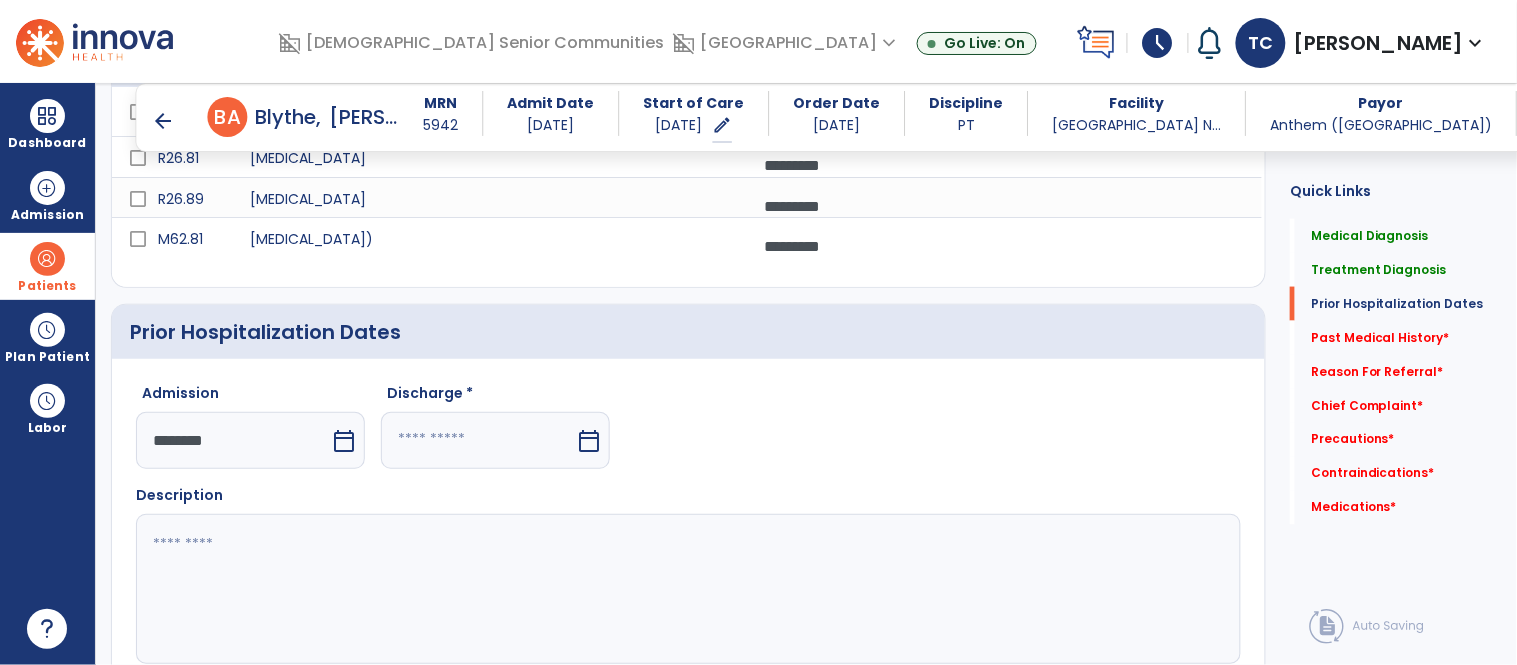 click at bounding box center (478, 440) 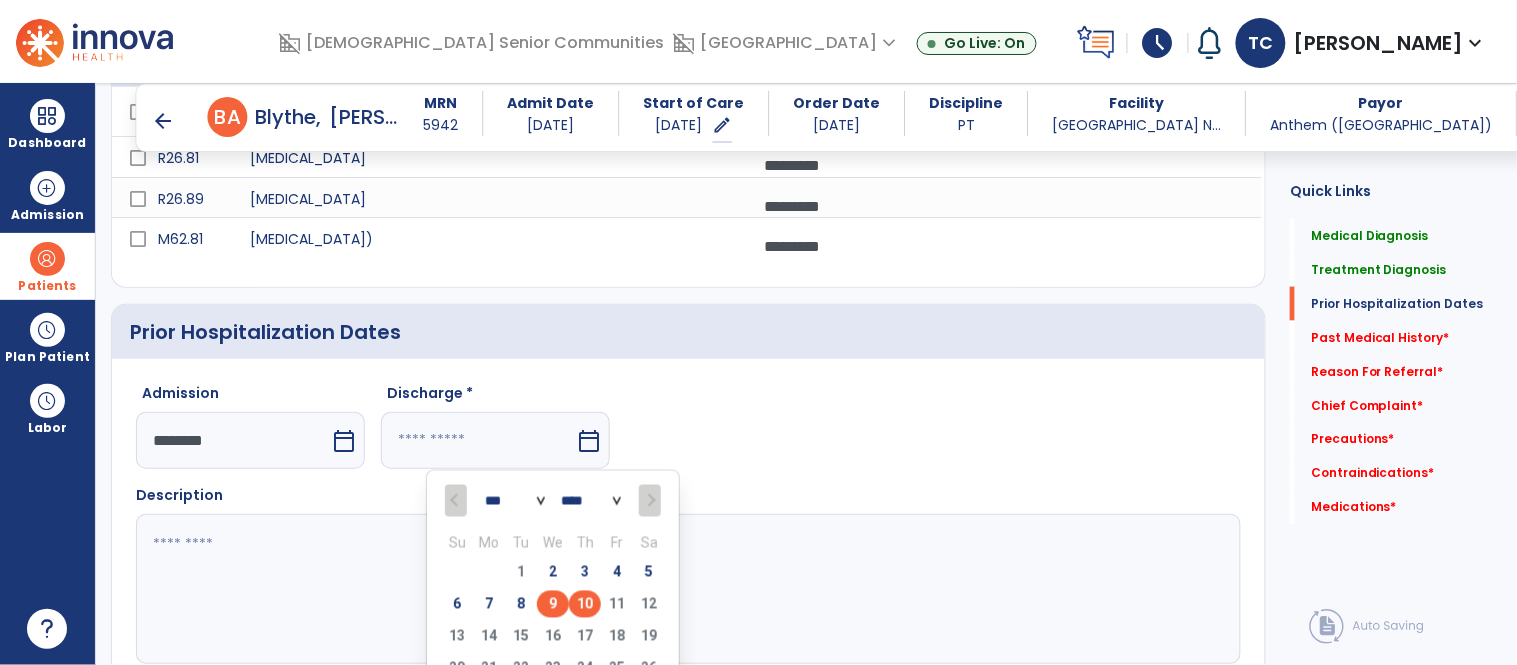click on "9" at bounding box center (553, 604) 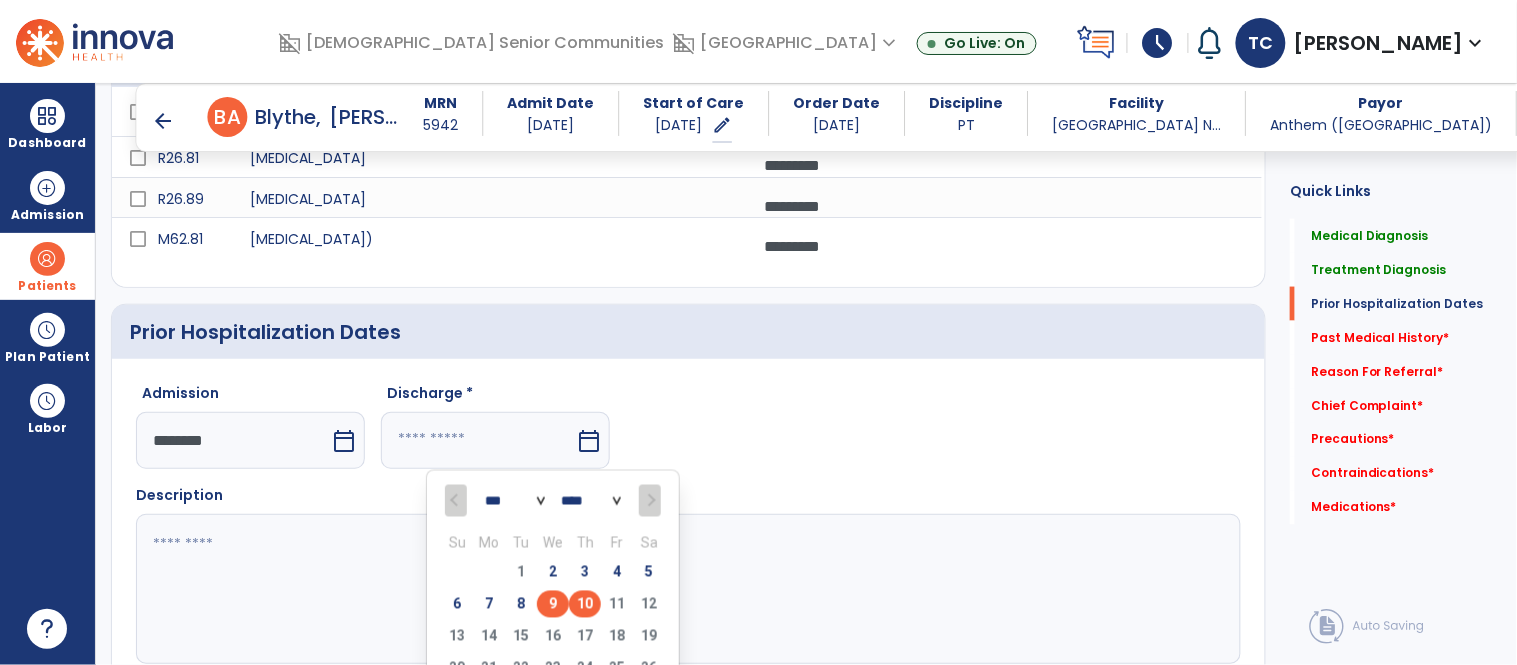 type on "********" 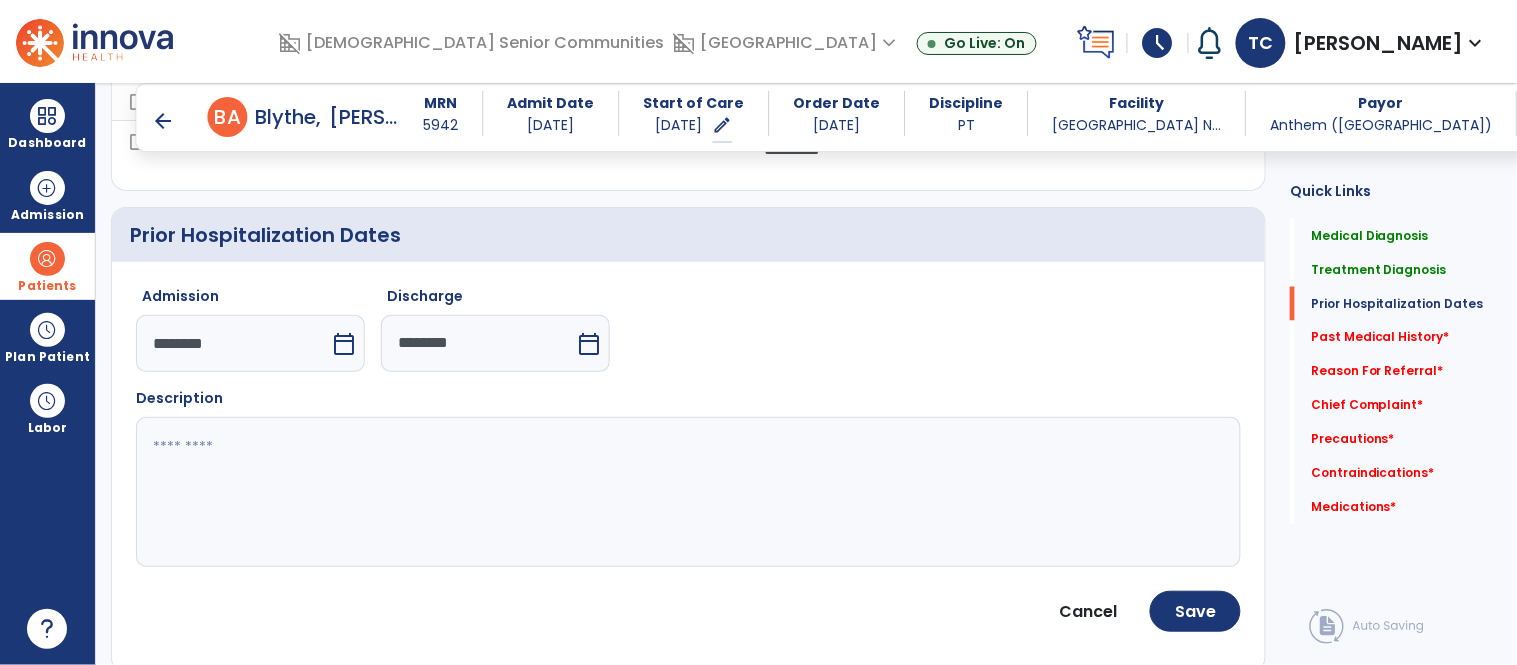 scroll, scrollTop: 741, scrollLeft: 0, axis: vertical 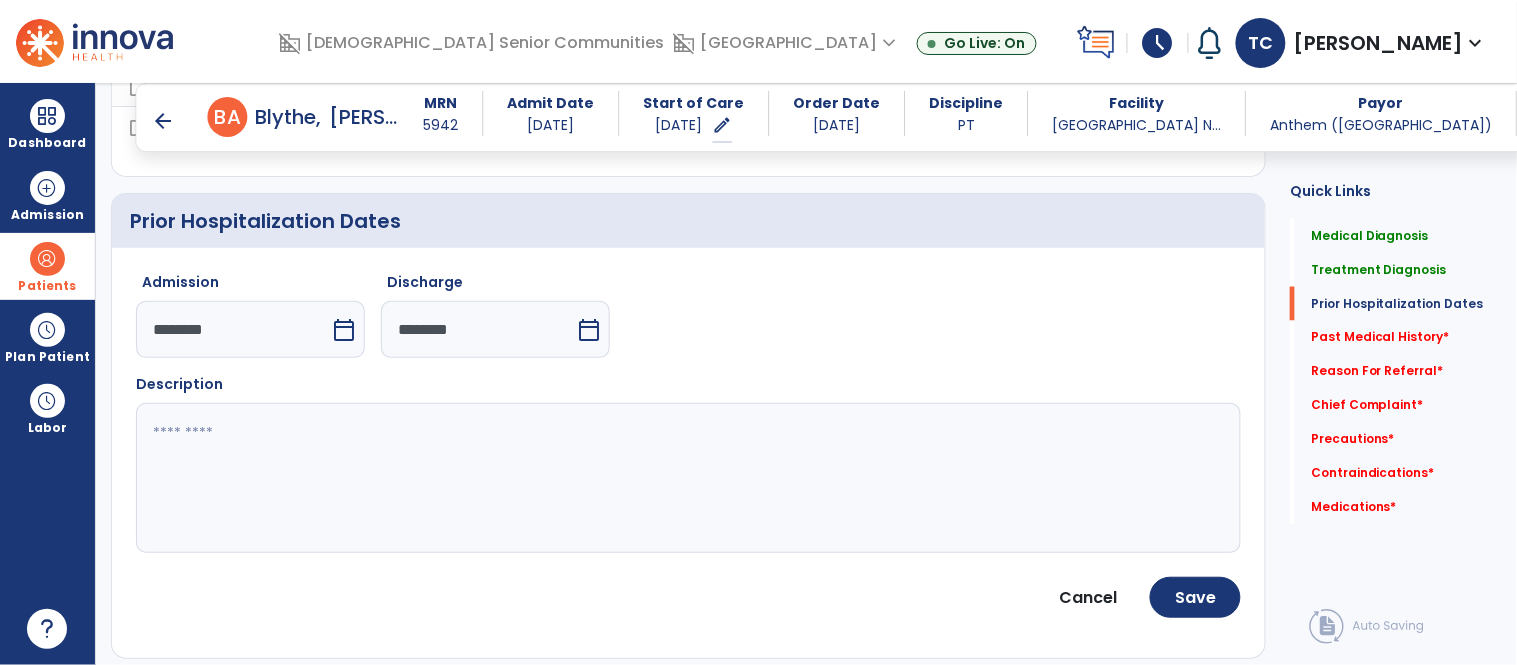 click 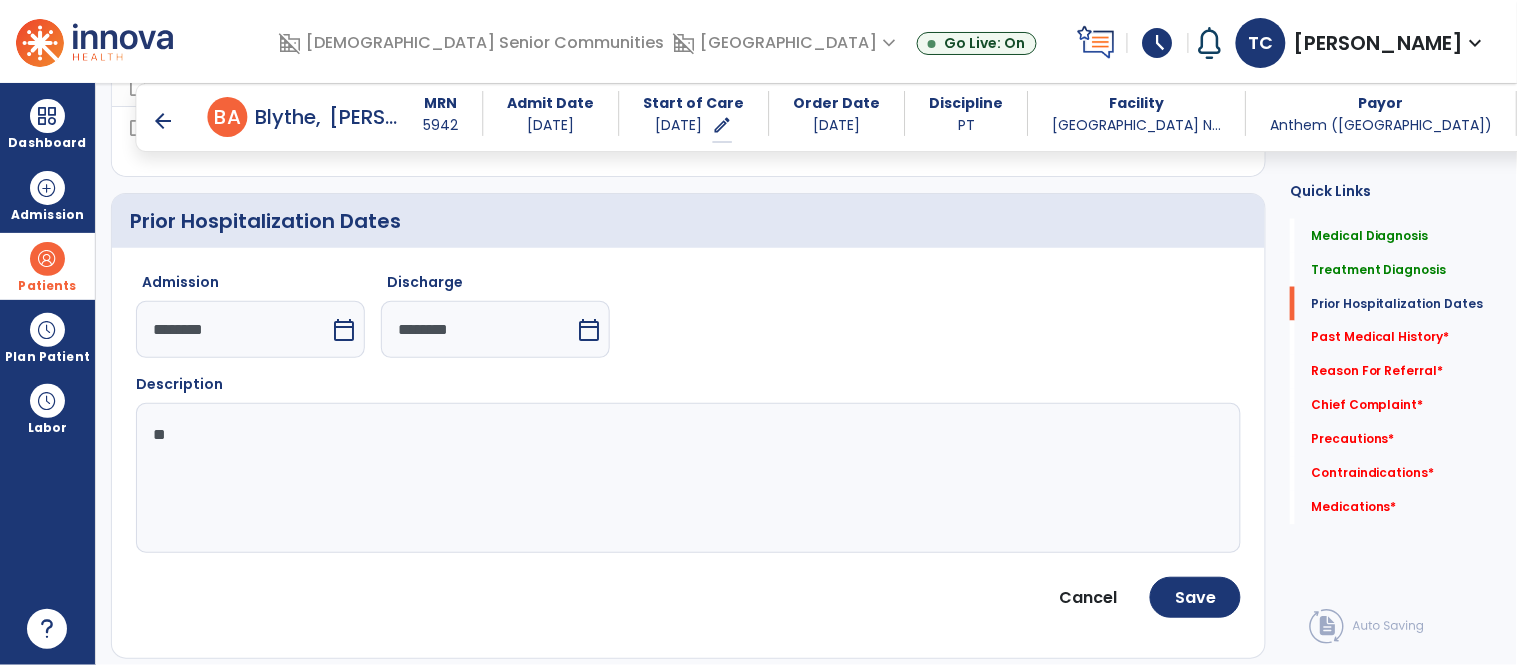 type on "*" 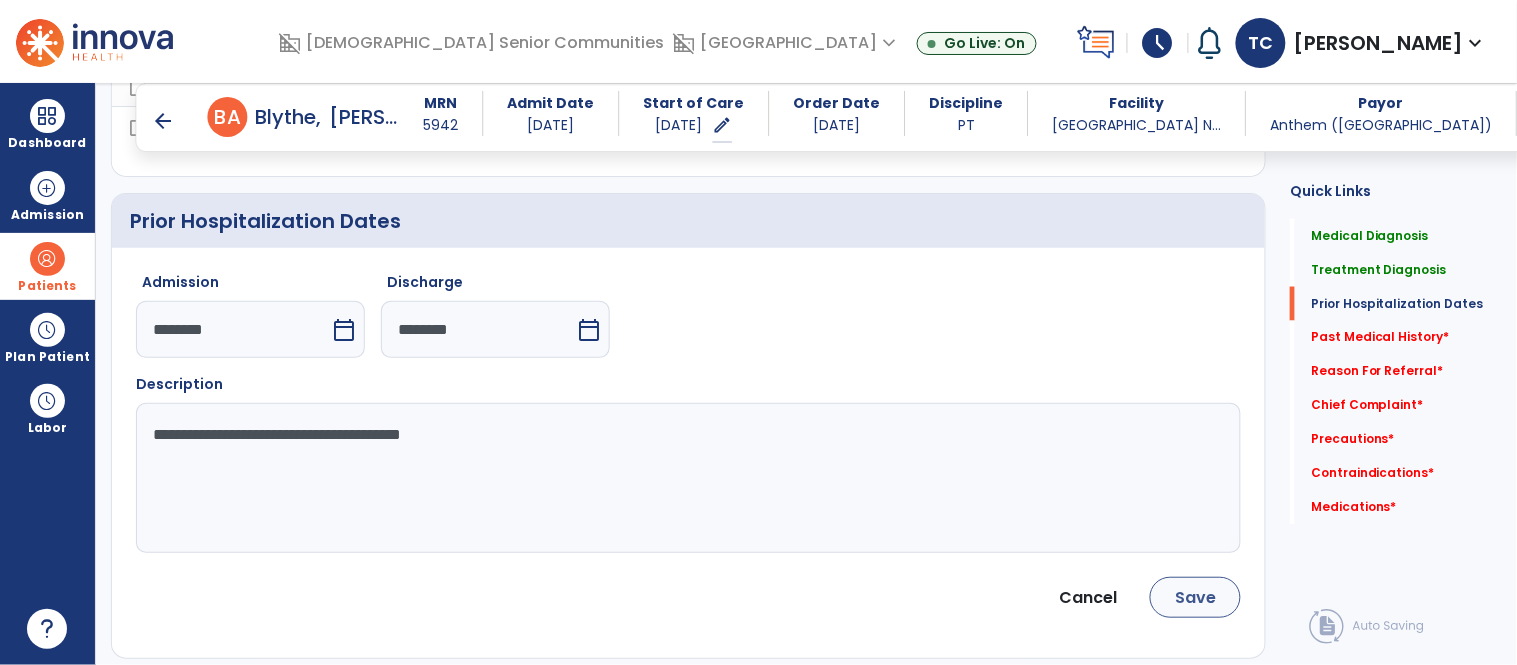 type on "**********" 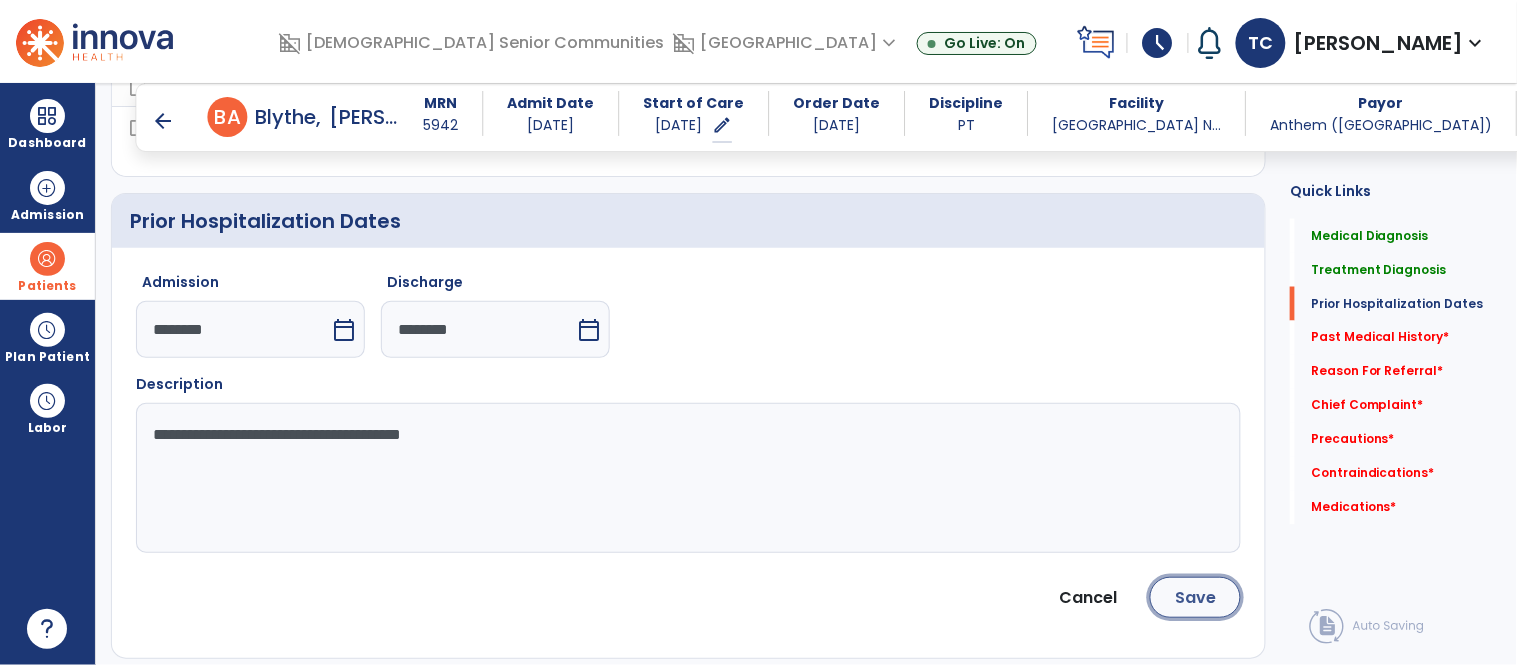 click on "Save" 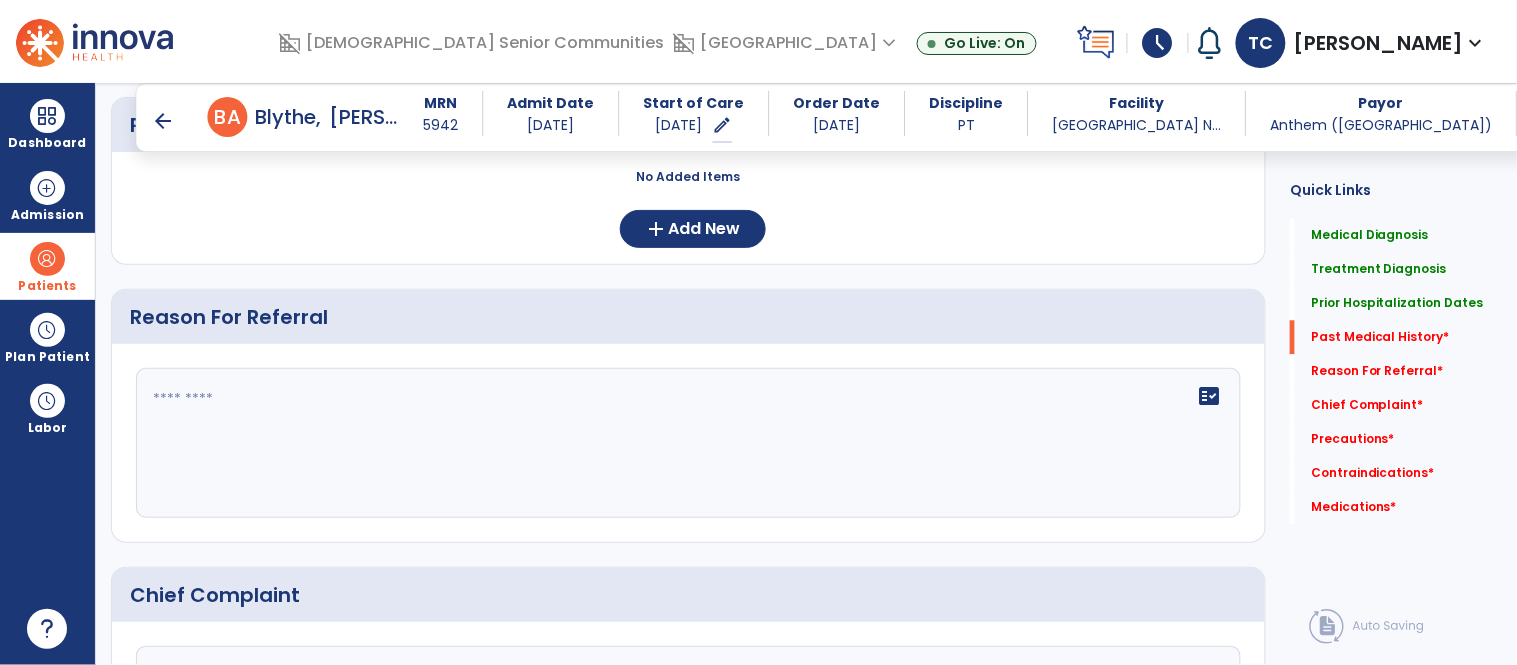 scroll, scrollTop: 1175, scrollLeft: 0, axis: vertical 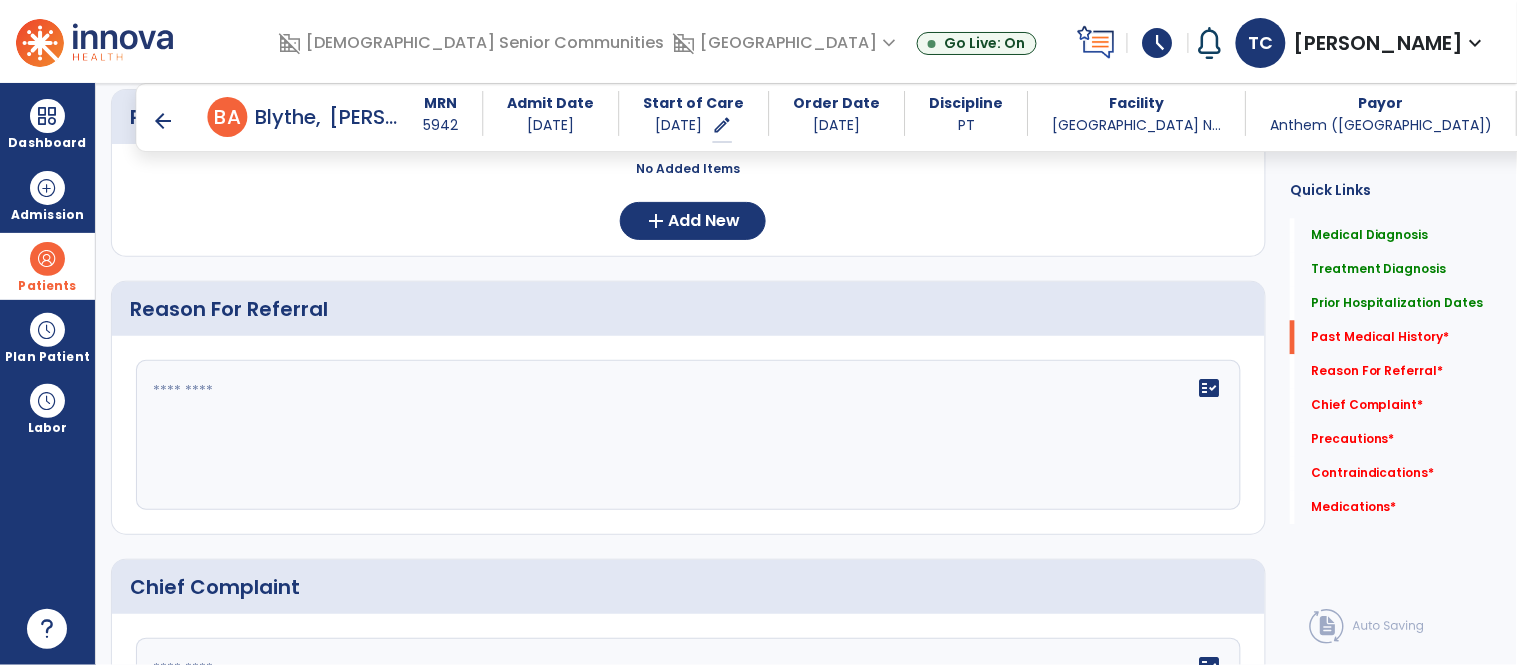 click 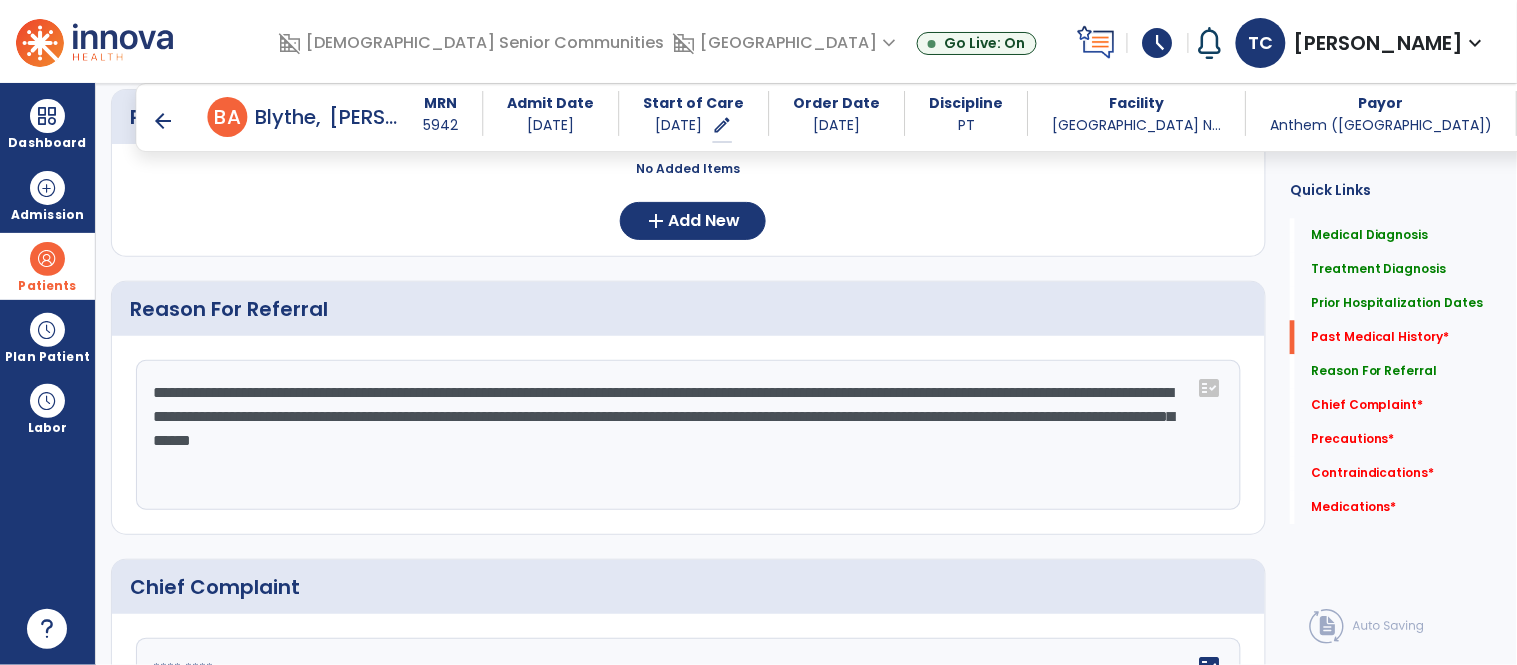 paste on "**********" 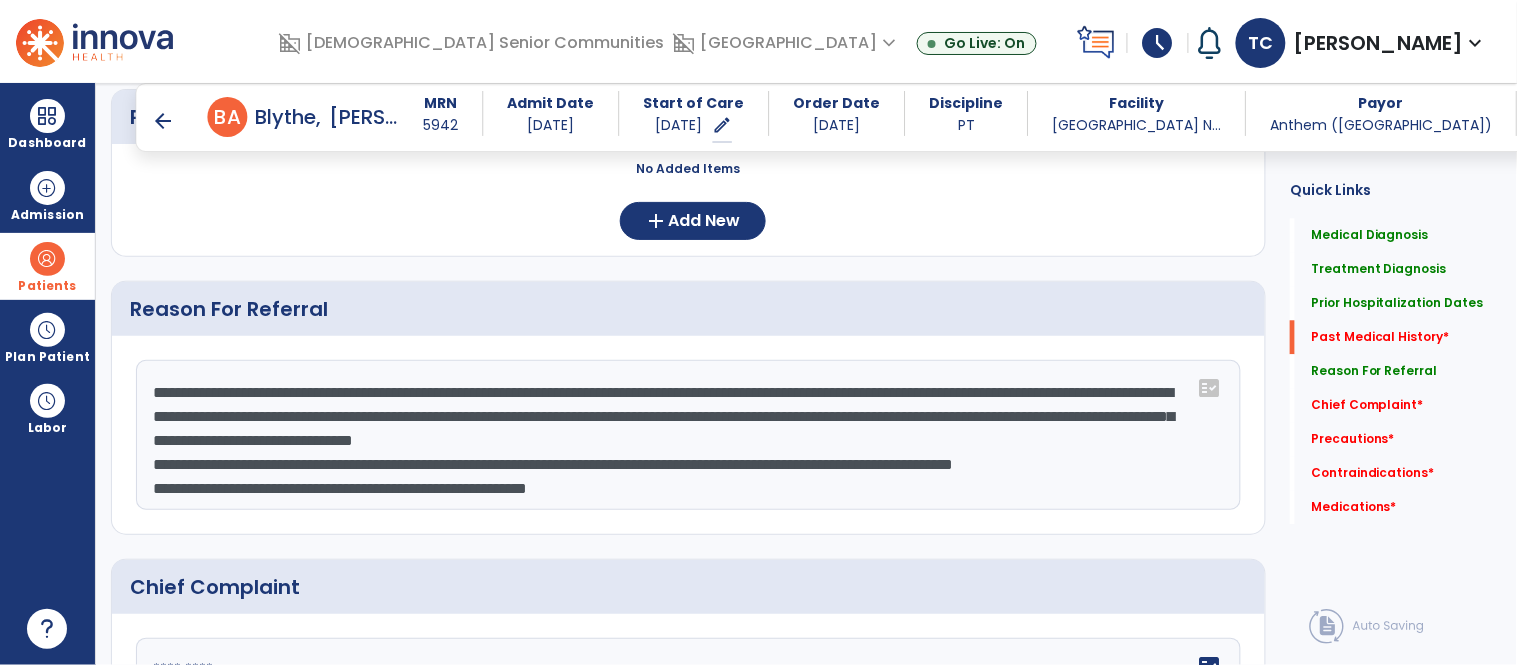 scroll, scrollTop: 14, scrollLeft: 0, axis: vertical 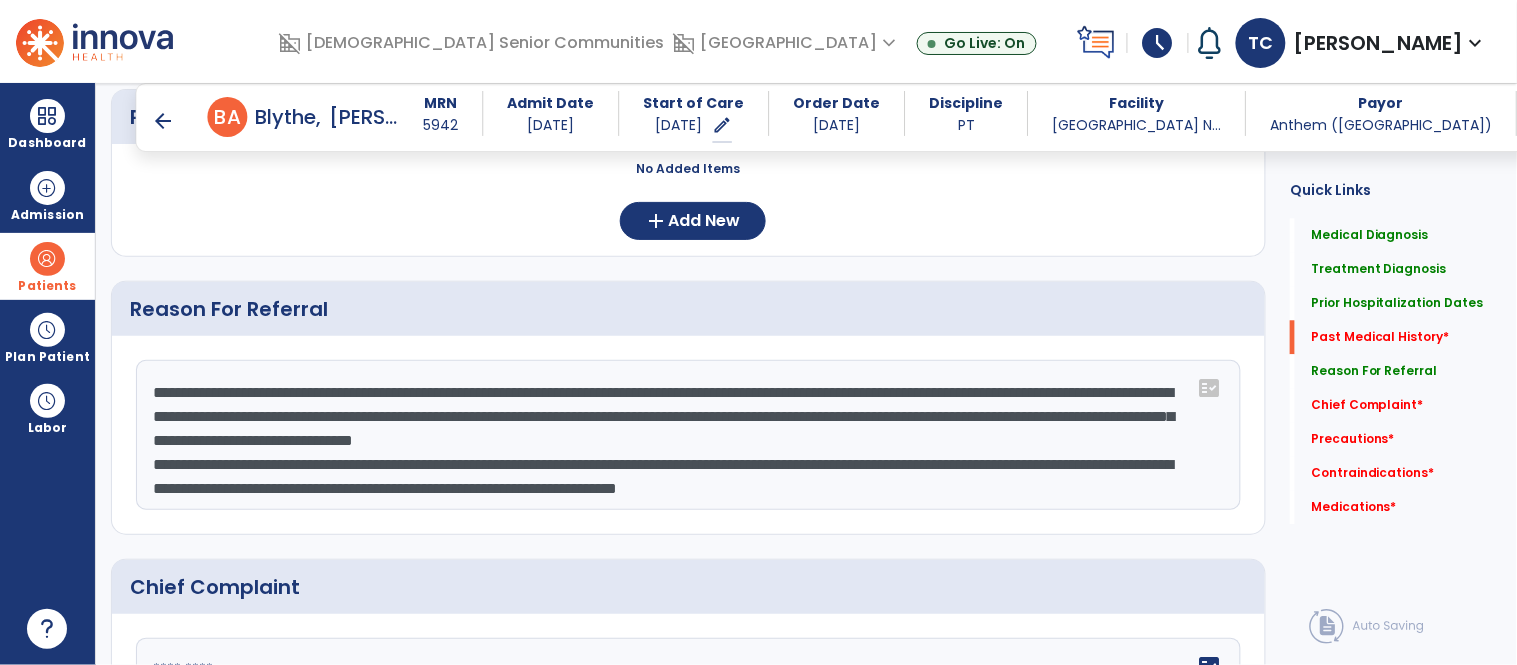 click on "**********" 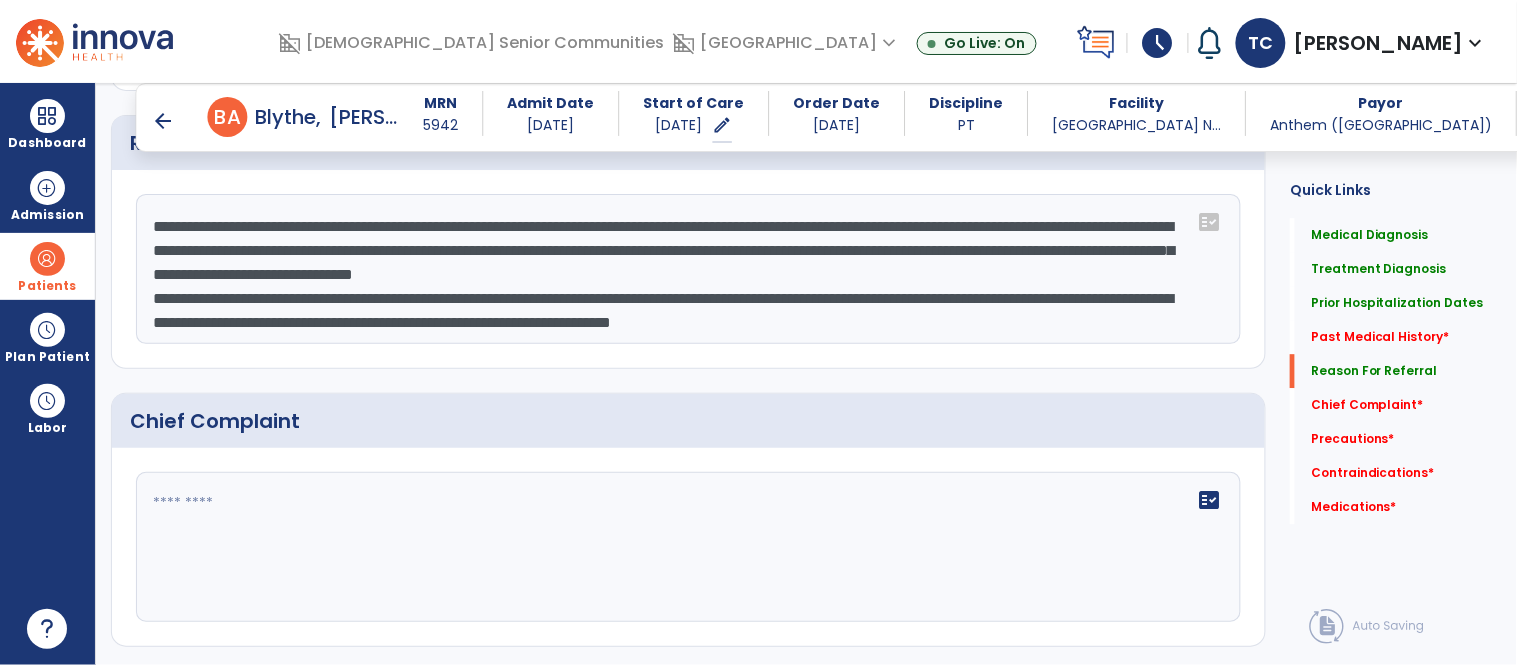 scroll, scrollTop: 1408, scrollLeft: 0, axis: vertical 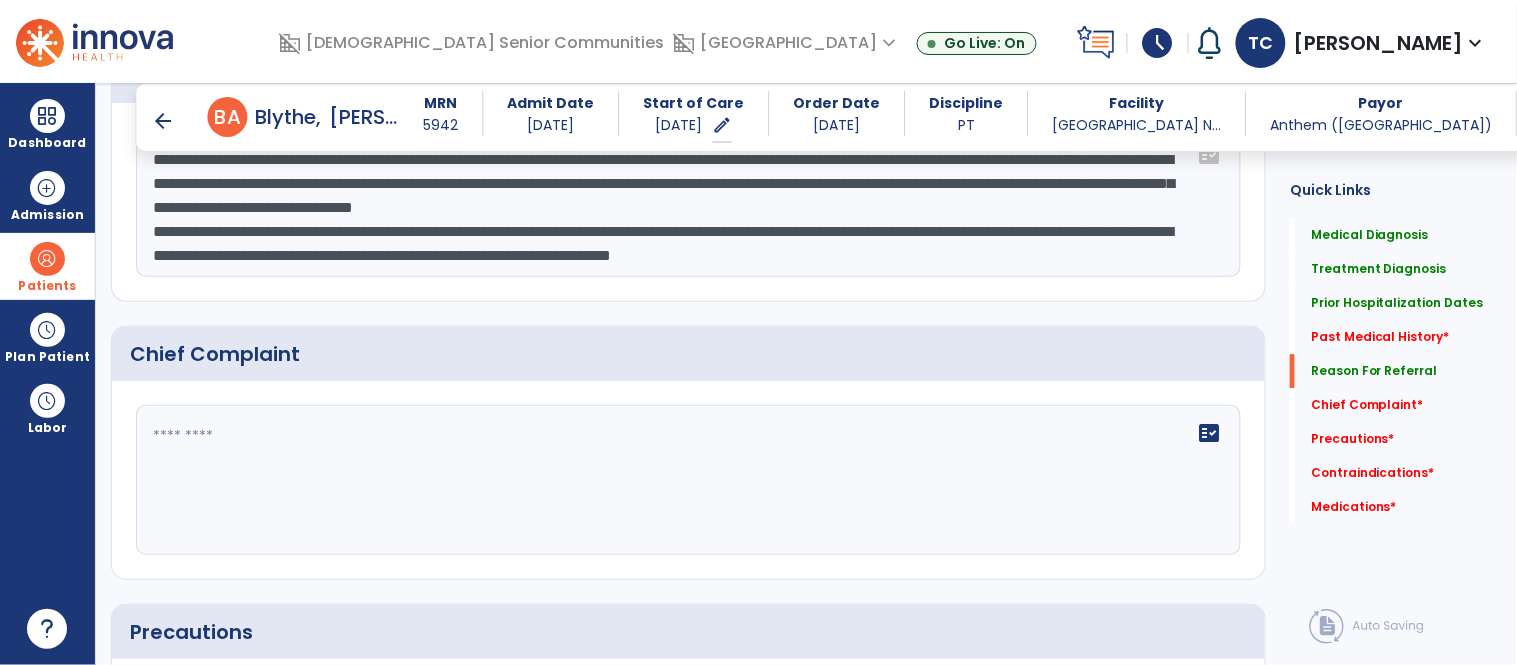 type on "**********" 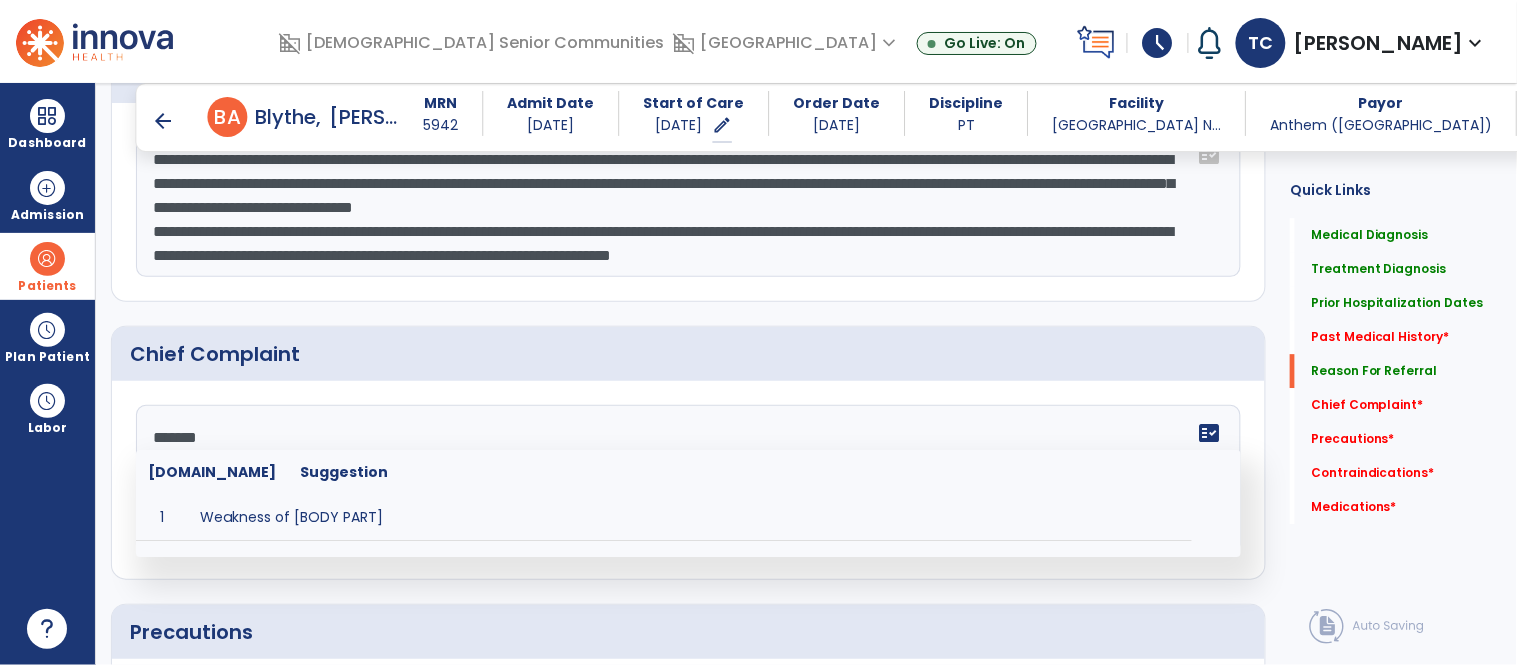 type on "********" 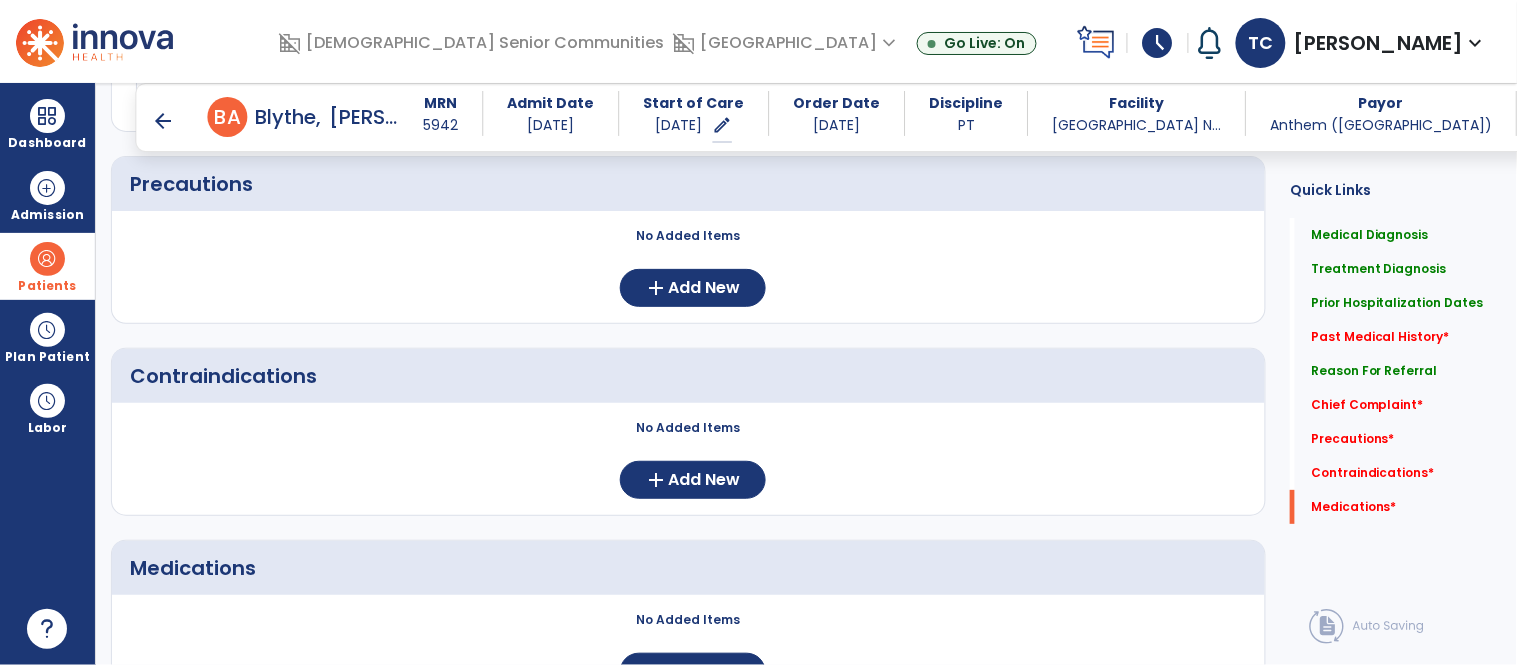 scroll, scrollTop: 1872, scrollLeft: 0, axis: vertical 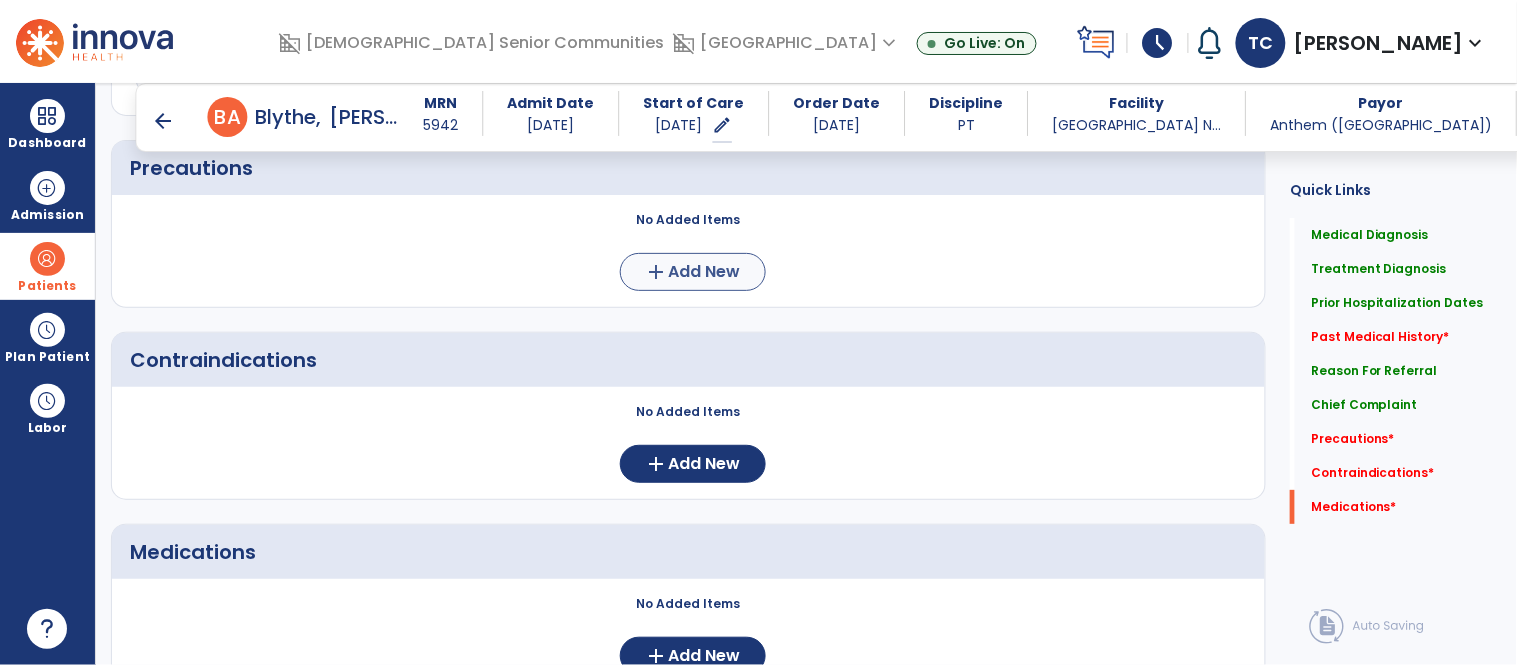 type on "**********" 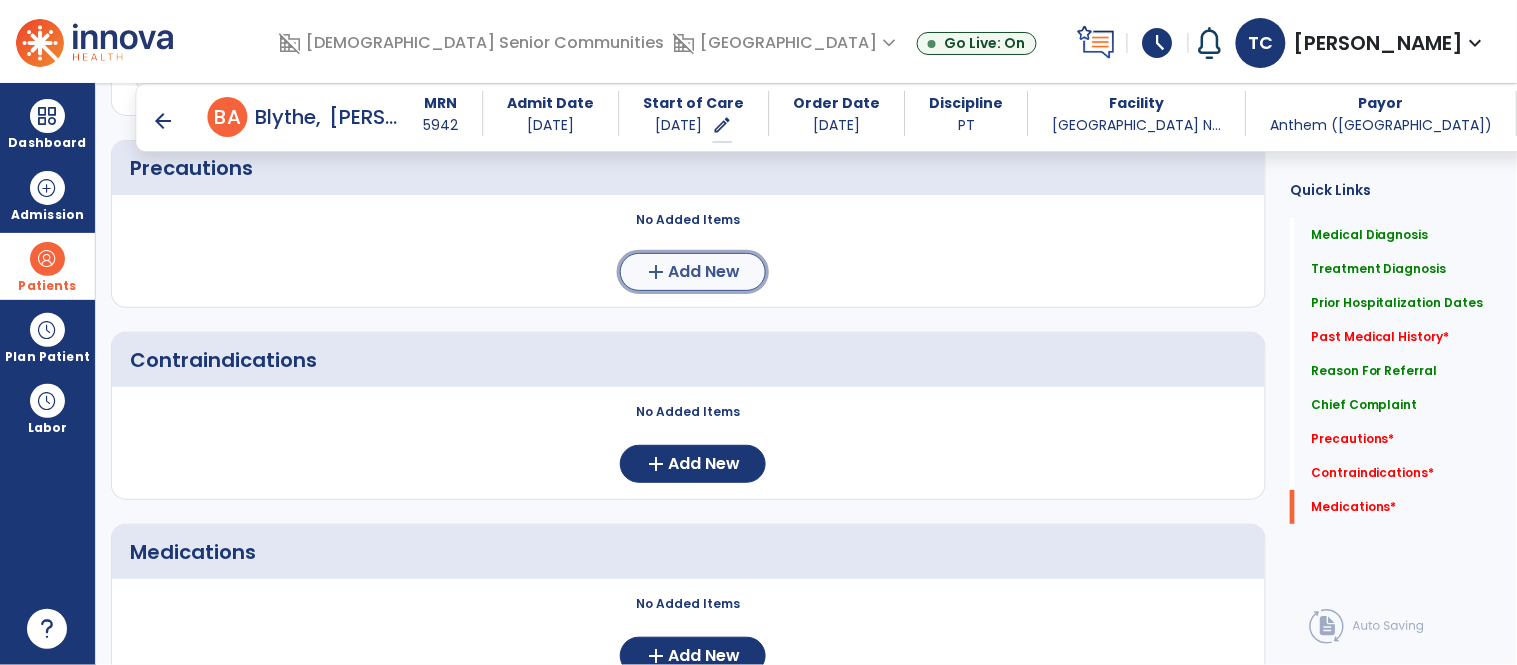 click on "add  Add New" 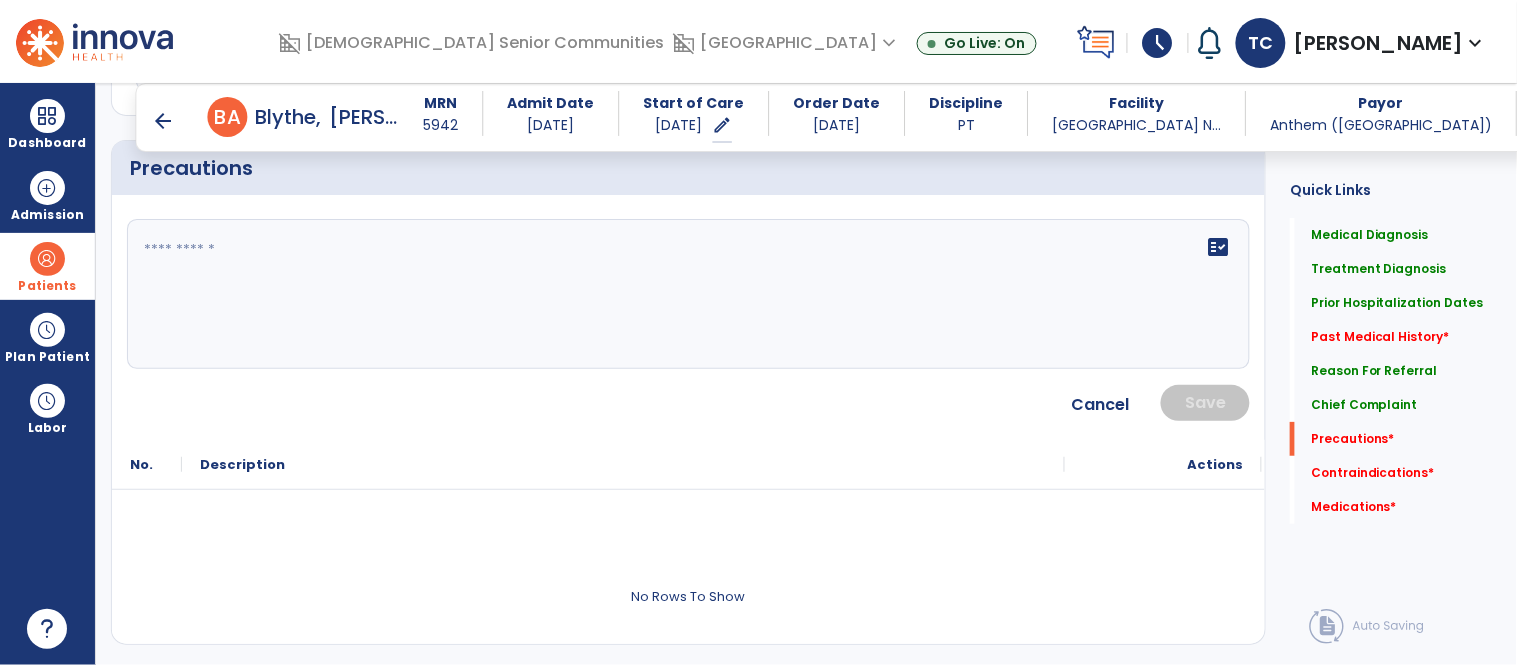 click on "fact_check" 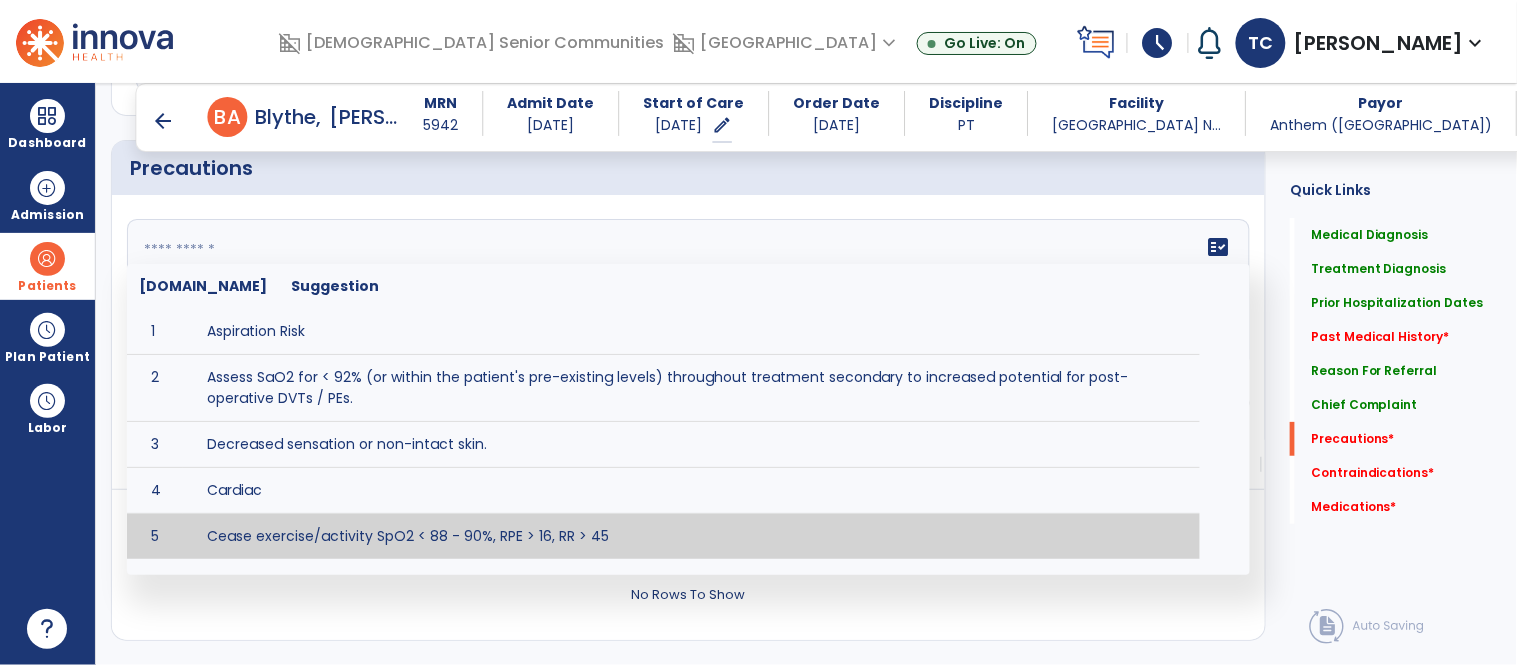 paste on "**********" 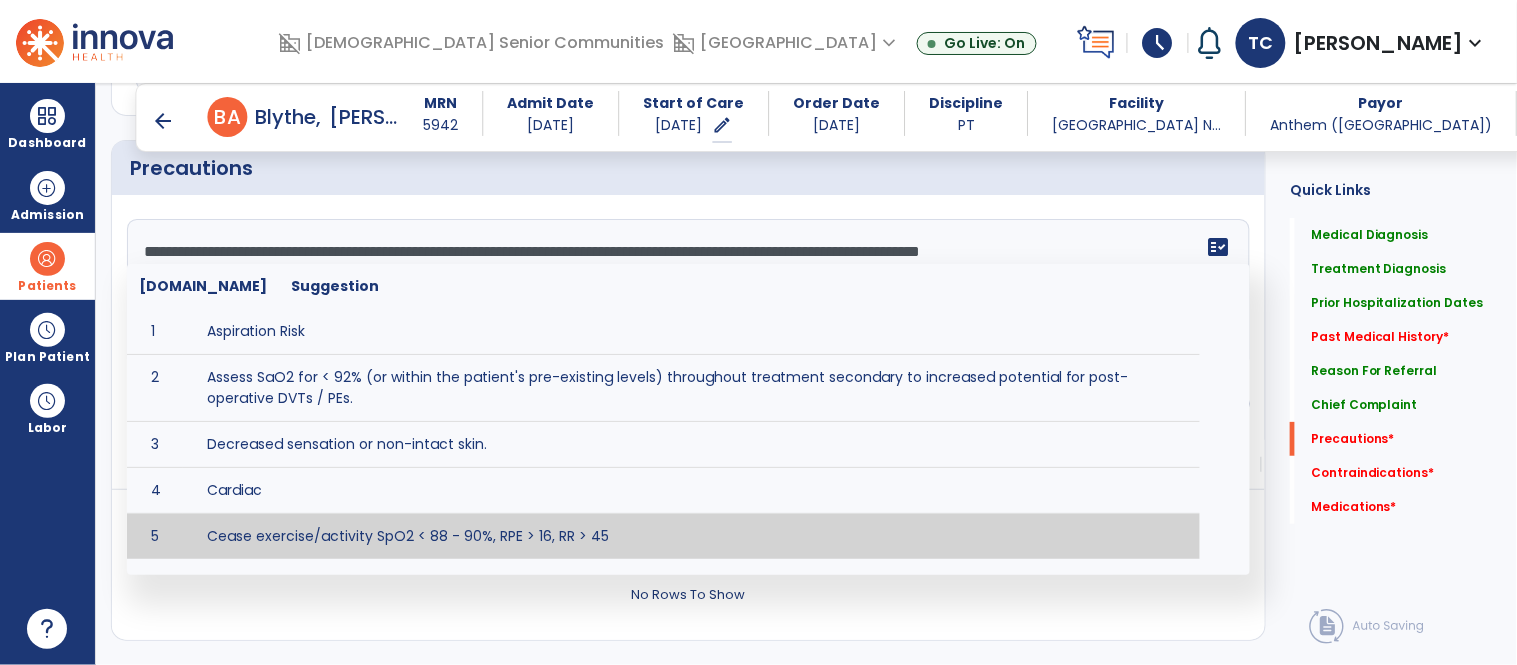 scroll, scrollTop: 0, scrollLeft: 0, axis: both 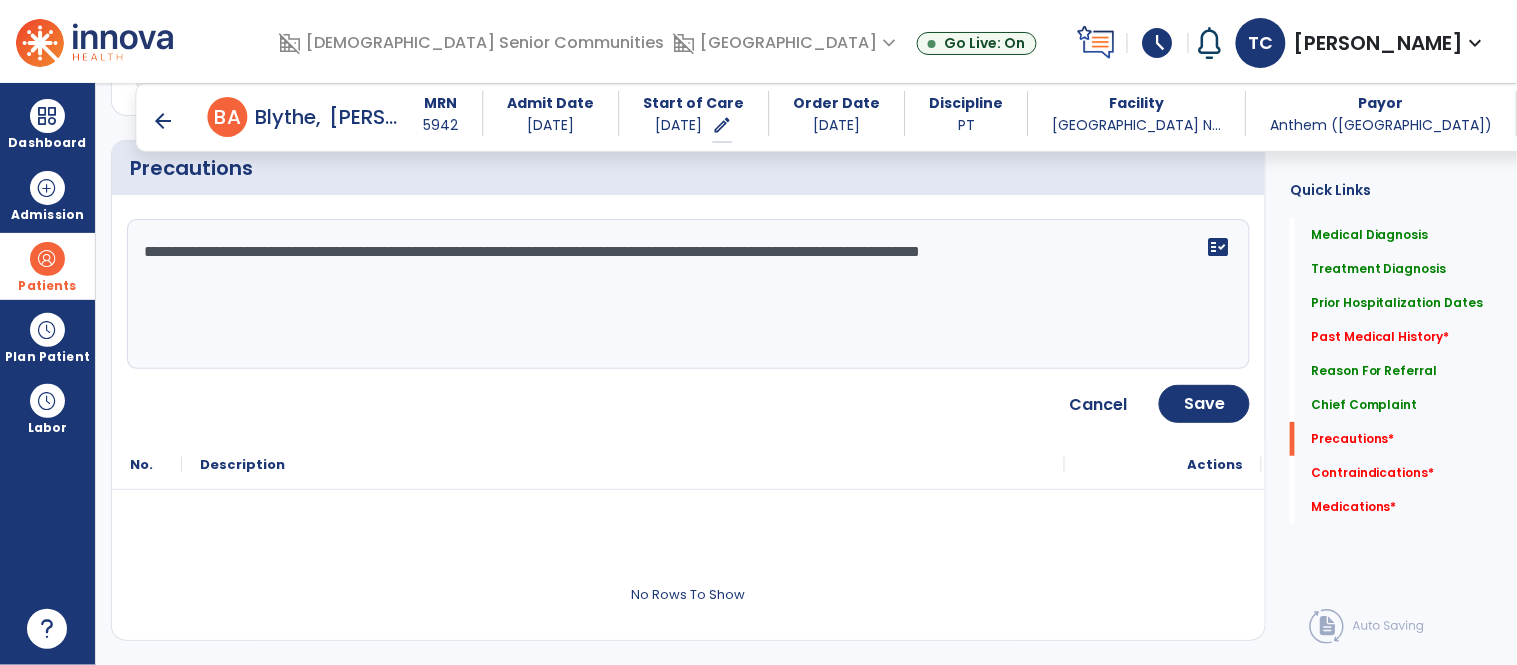 click on "**********" 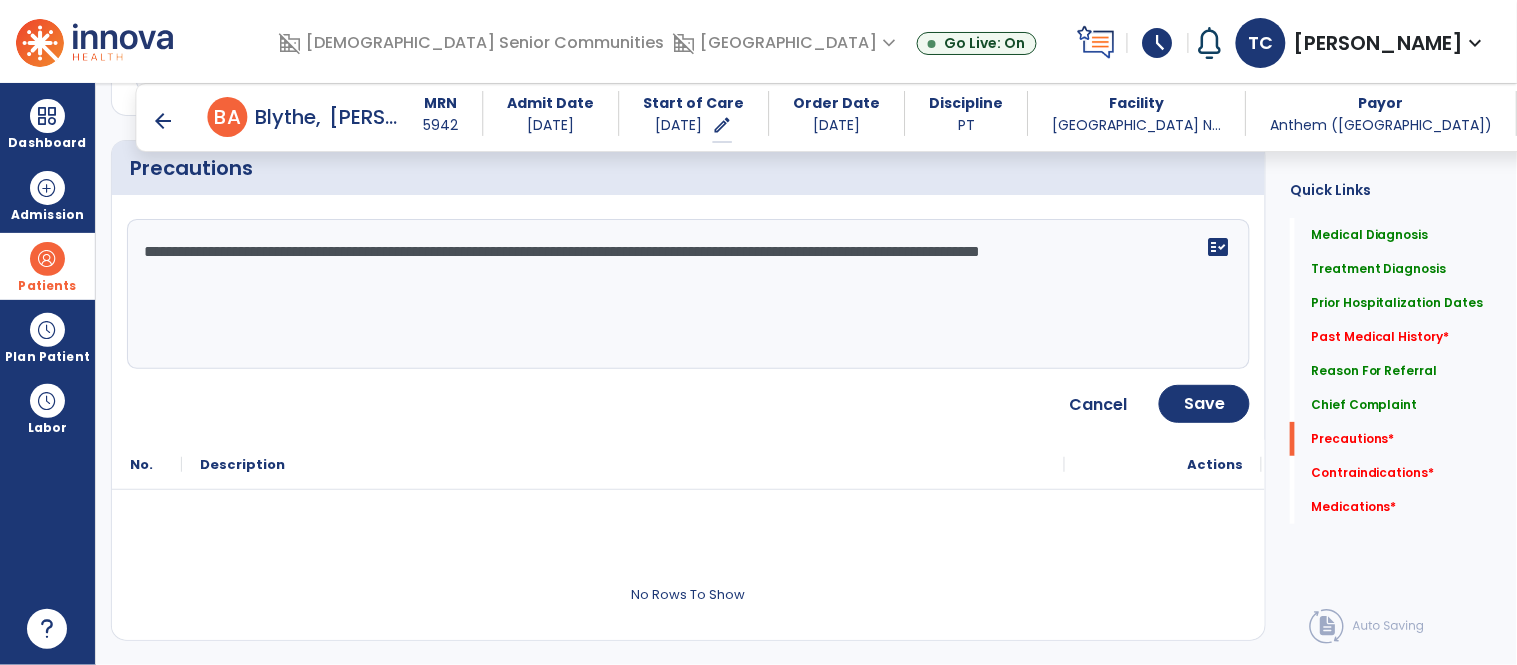 click on "**********" 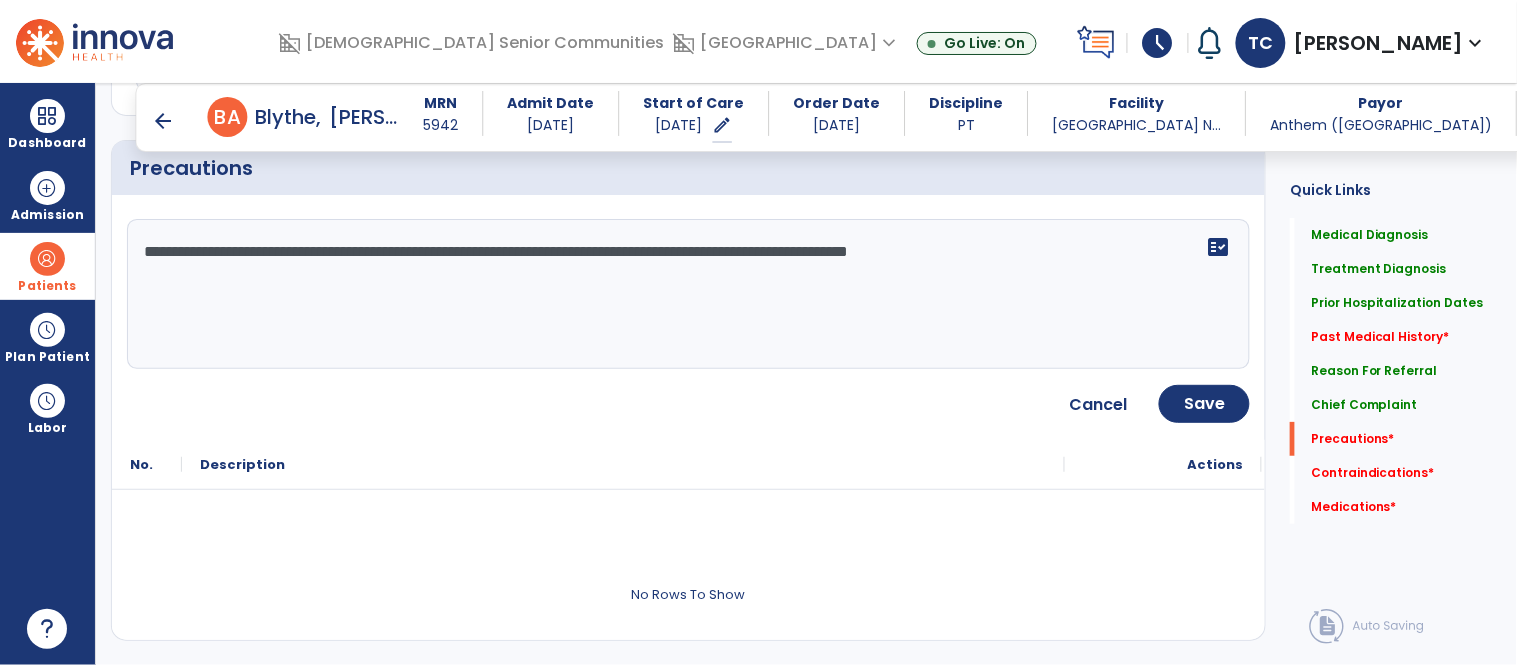 click on "**********" 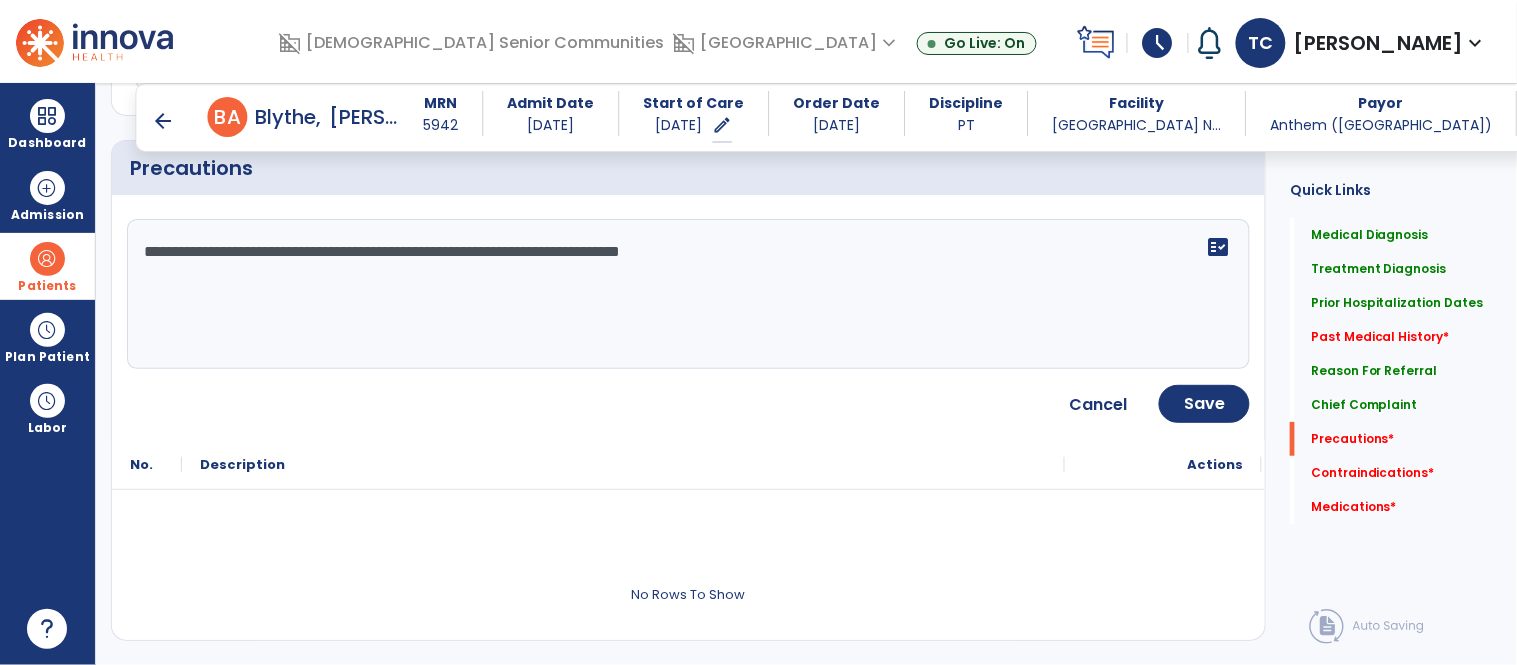 paste on "**********" 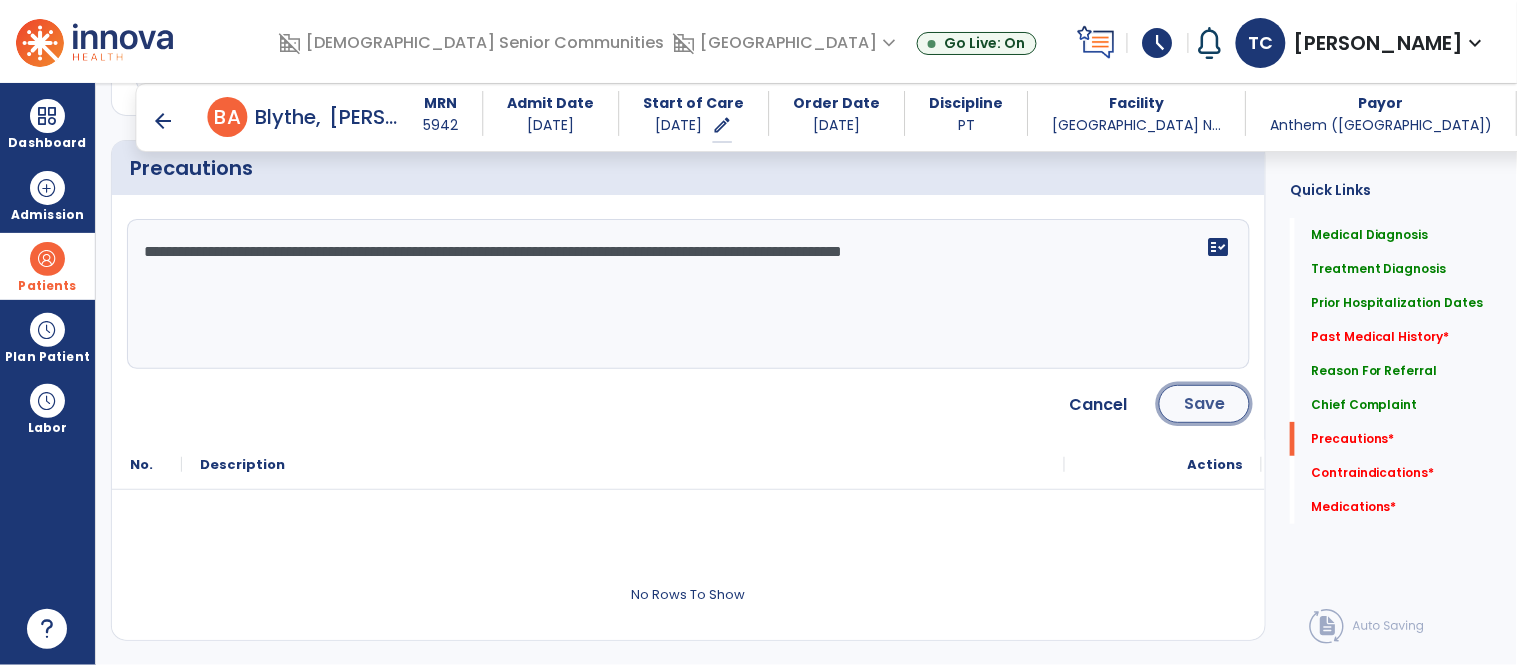 click on "Save" 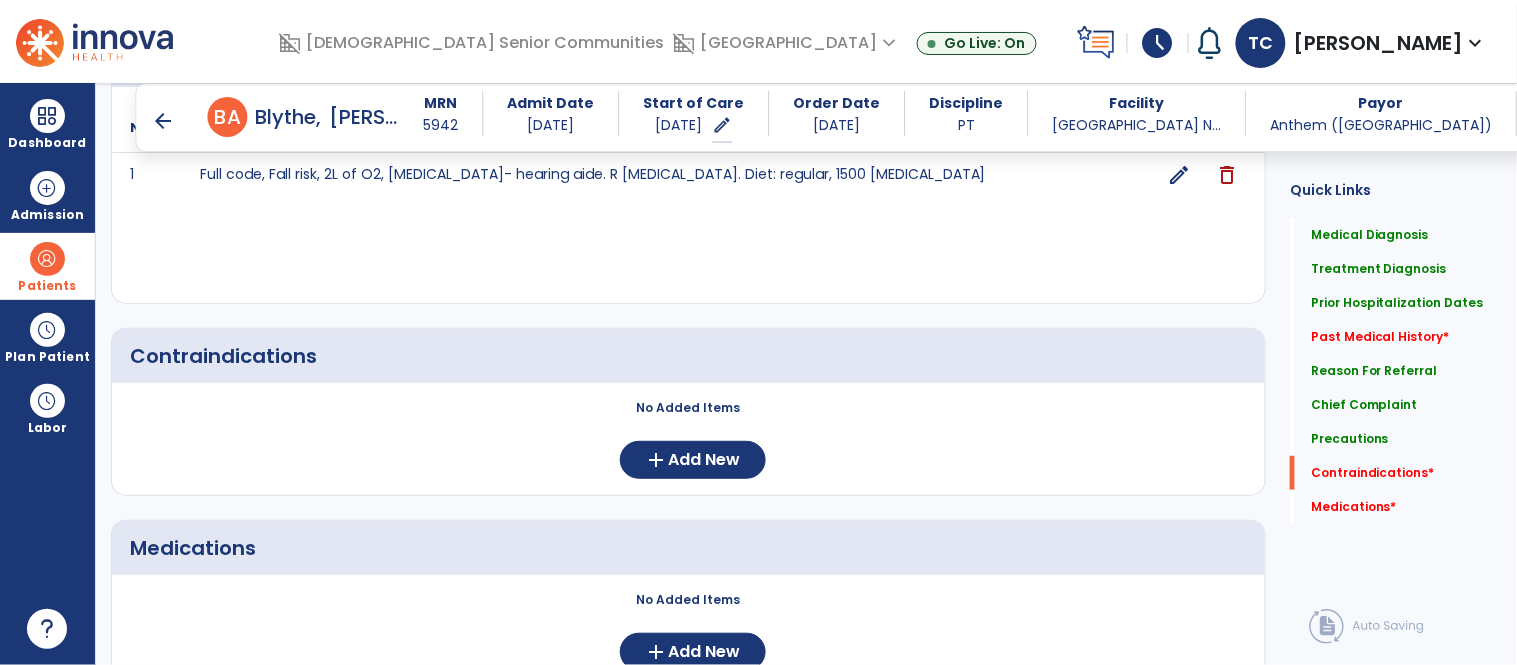scroll, scrollTop: 1996, scrollLeft: 0, axis: vertical 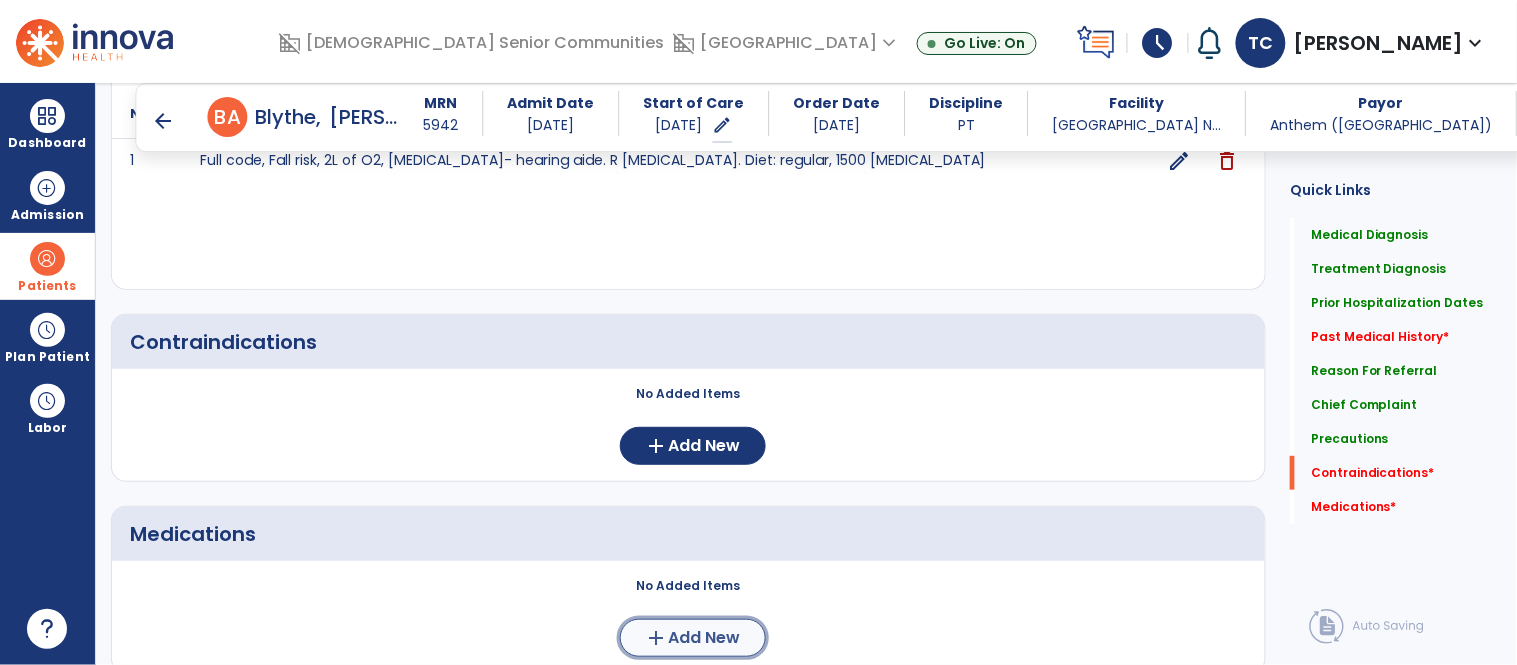 click on "Add New" 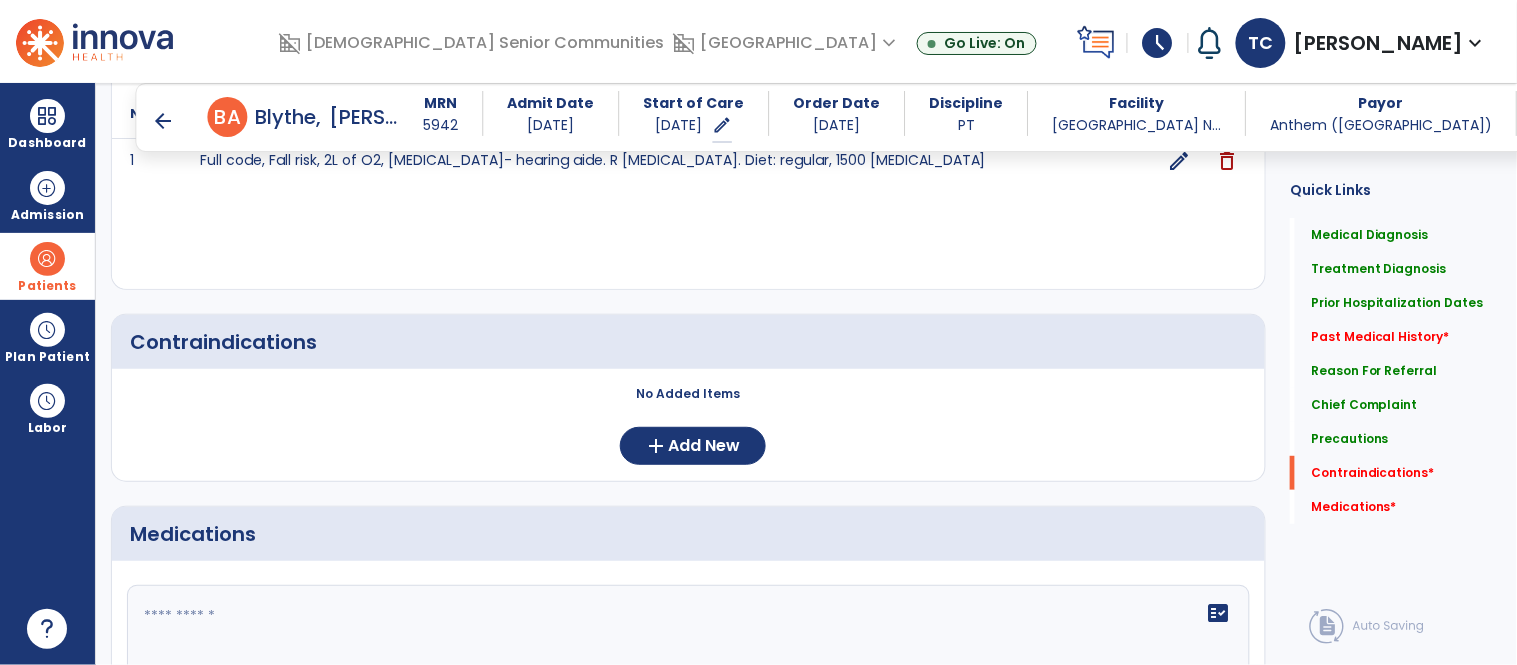click 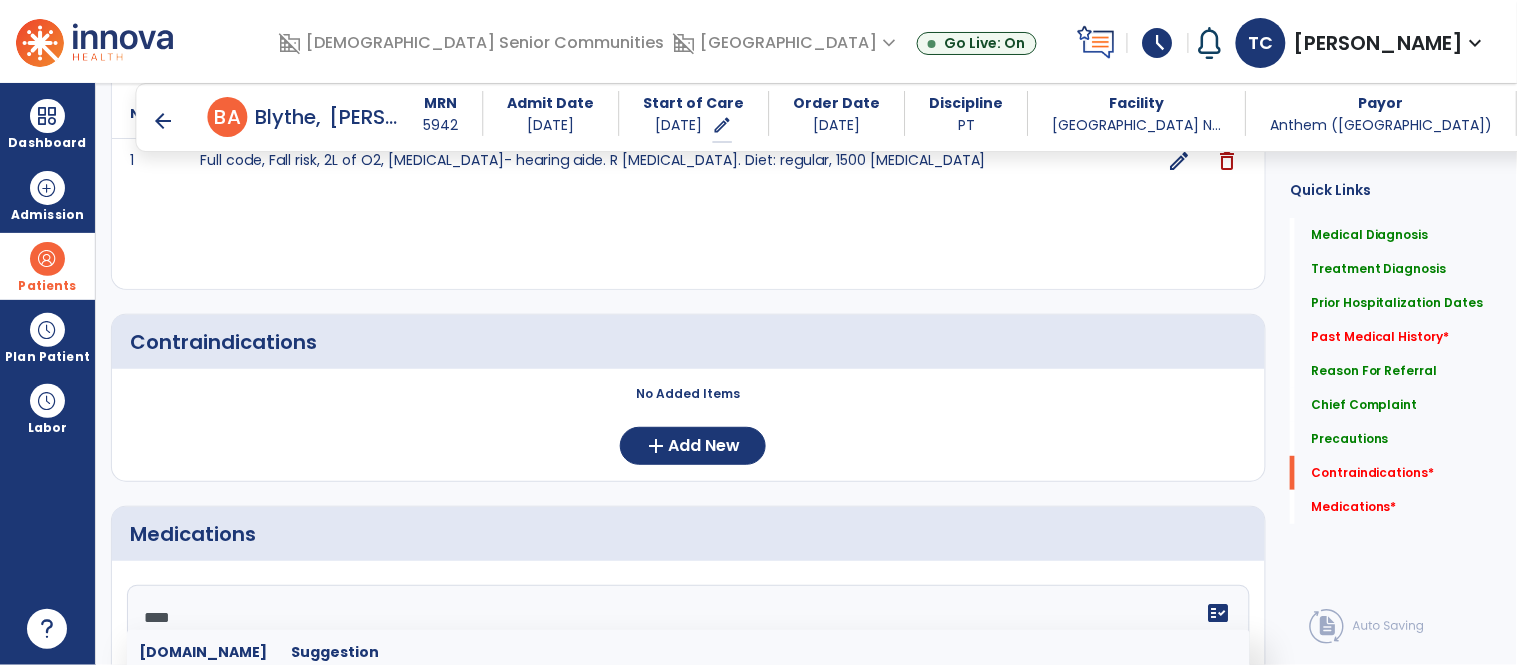scroll, scrollTop: 2053, scrollLeft: 0, axis: vertical 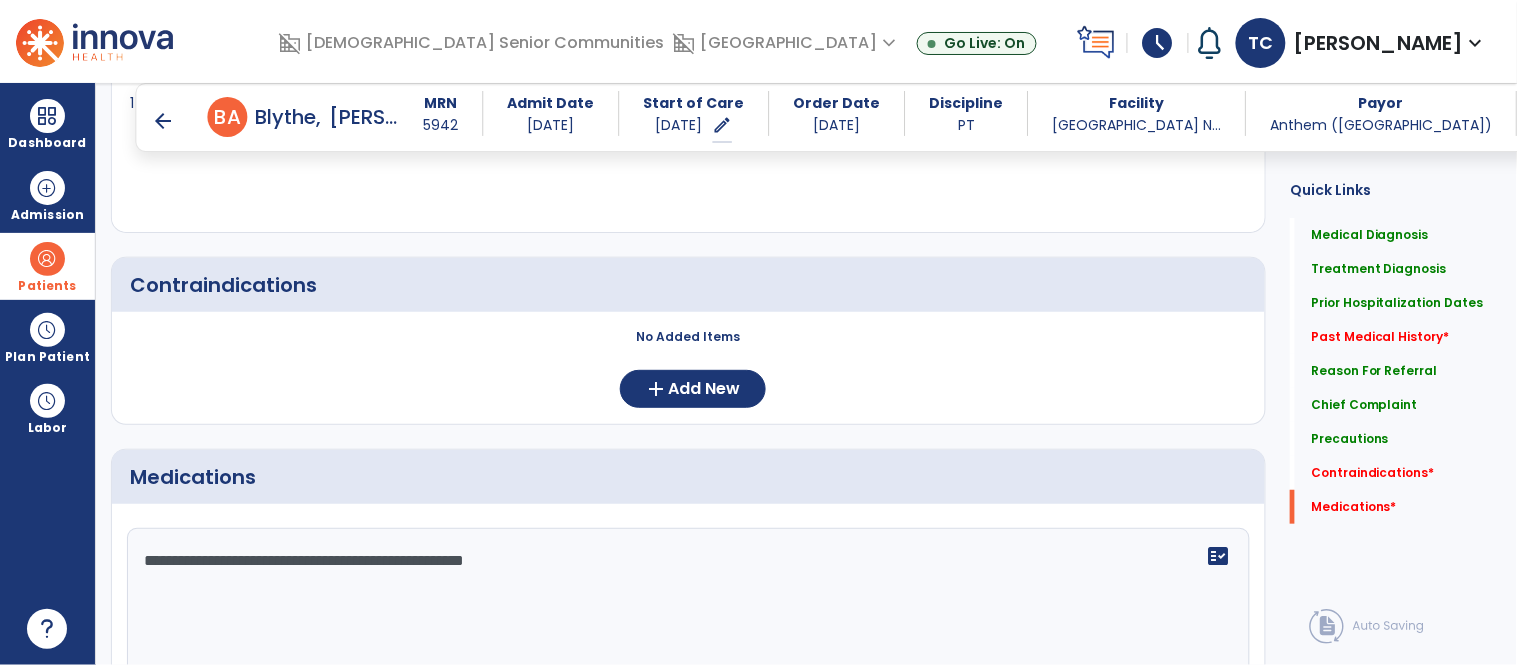 type on "**********" 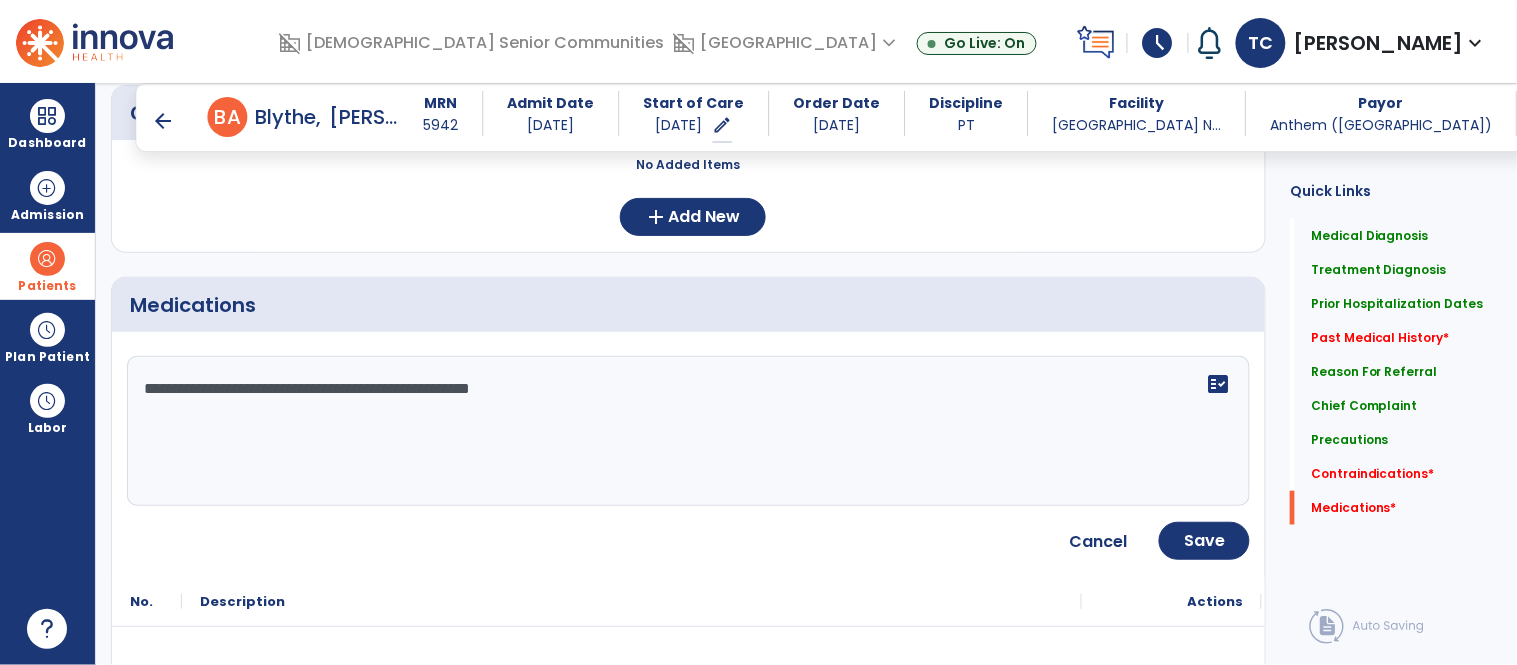 scroll, scrollTop: 2242, scrollLeft: 0, axis: vertical 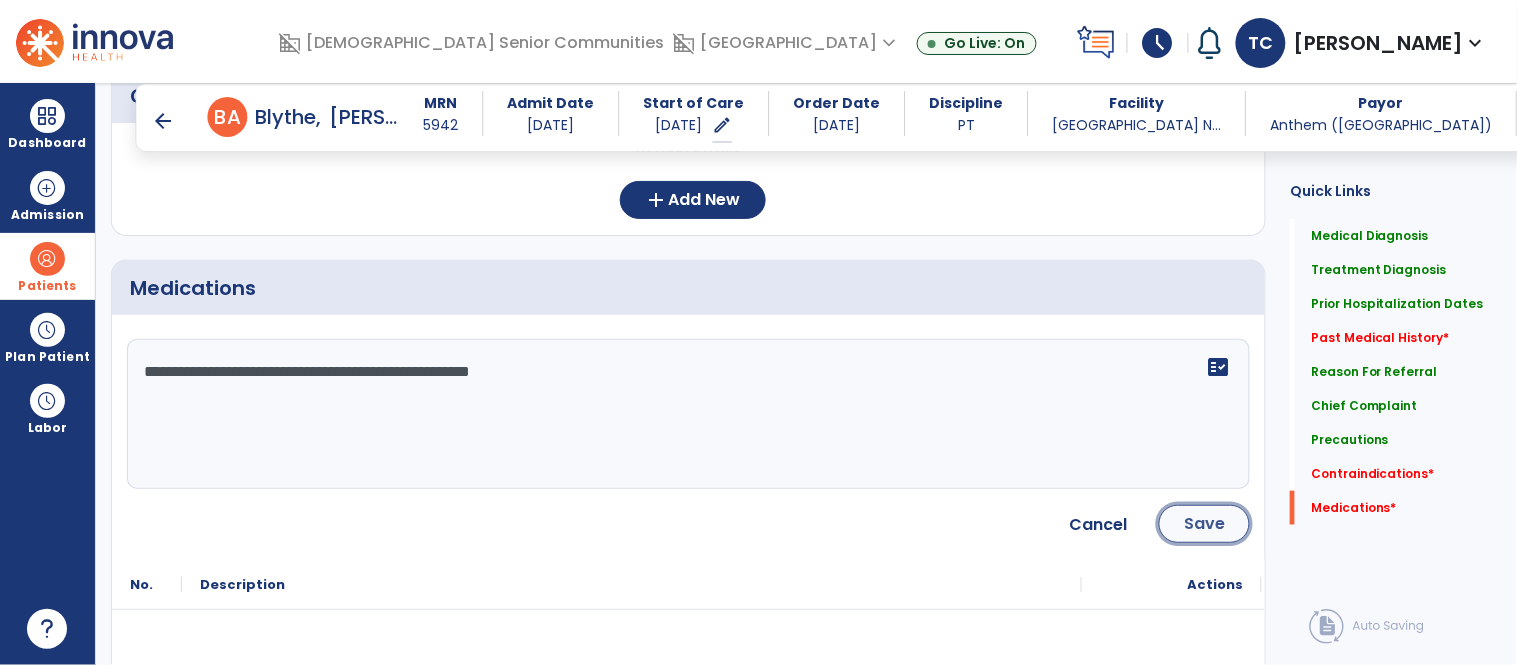 click on "Save" 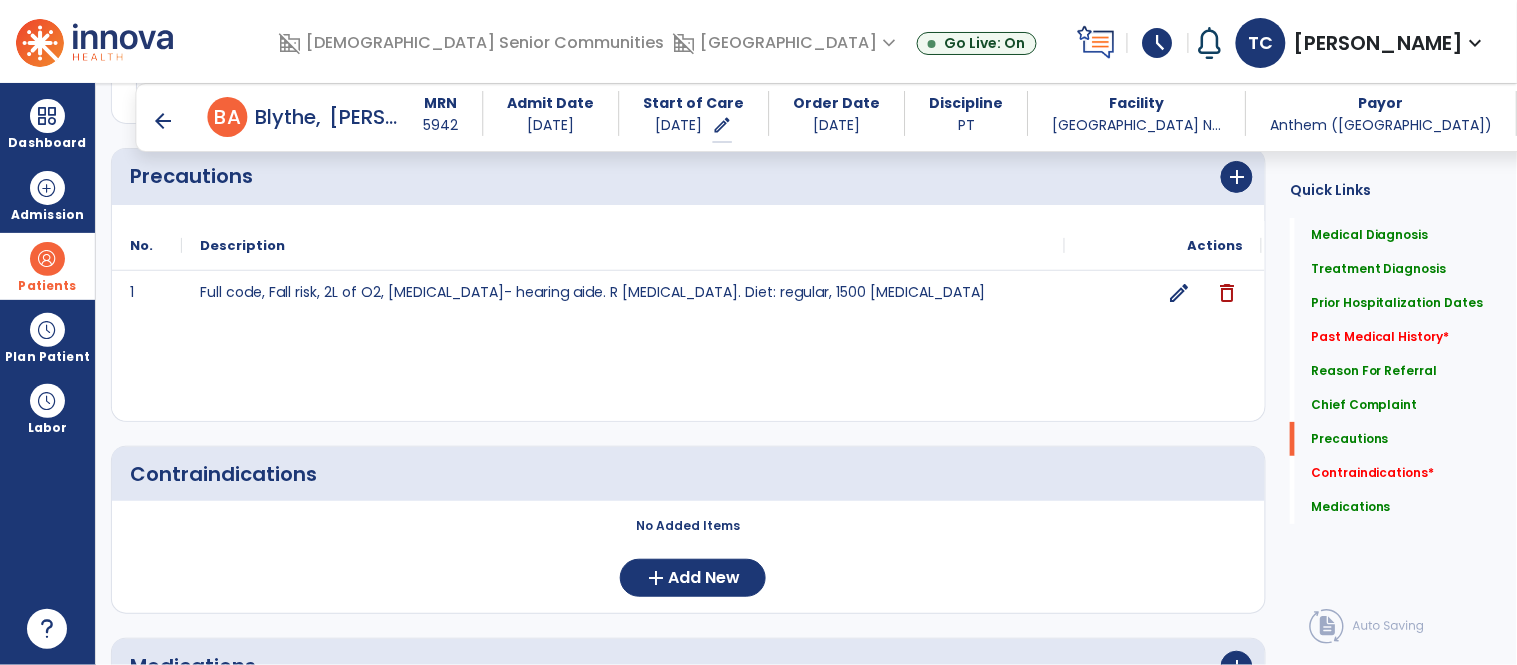 scroll, scrollTop: 1844, scrollLeft: 0, axis: vertical 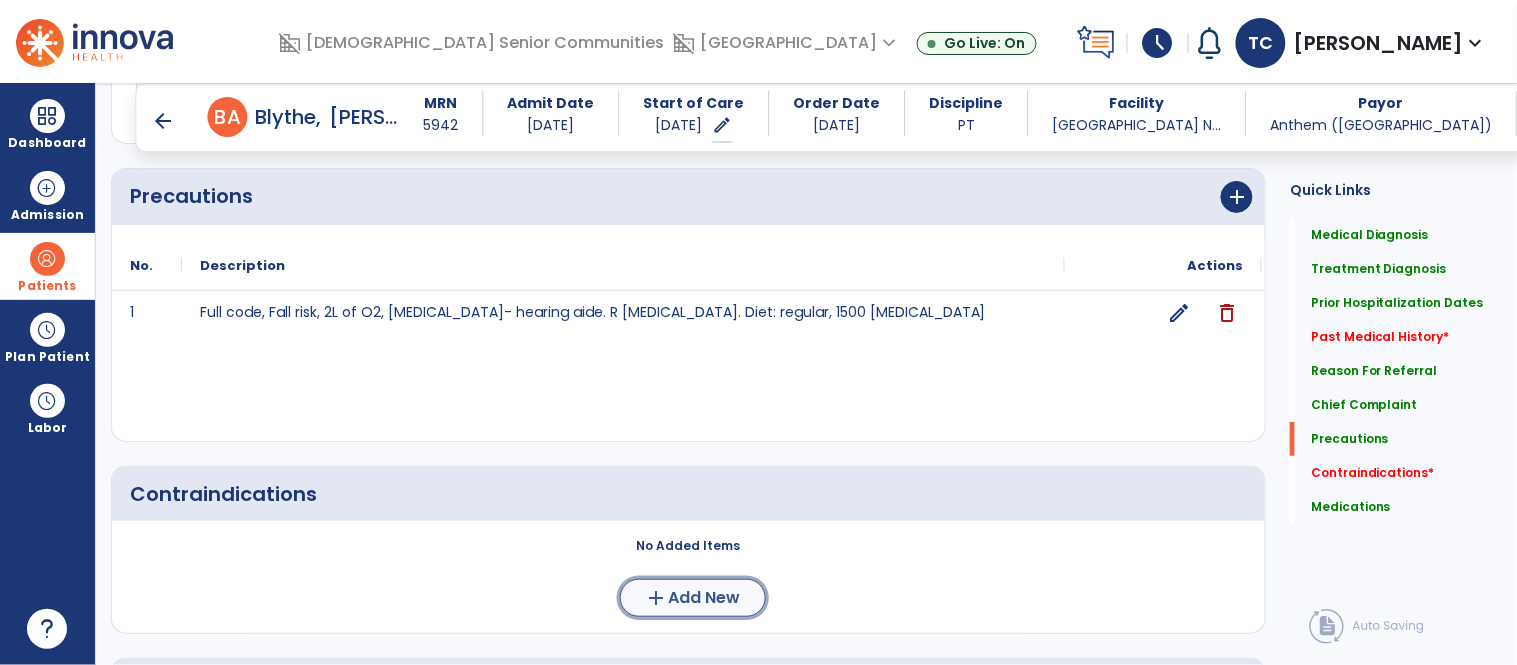 click on "Add New" 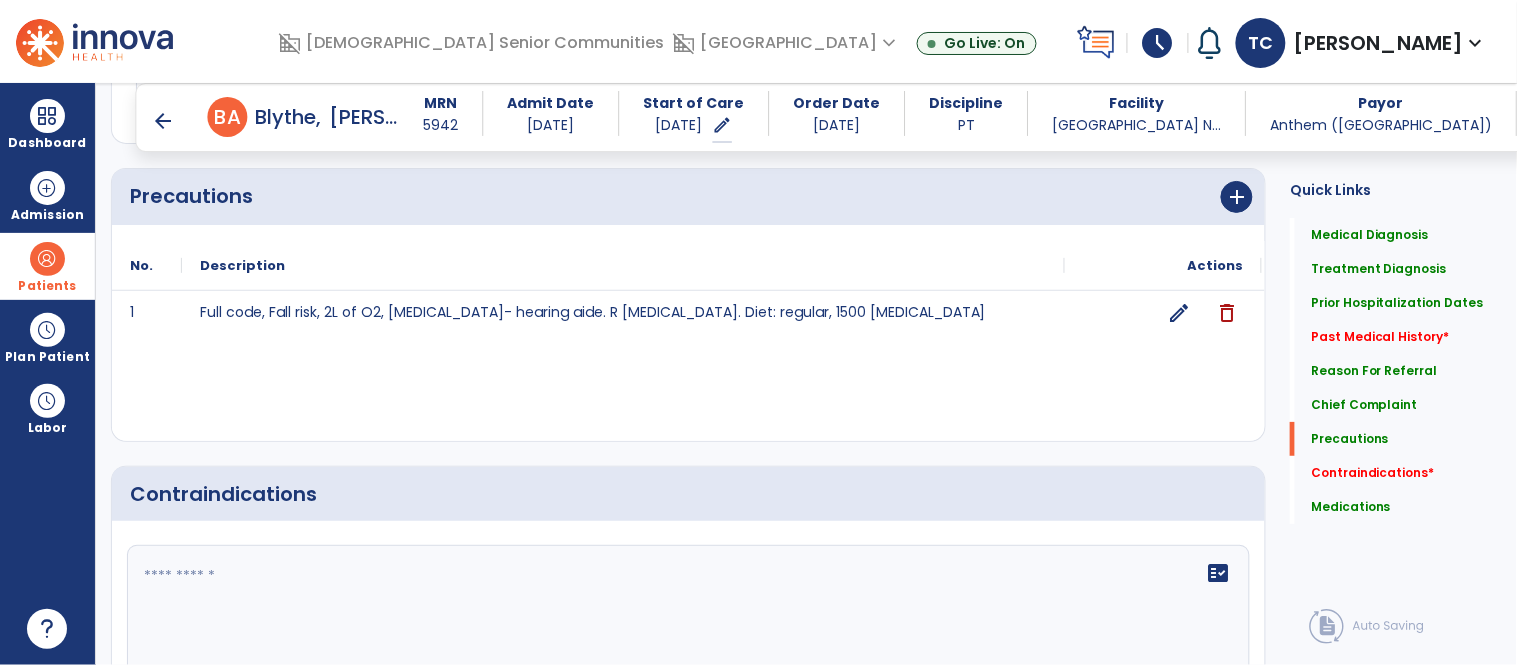 click on "fact_check" 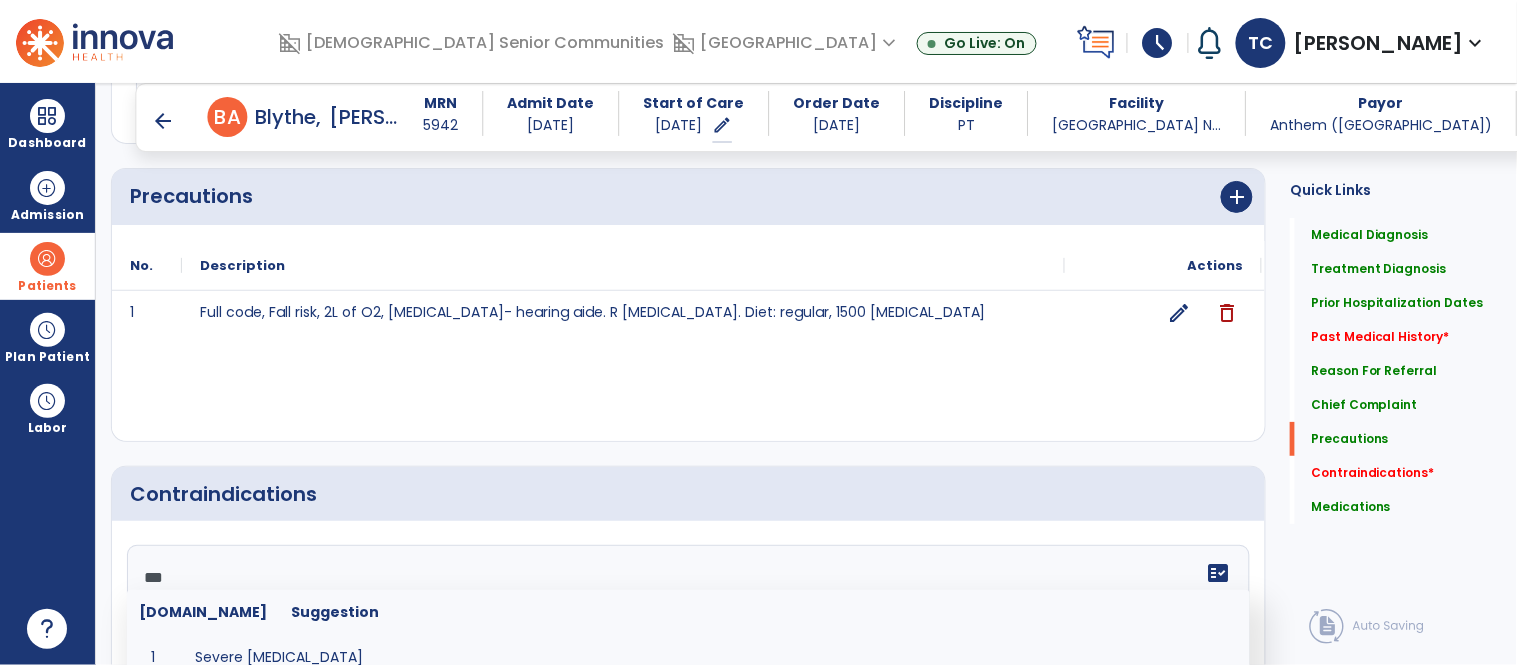 type on "****" 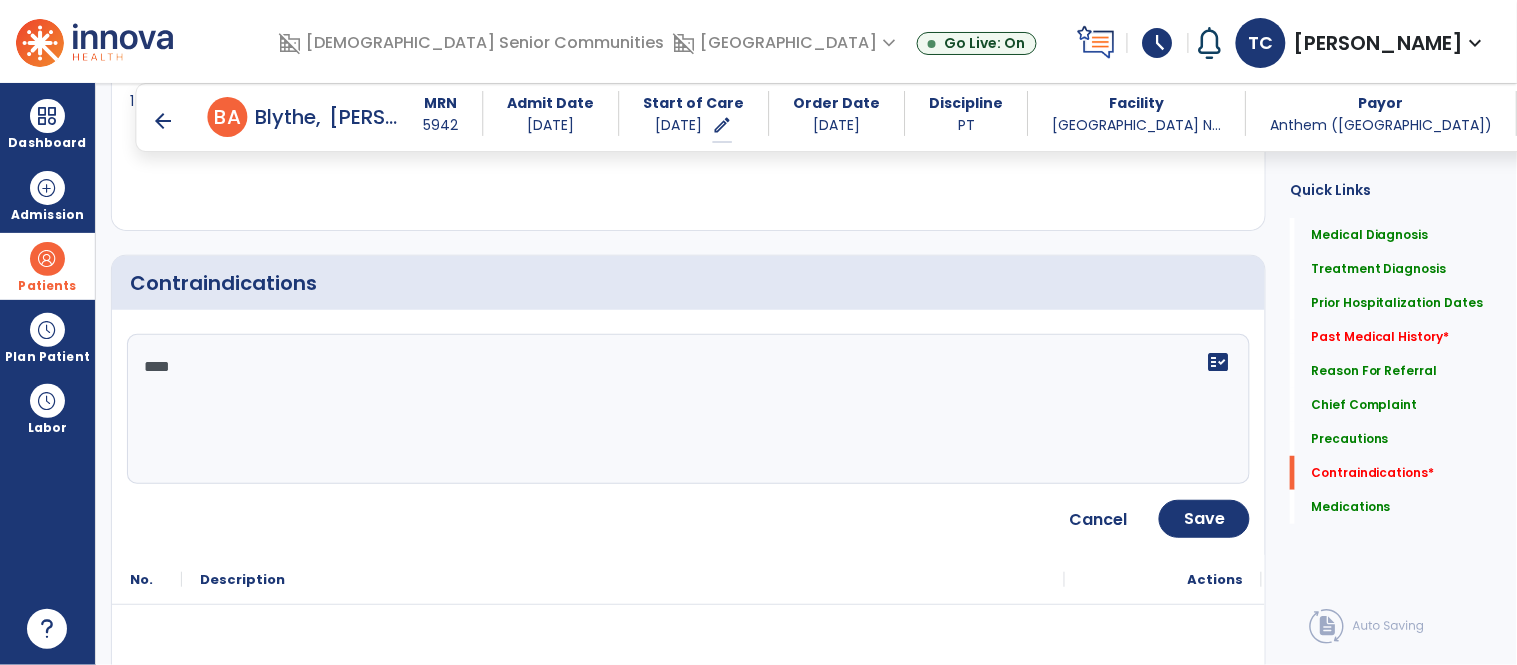 scroll, scrollTop: 2058, scrollLeft: 0, axis: vertical 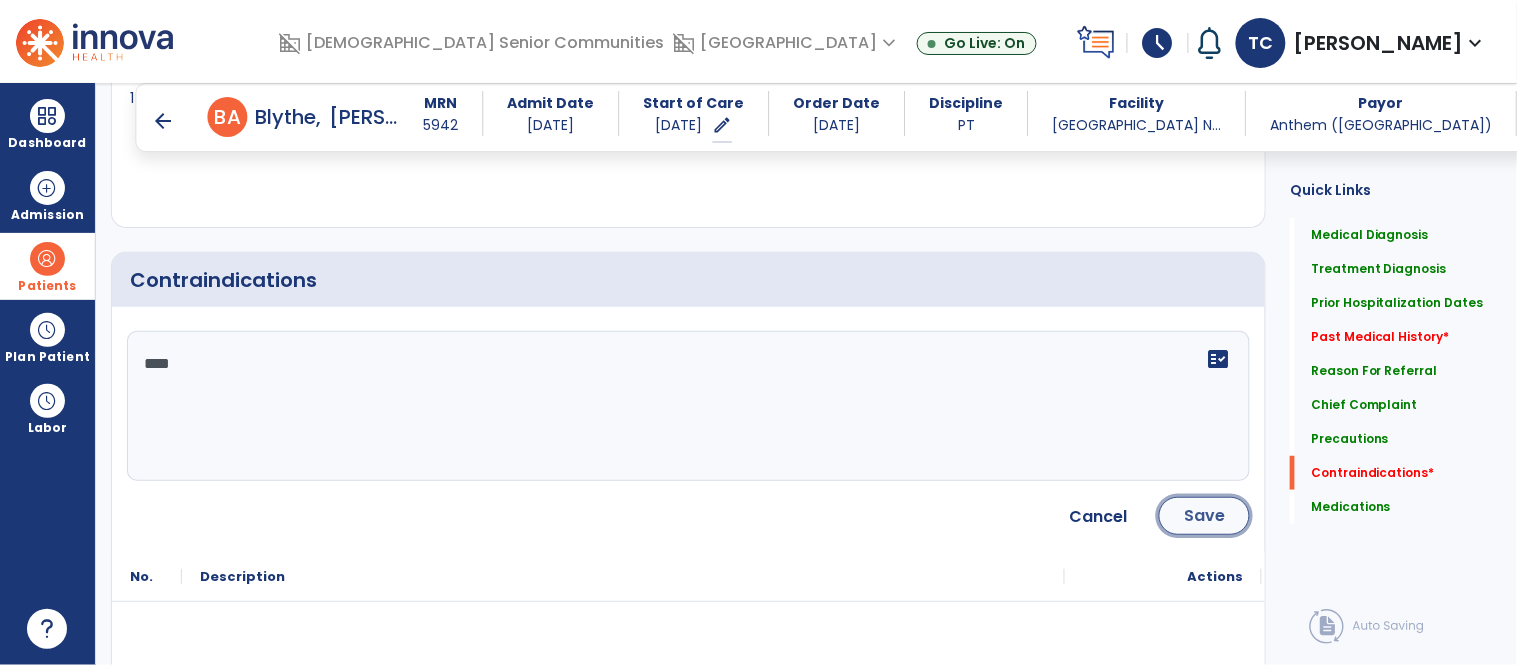 click on "Save" 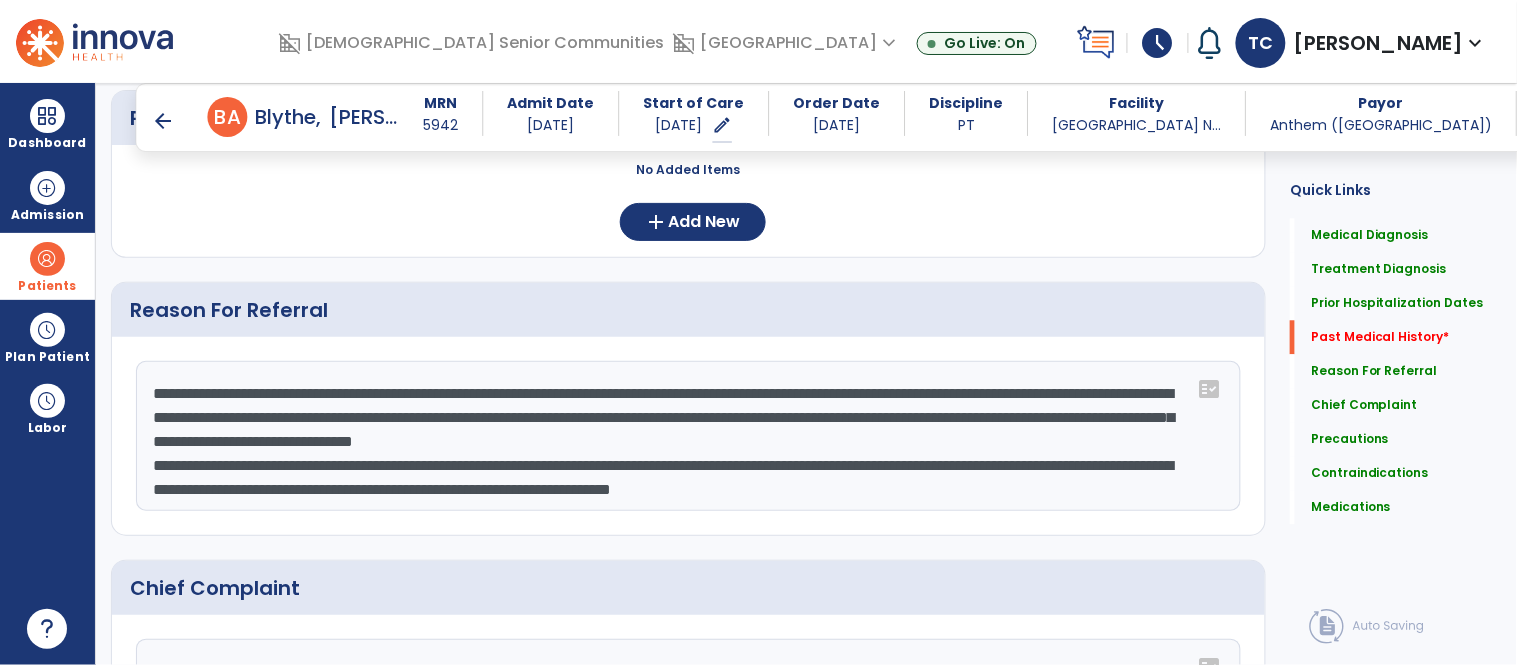 scroll, scrollTop: 1075, scrollLeft: 0, axis: vertical 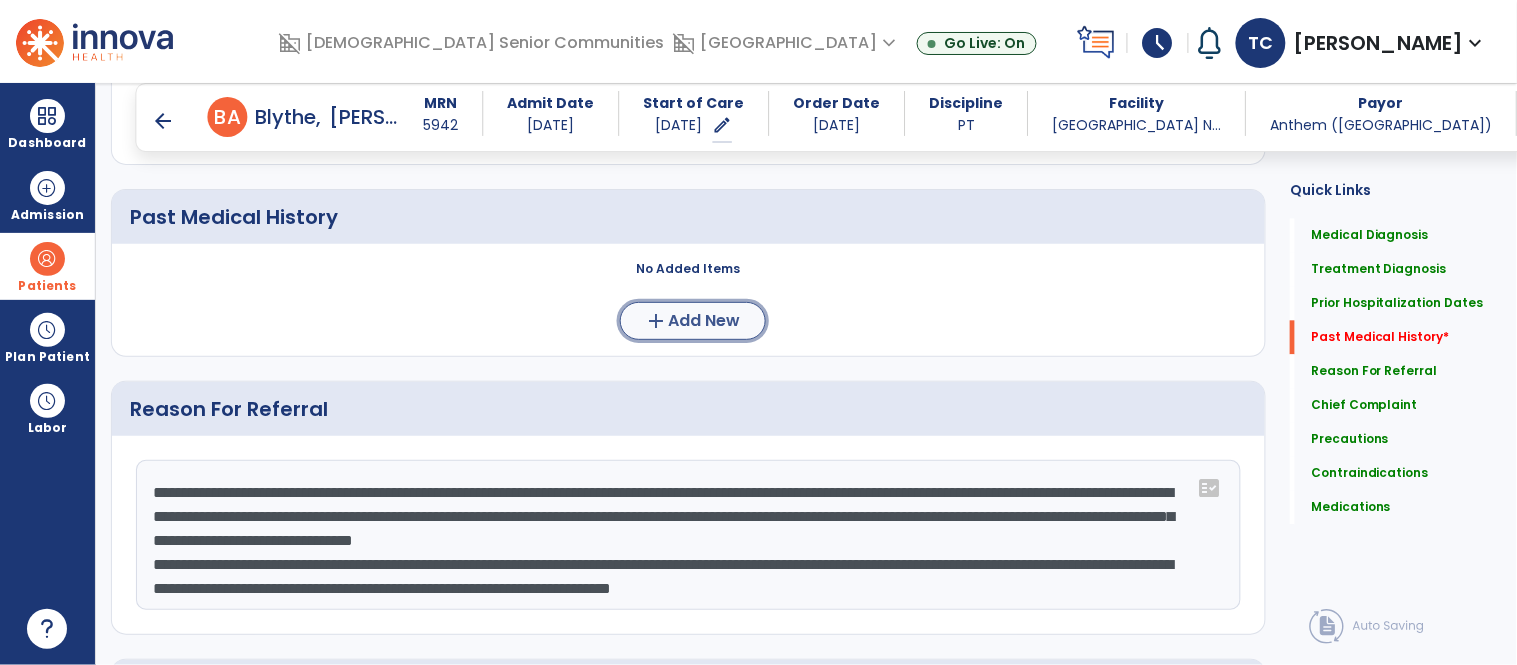 click on "add  Add New" 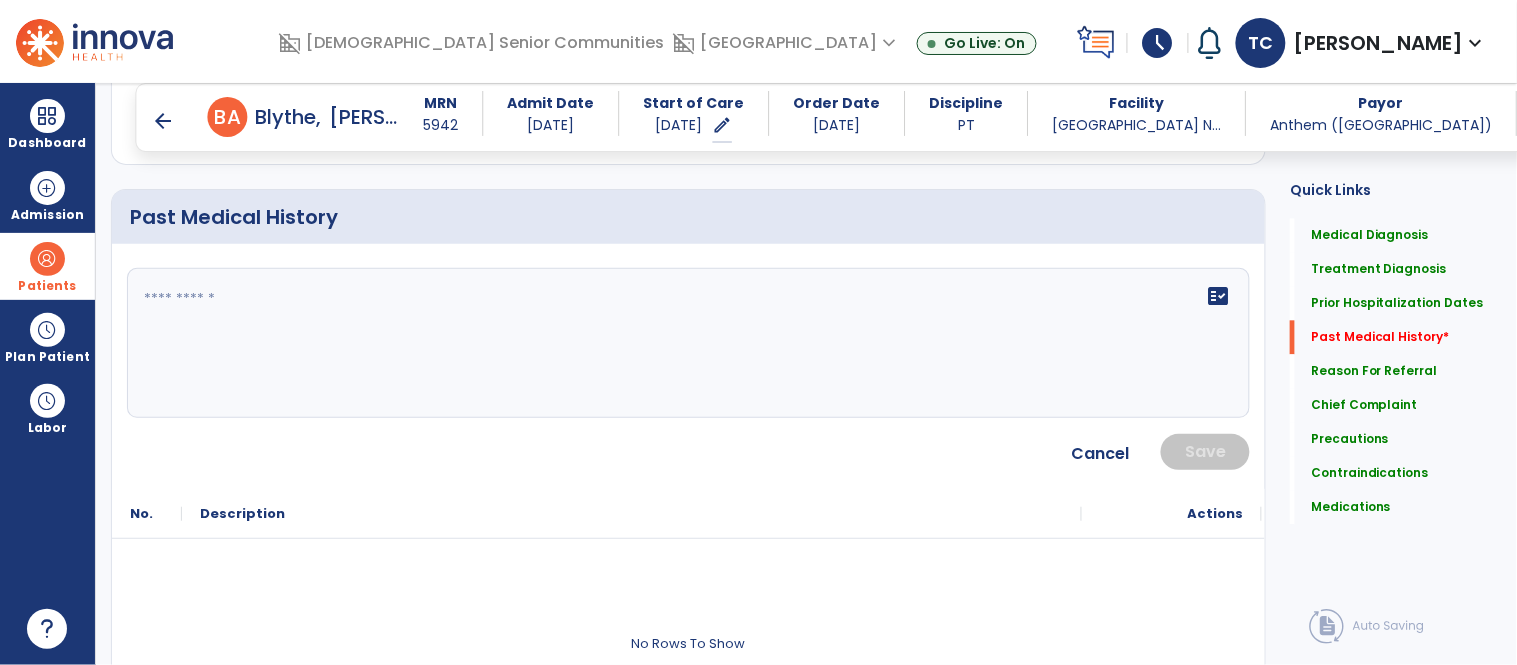 click on "fact_check" 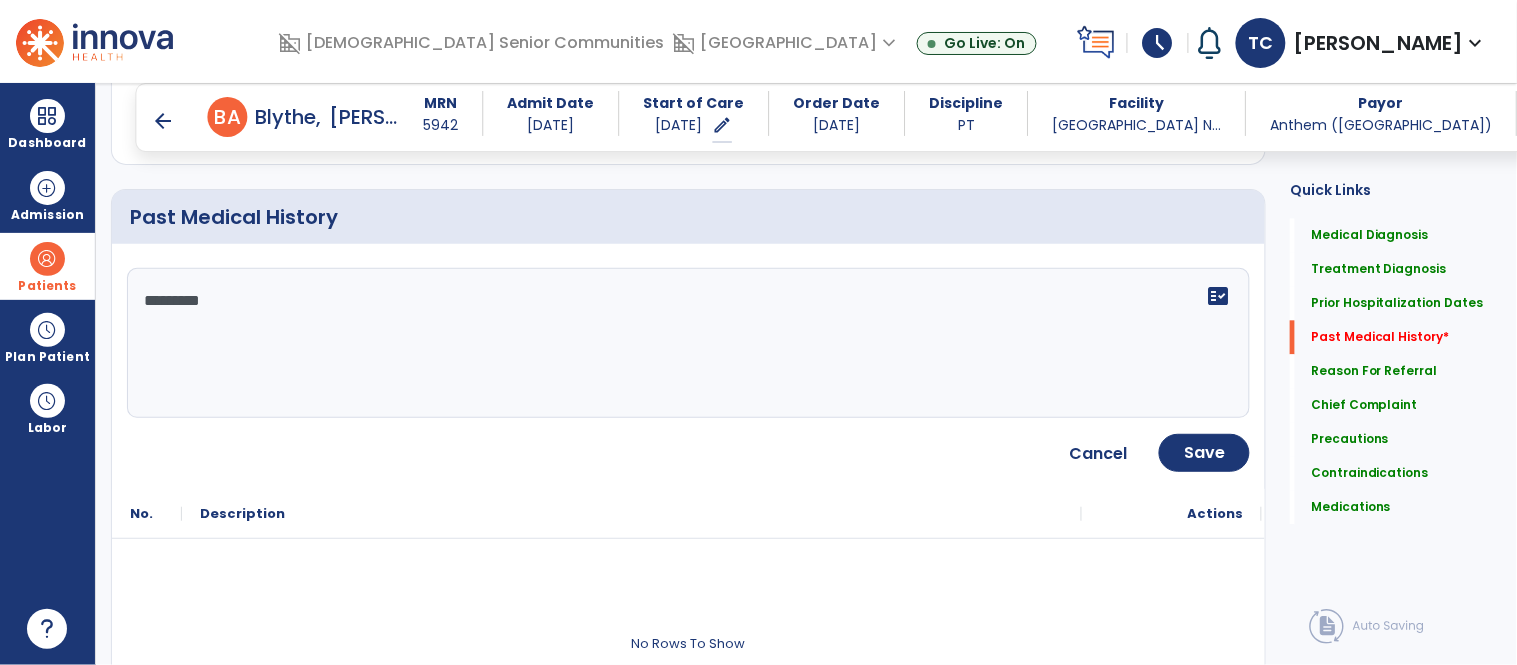 paste on "**********" 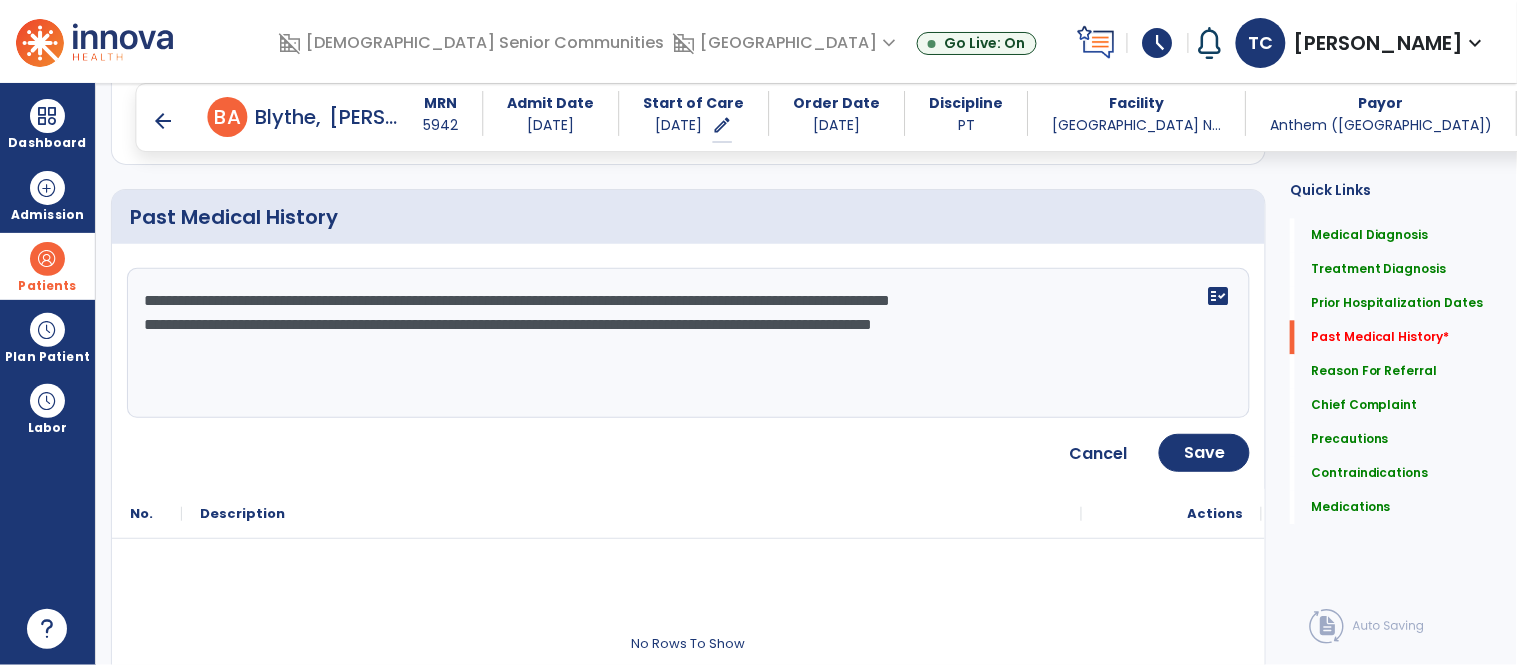 click on "**********" 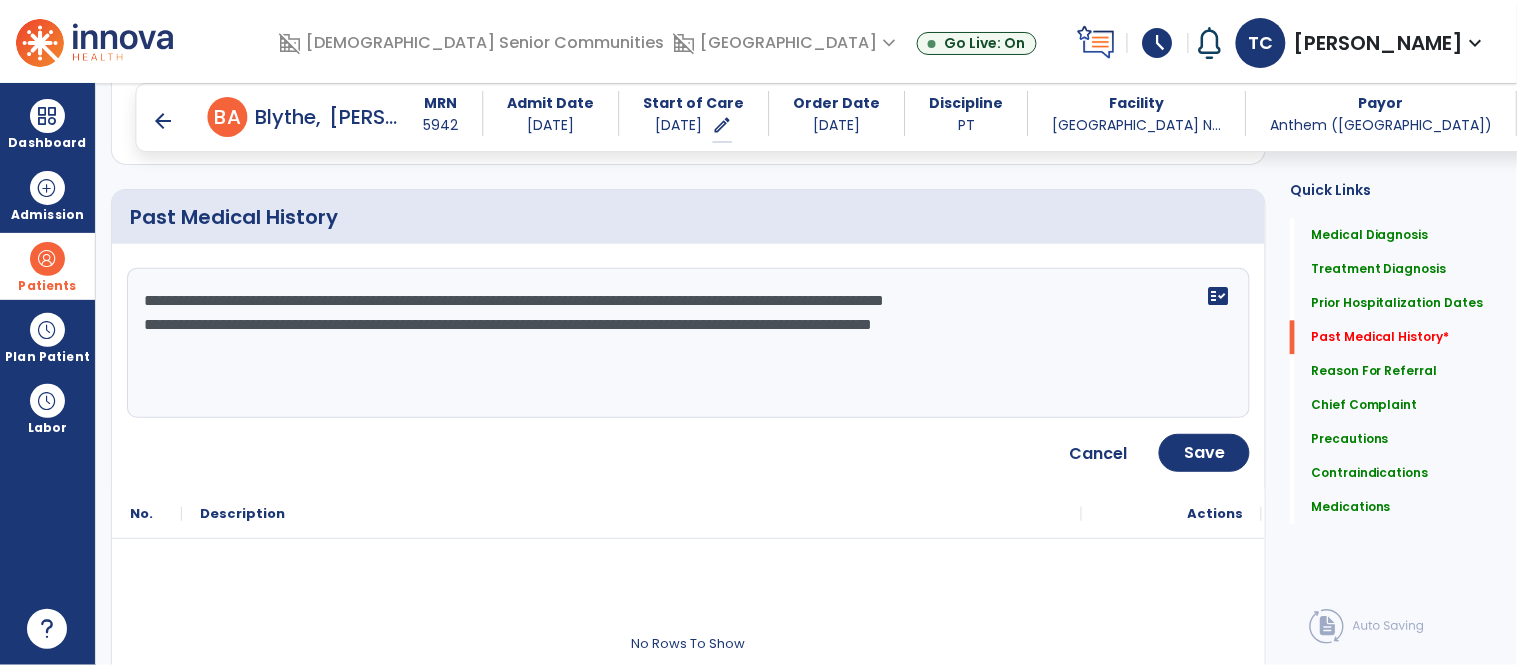 click on "**********" 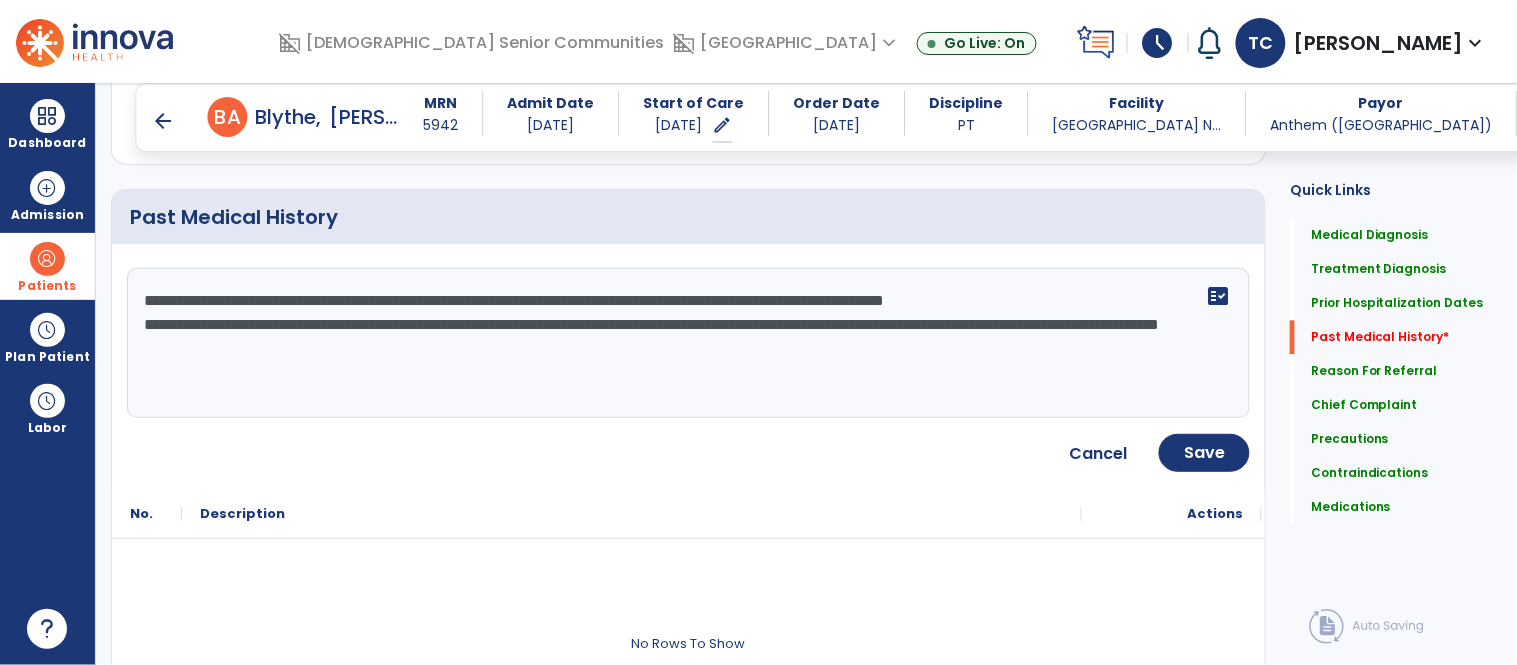 type on "**********" 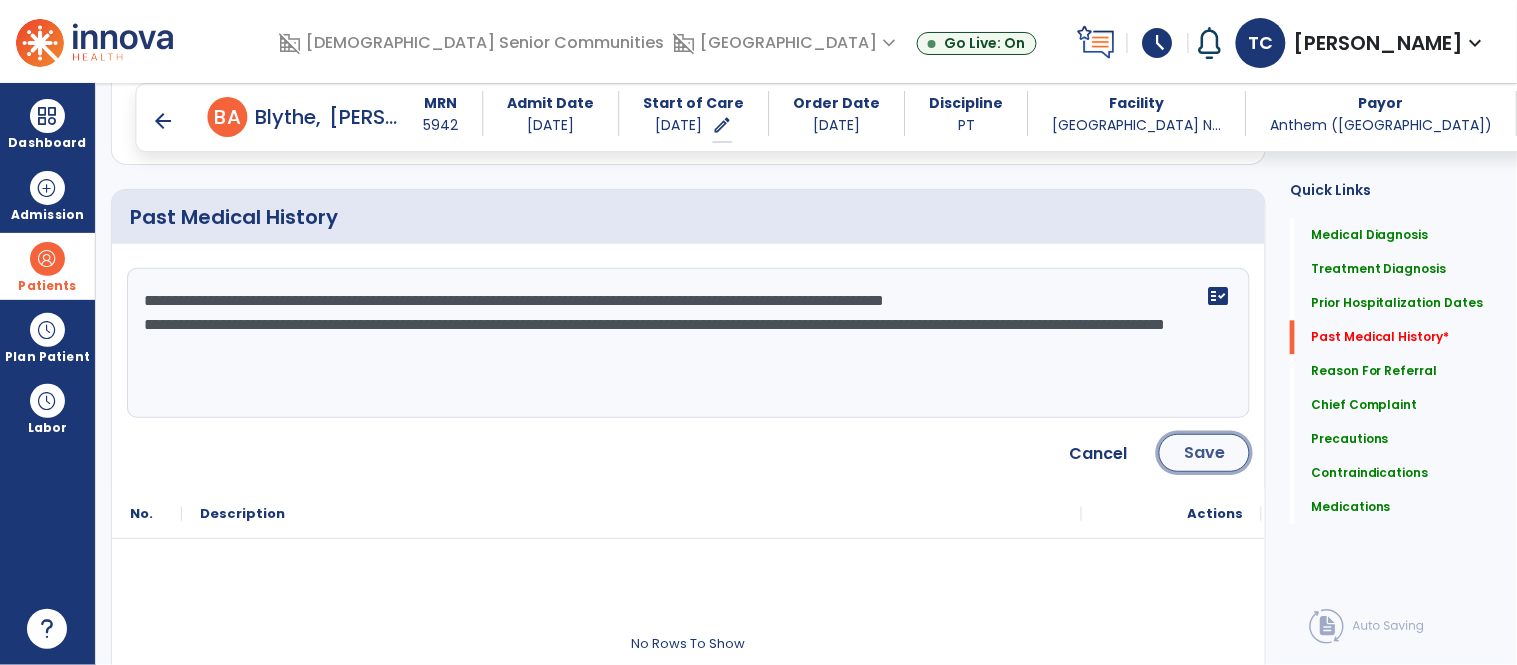 click on "Save" 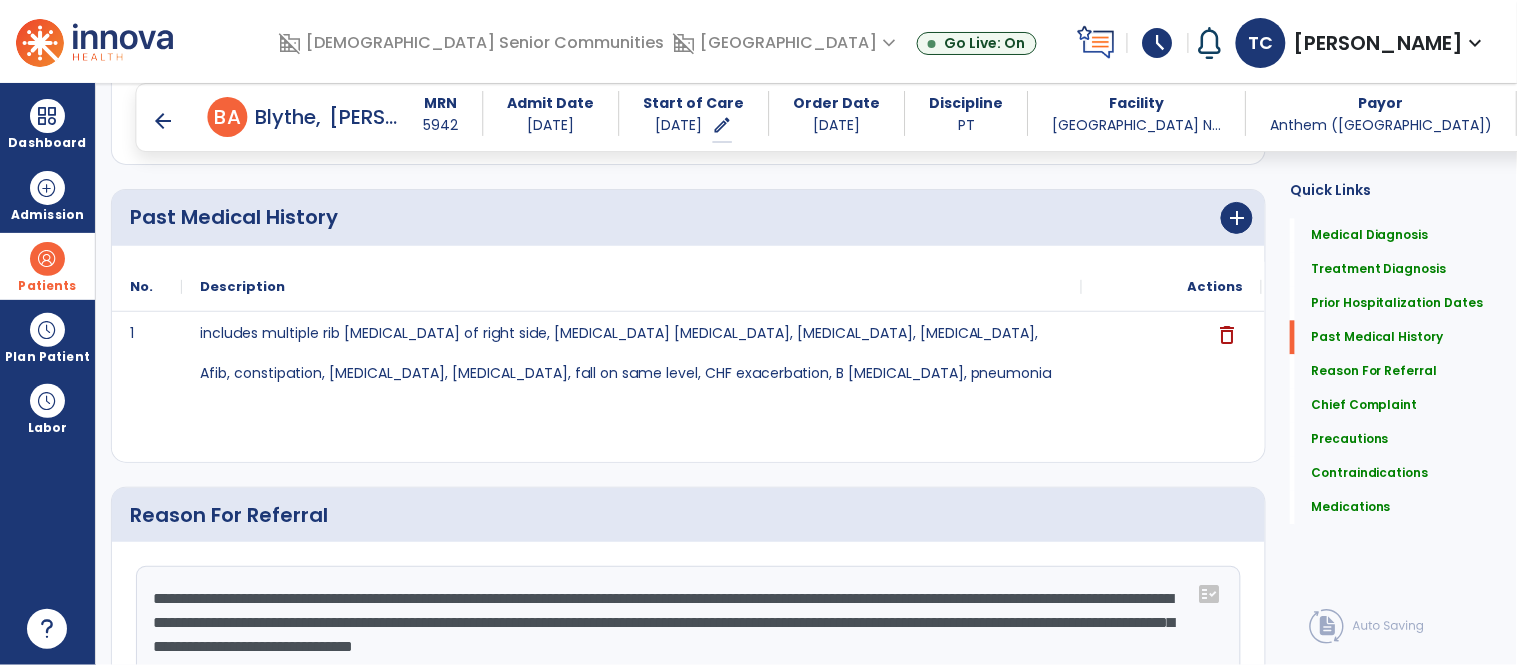 scroll, scrollTop: 2394, scrollLeft: 0, axis: vertical 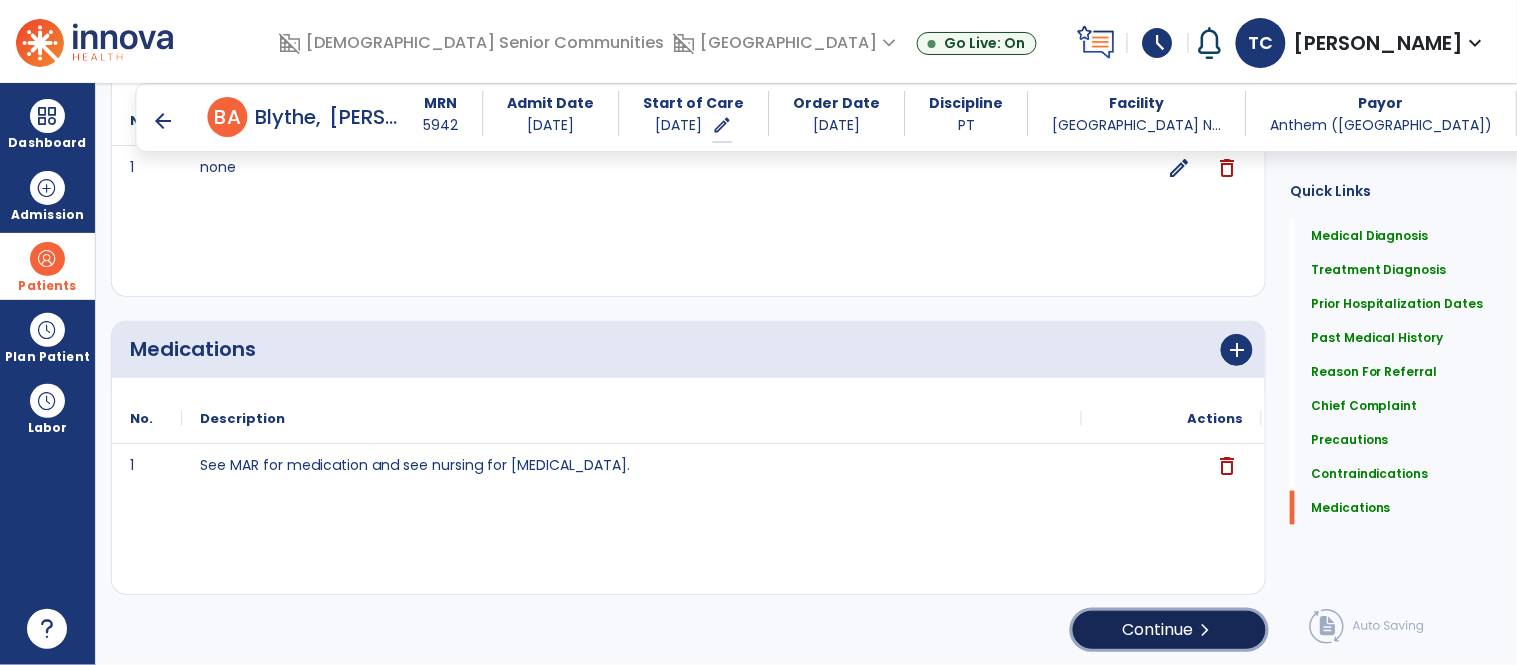 click on "Continue  chevron_right" 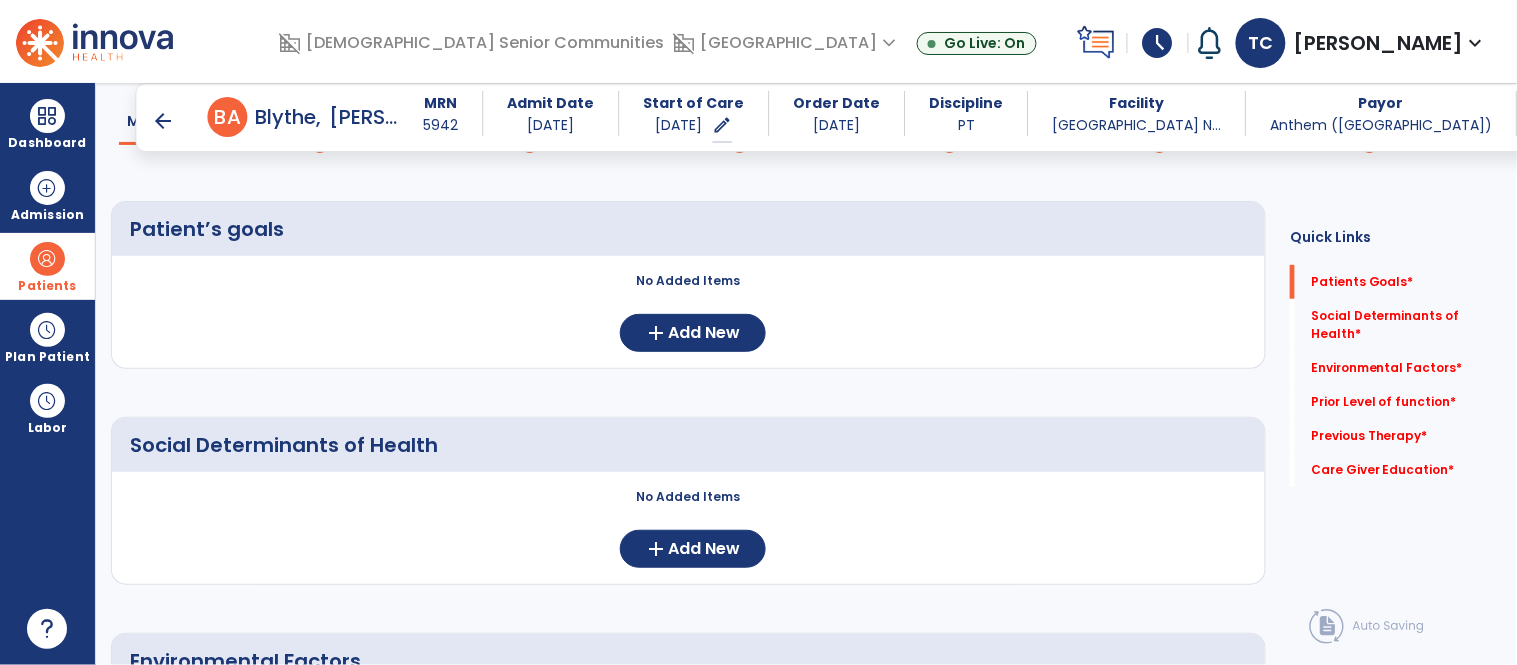 scroll, scrollTop: 136, scrollLeft: 0, axis: vertical 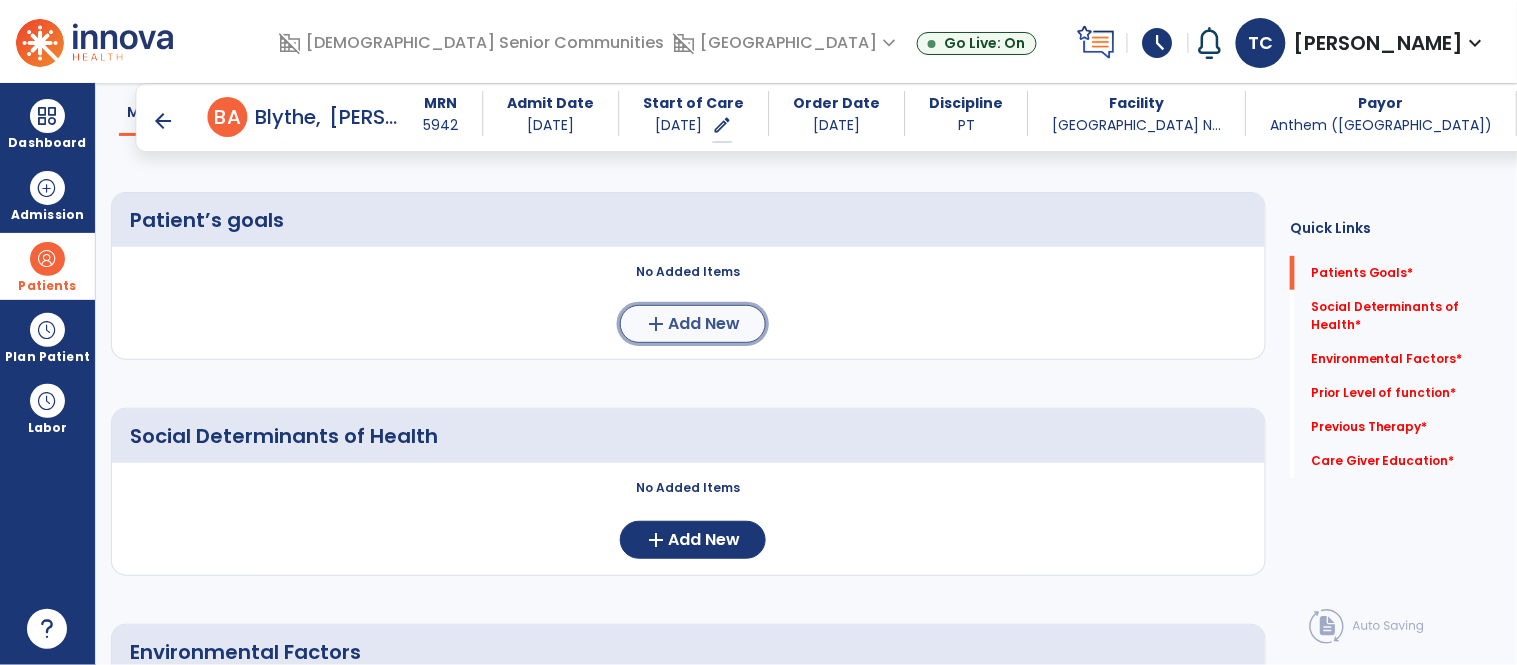 click on "add" 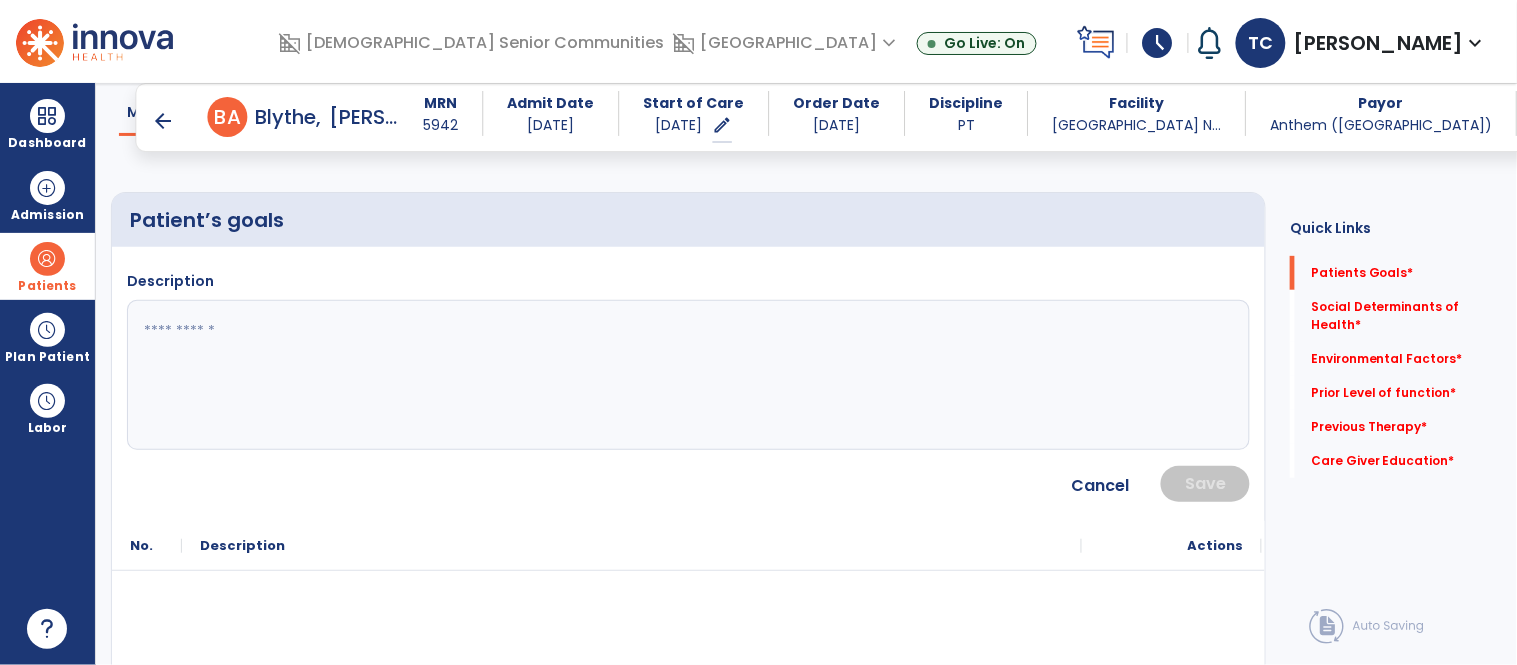 click 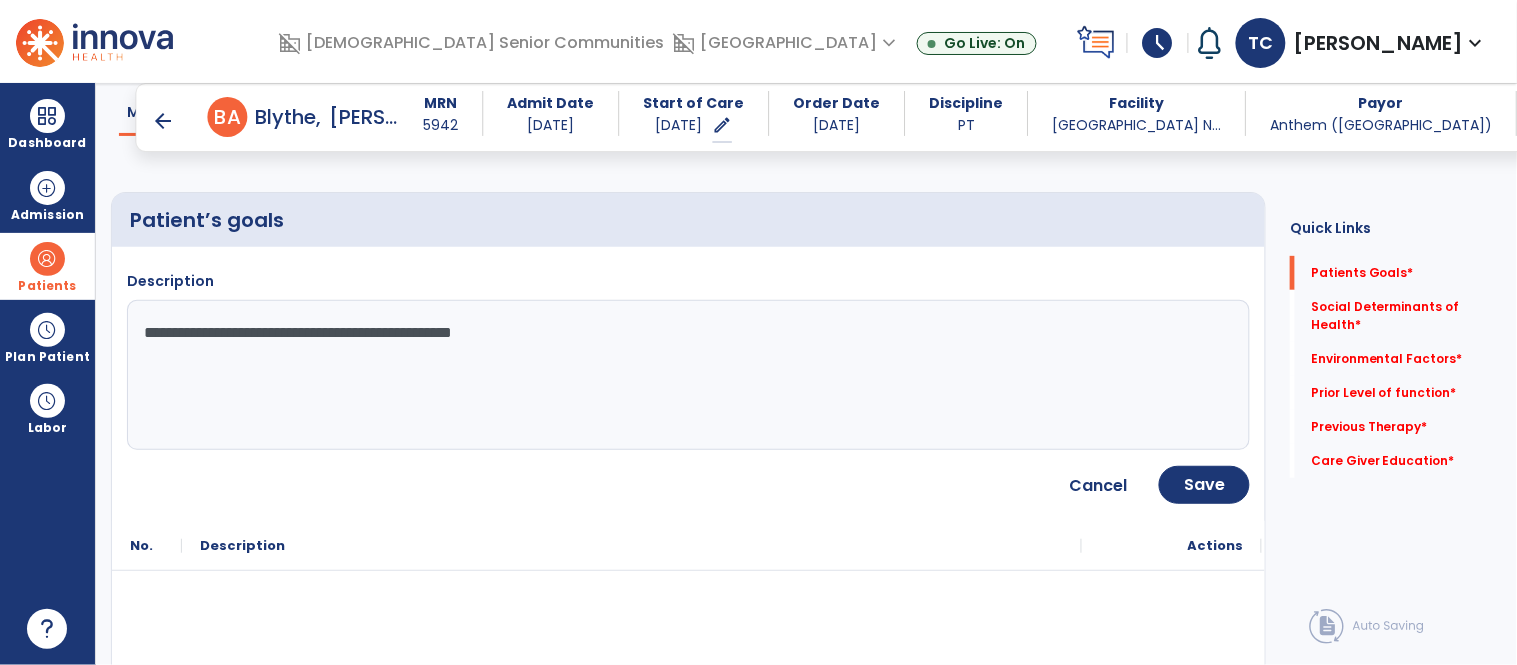 type on "**********" 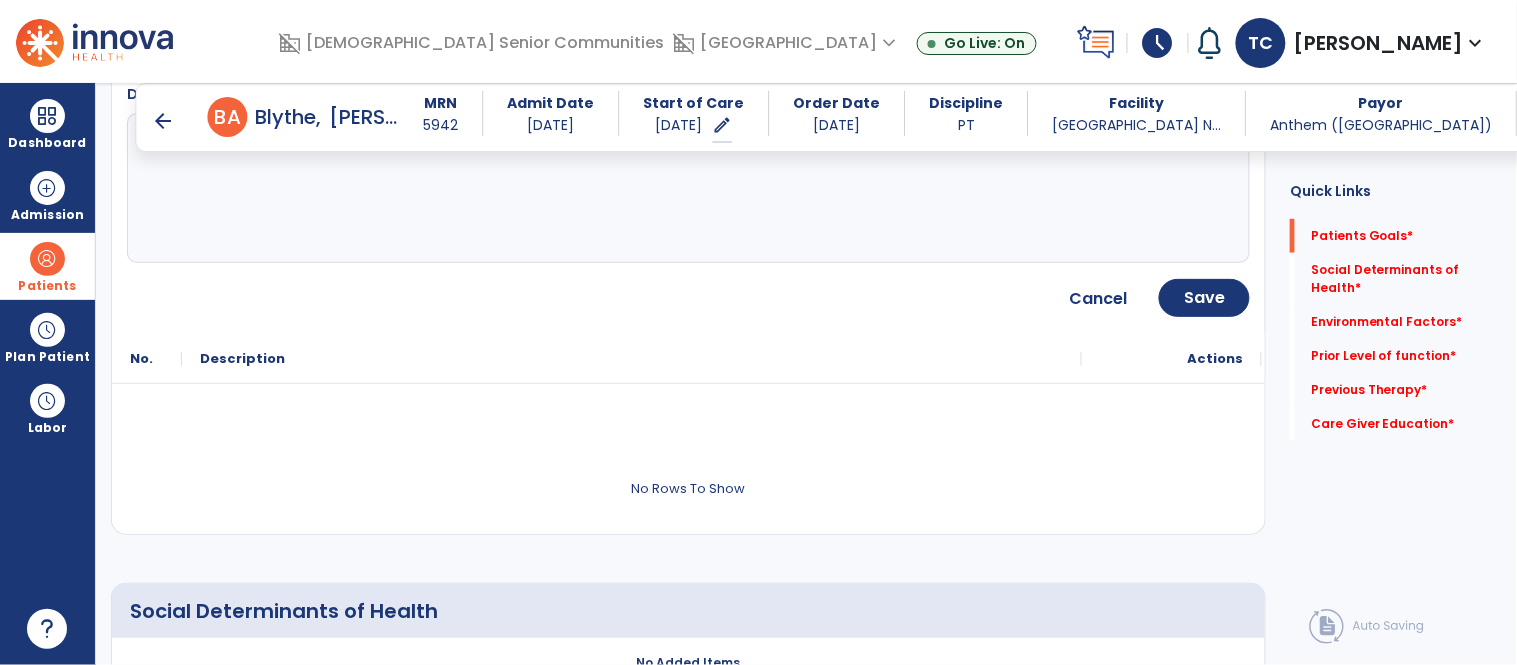 scroll, scrollTop: 322, scrollLeft: 0, axis: vertical 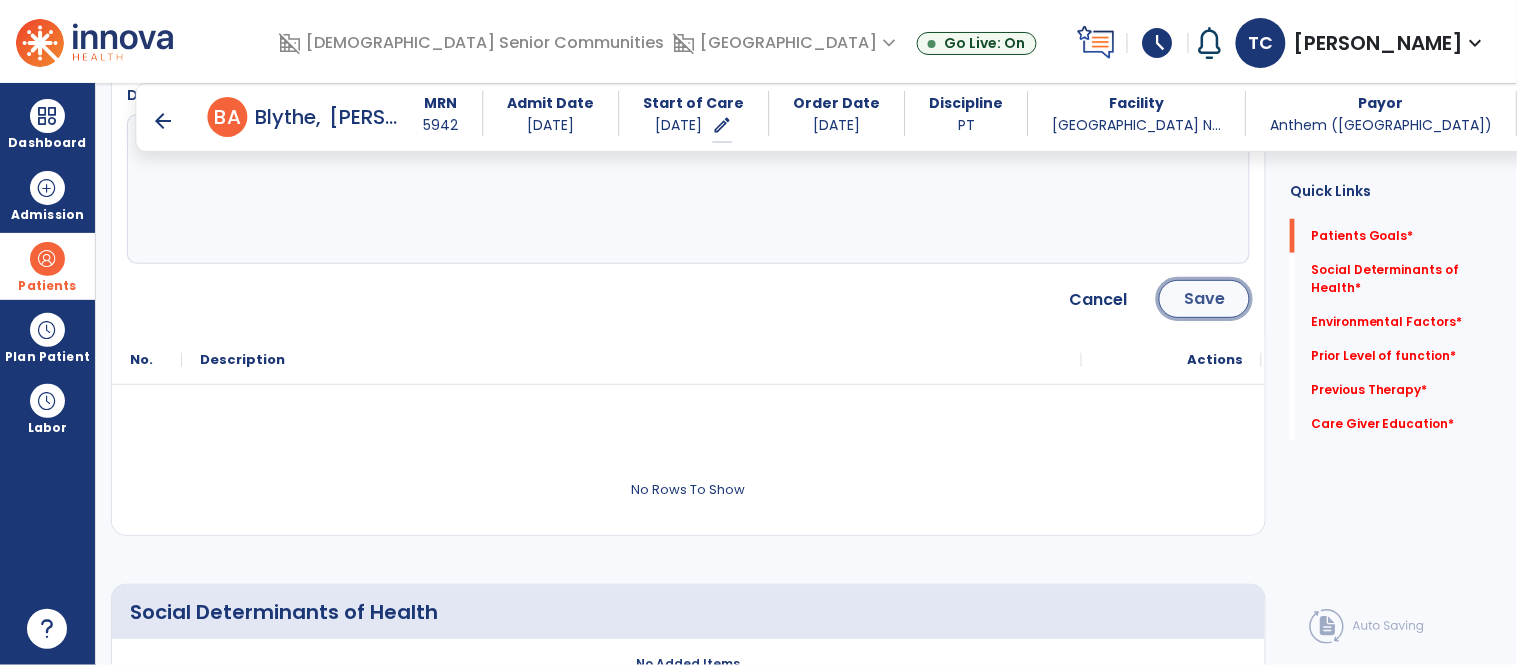click on "Save" 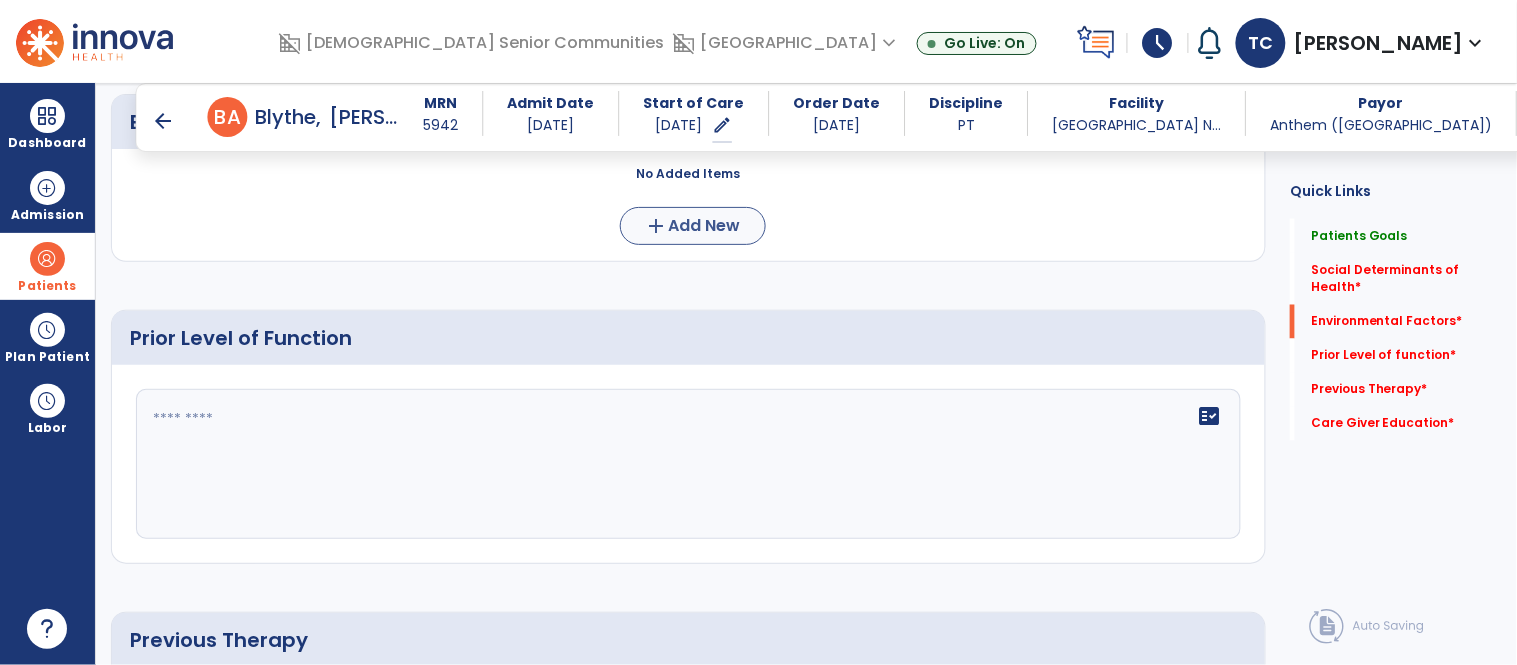 scroll, scrollTop: 775, scrollLeft: 0, axis: vertical 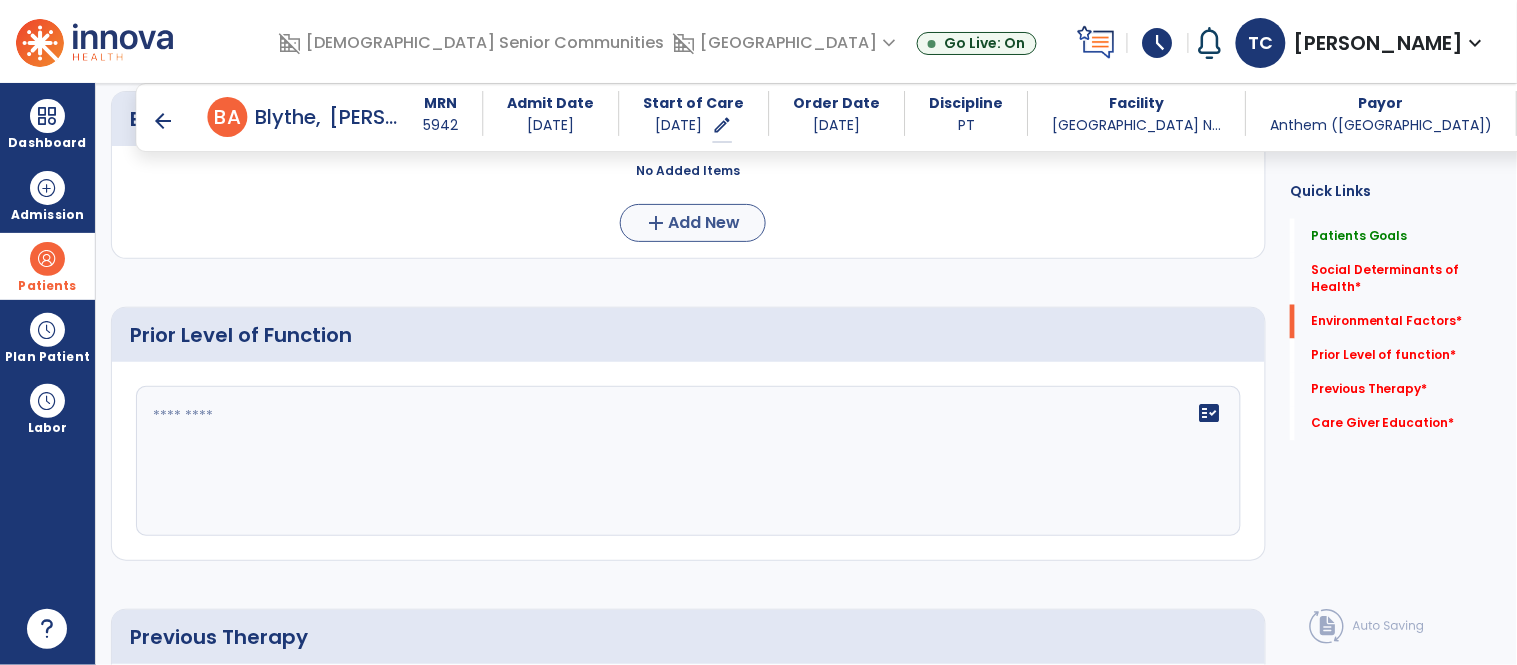 click 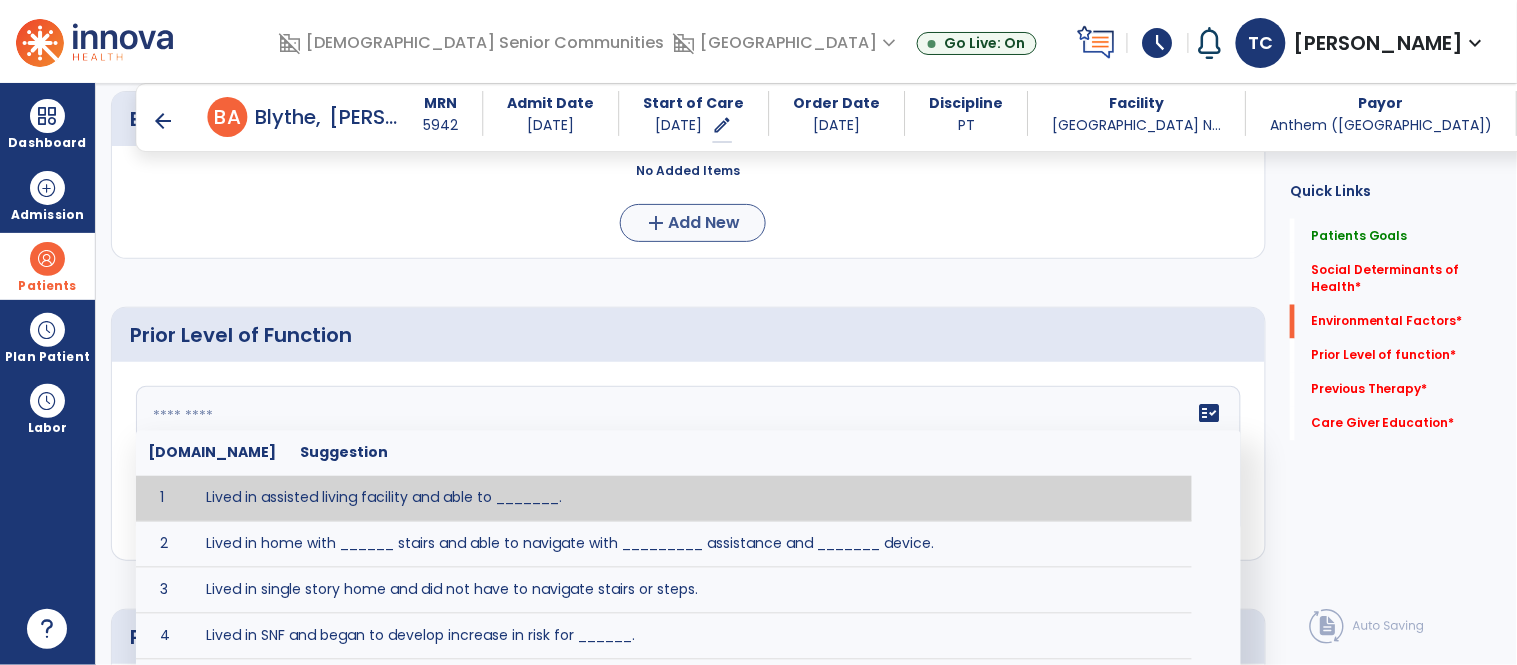 paste on "**********" 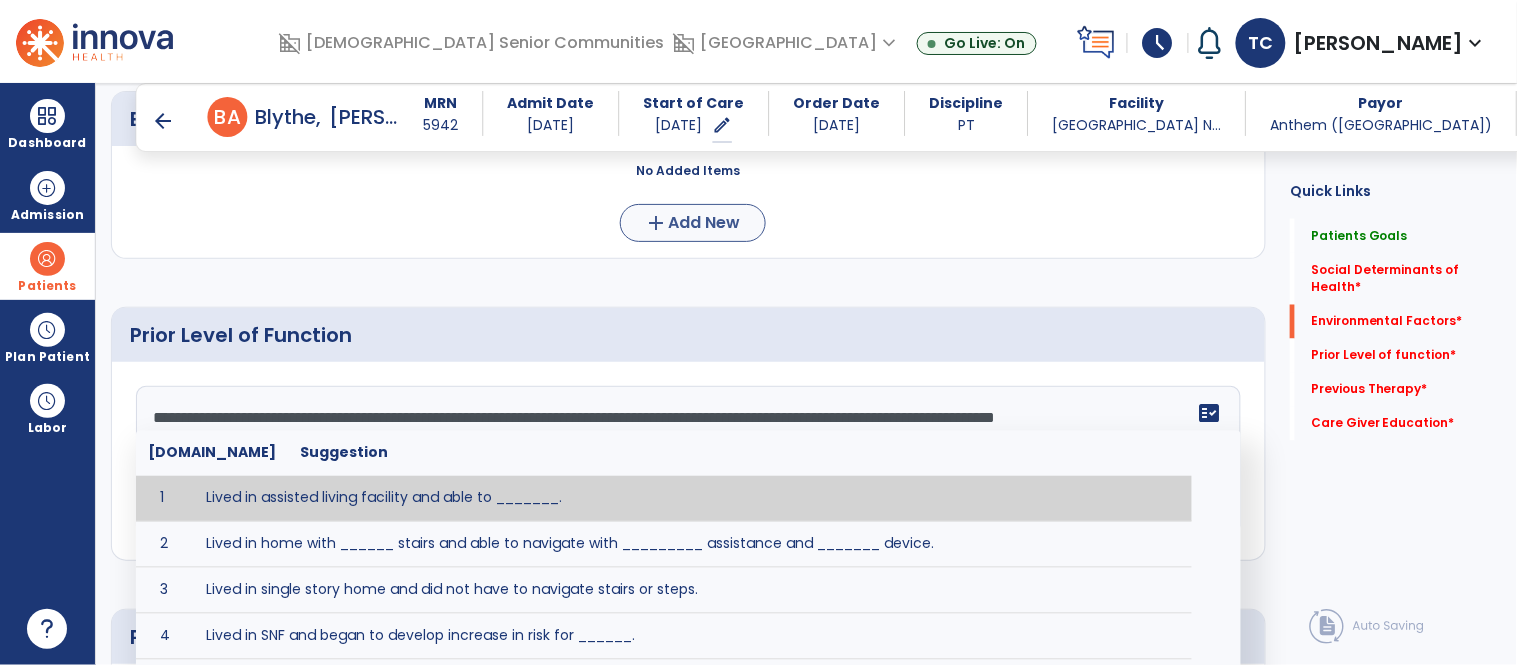 scroll, scrollTop: 38, scrollLeft: 0, axis: vertical 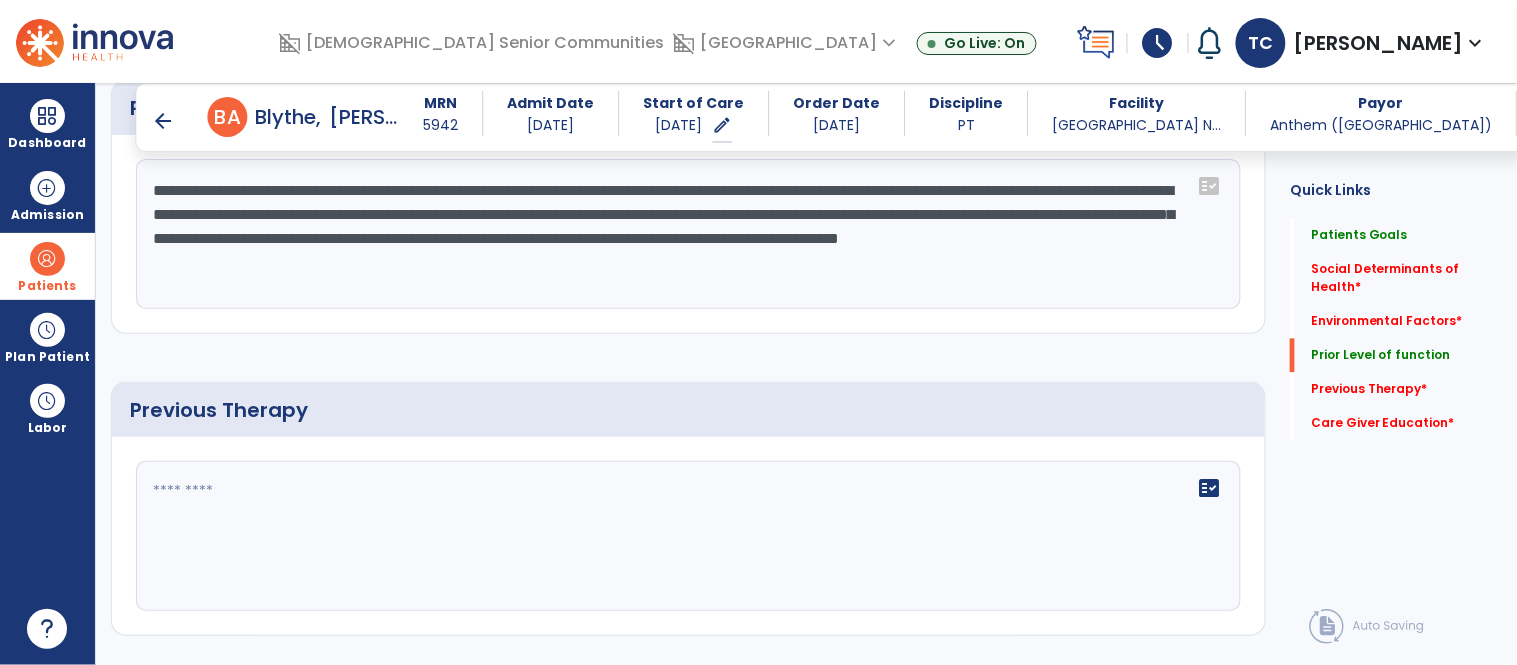 type on "**********" 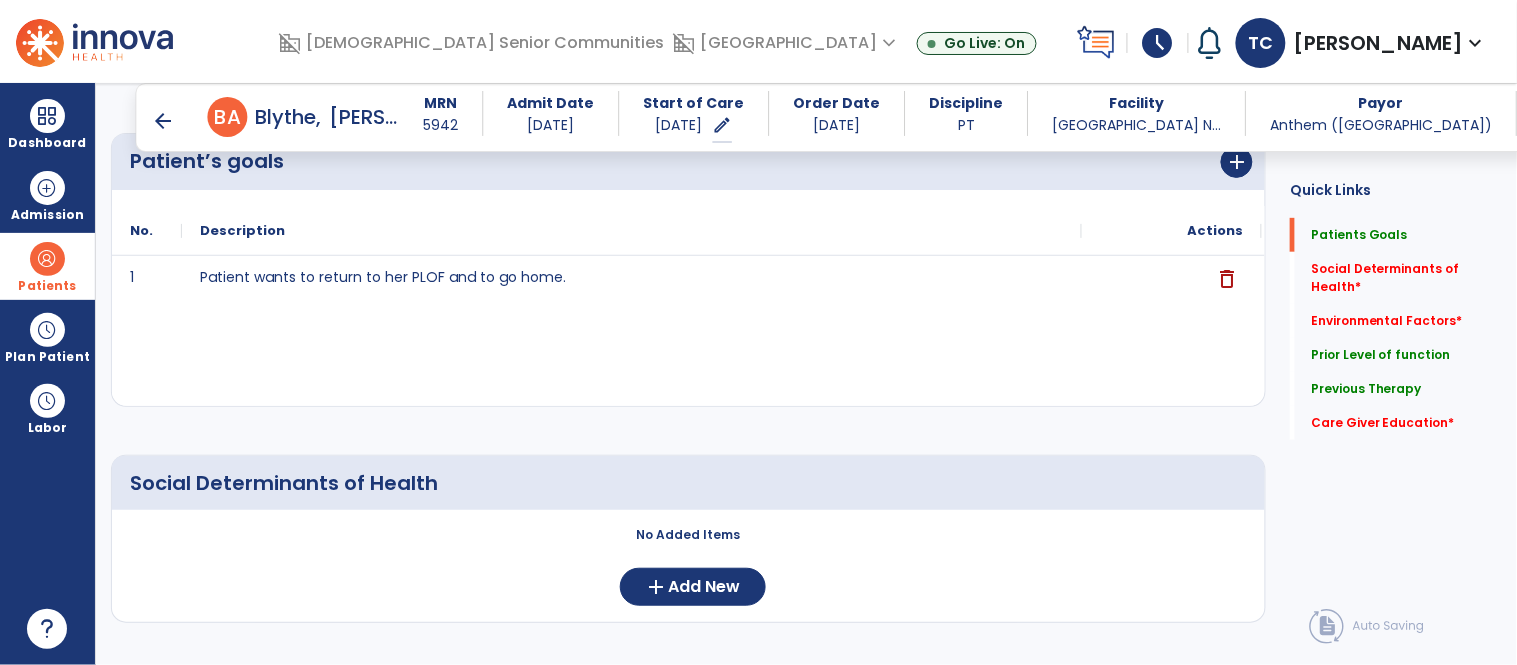 scroll, scrollTop: 191, scrollLeft: 0, axis: vertical 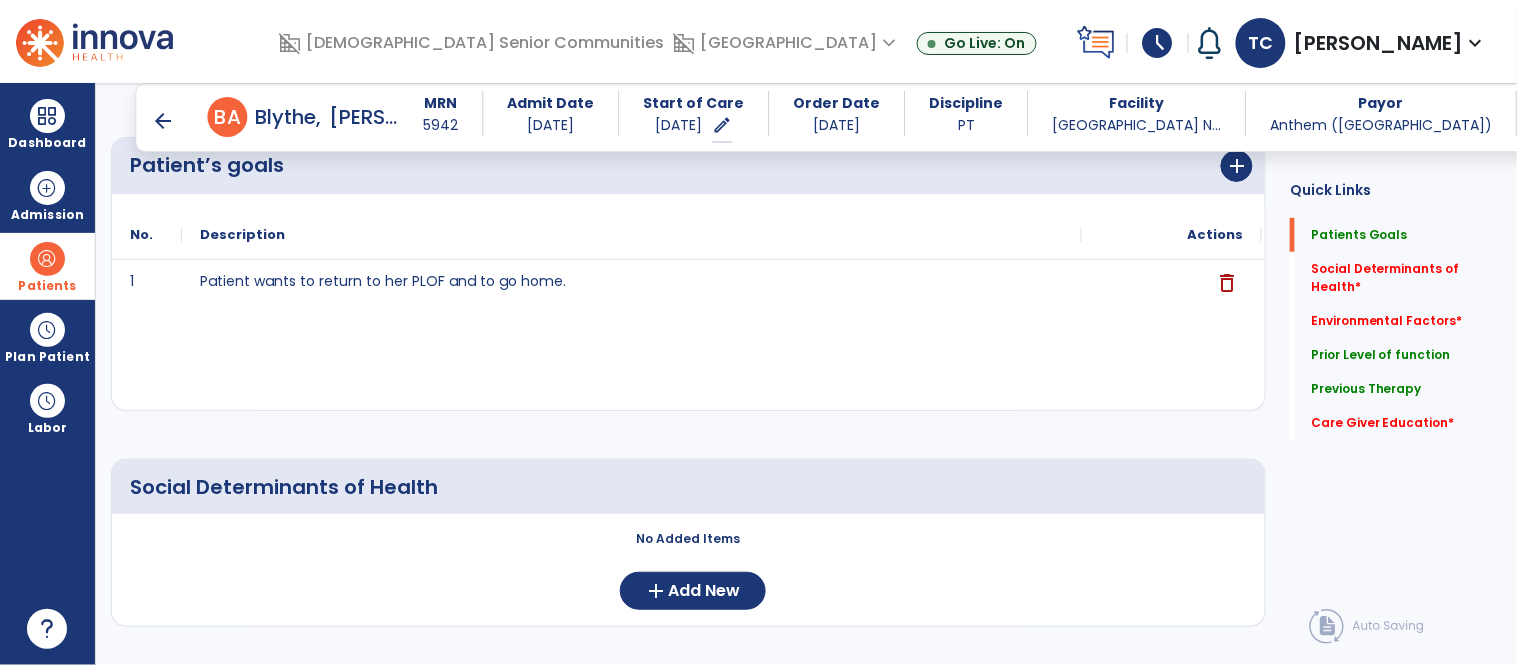 type on "**********" 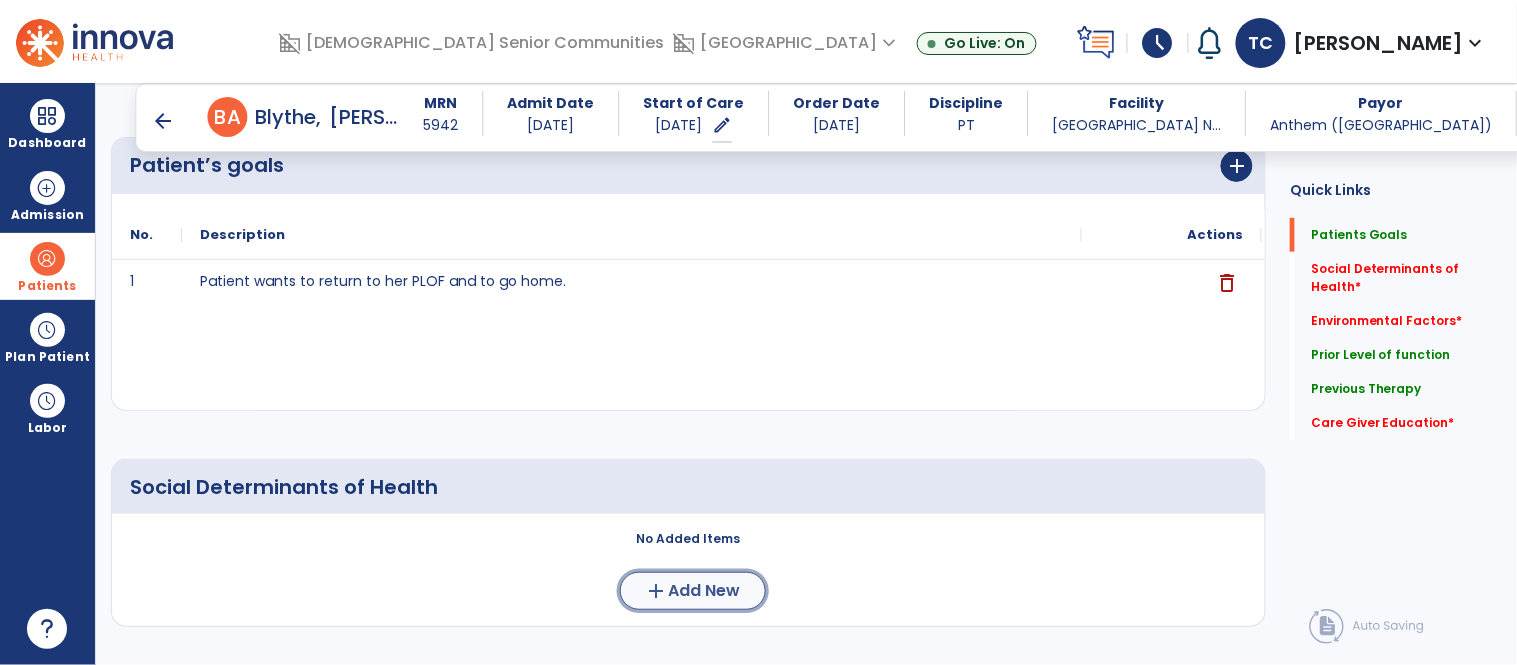 click on "add  Add New" 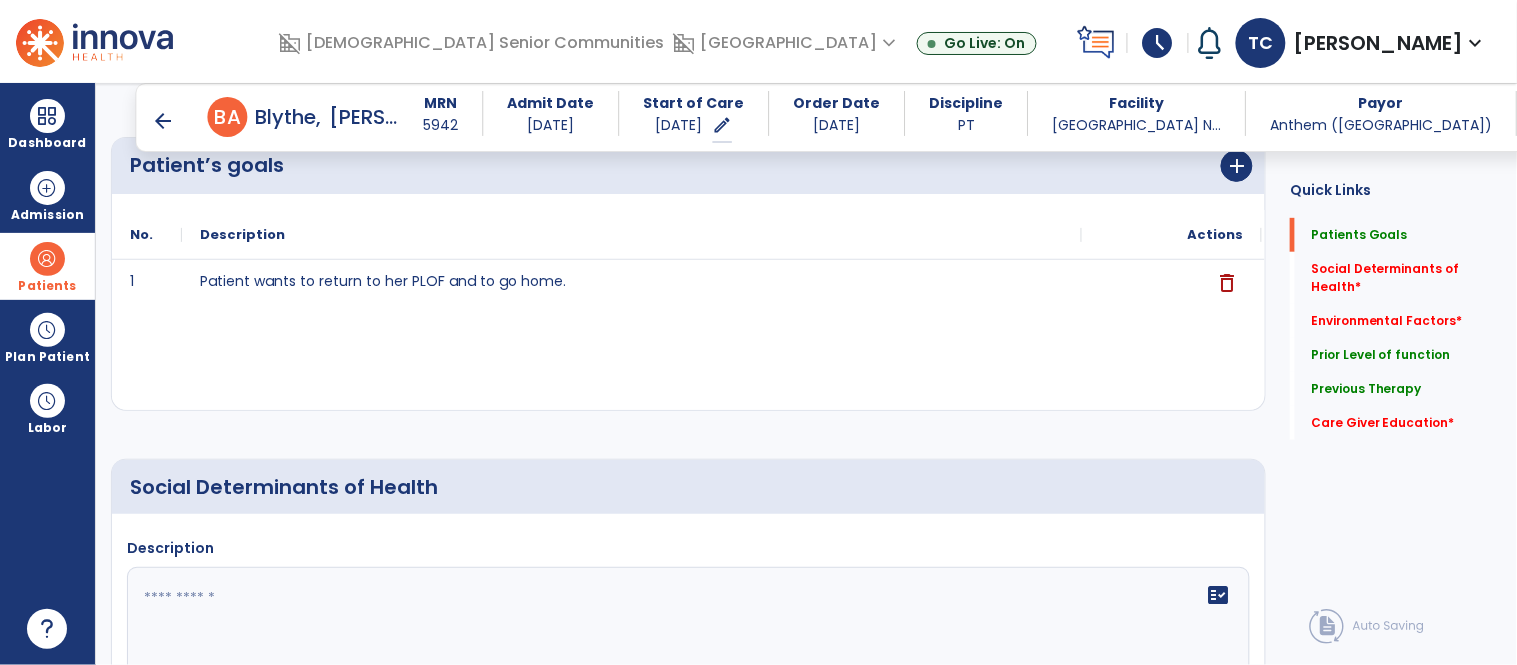 click on "fact_check" 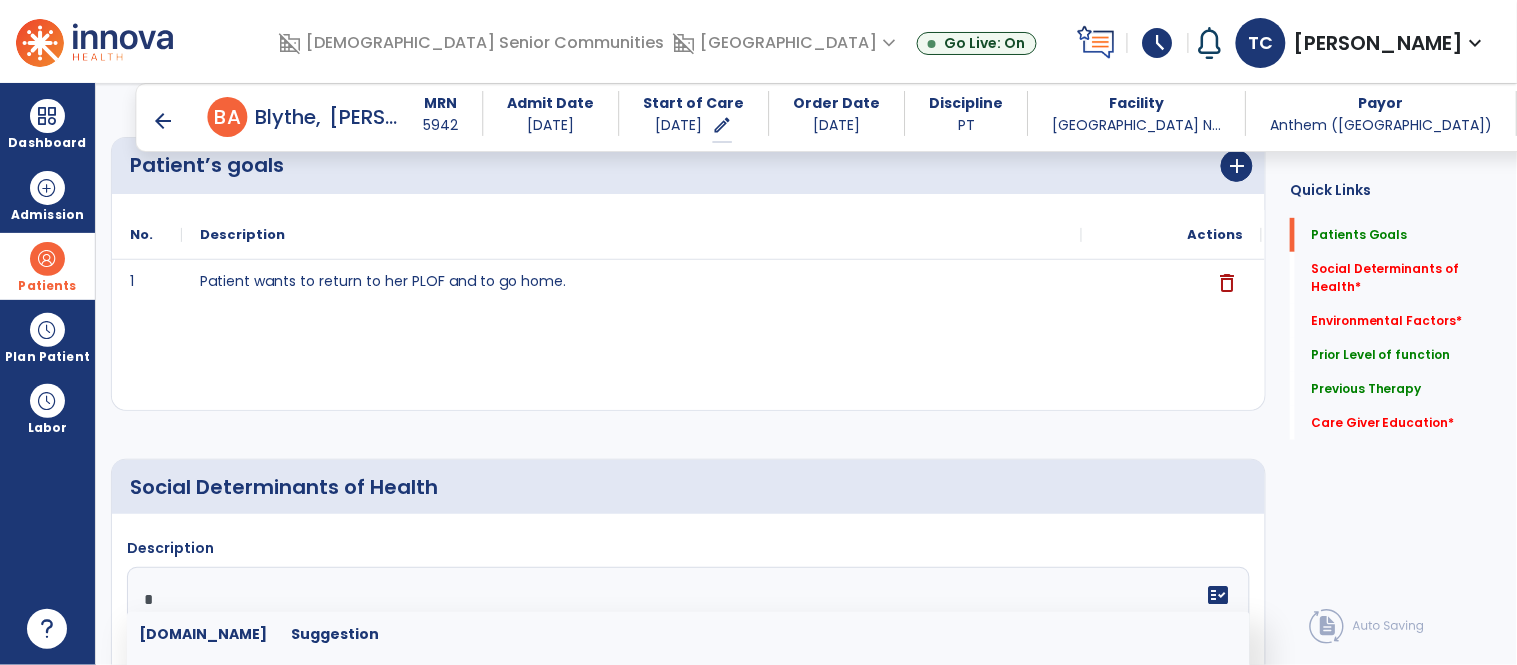scroll, scrollTop: 228, scrollLeft: 0, axis: vertical 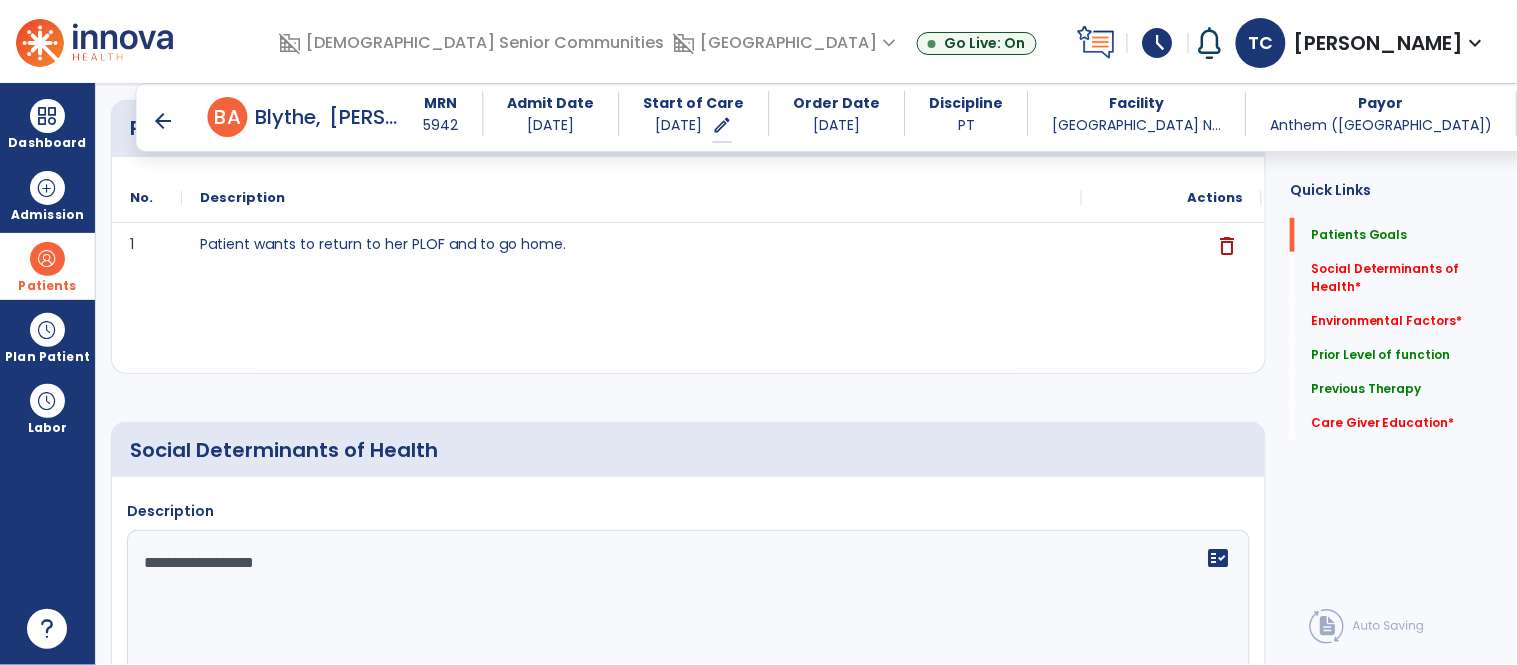 type on "**********" 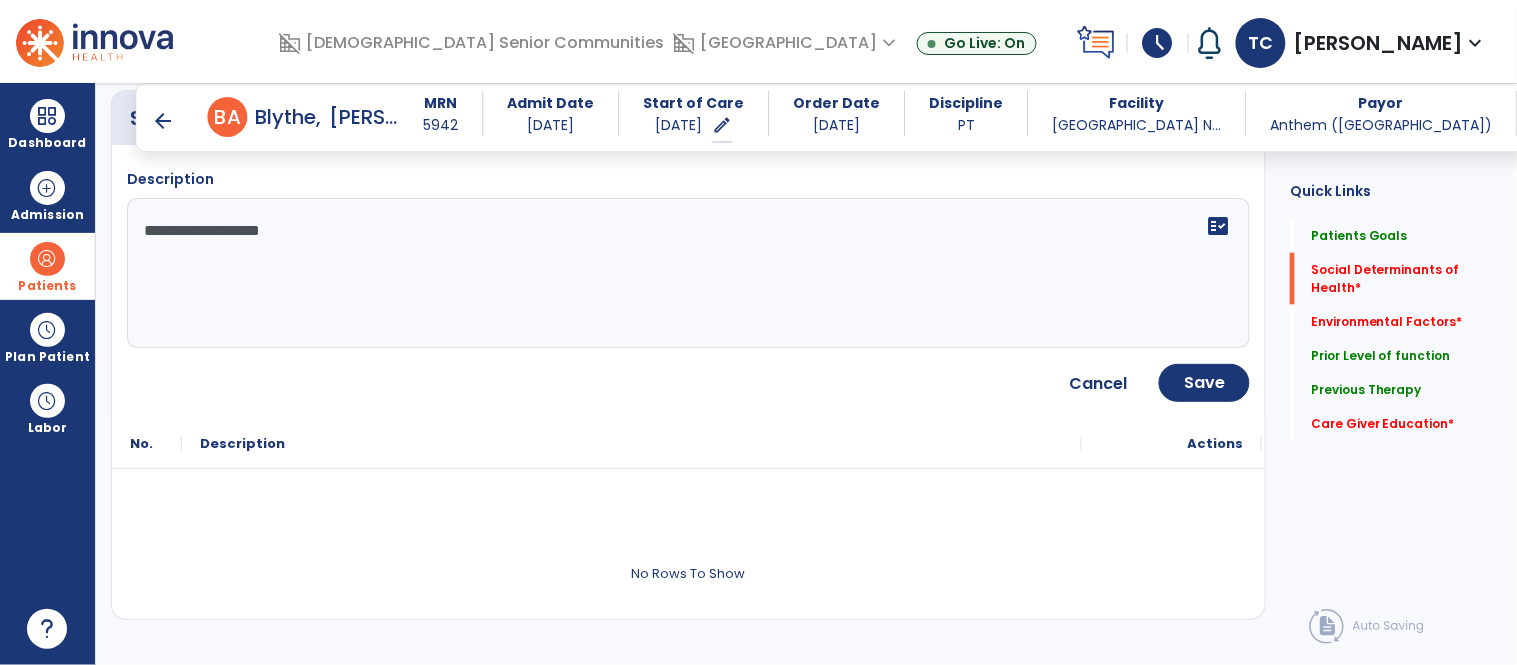 scroll, scrollTop: 505, scrollLeft: 0, axis: vertical 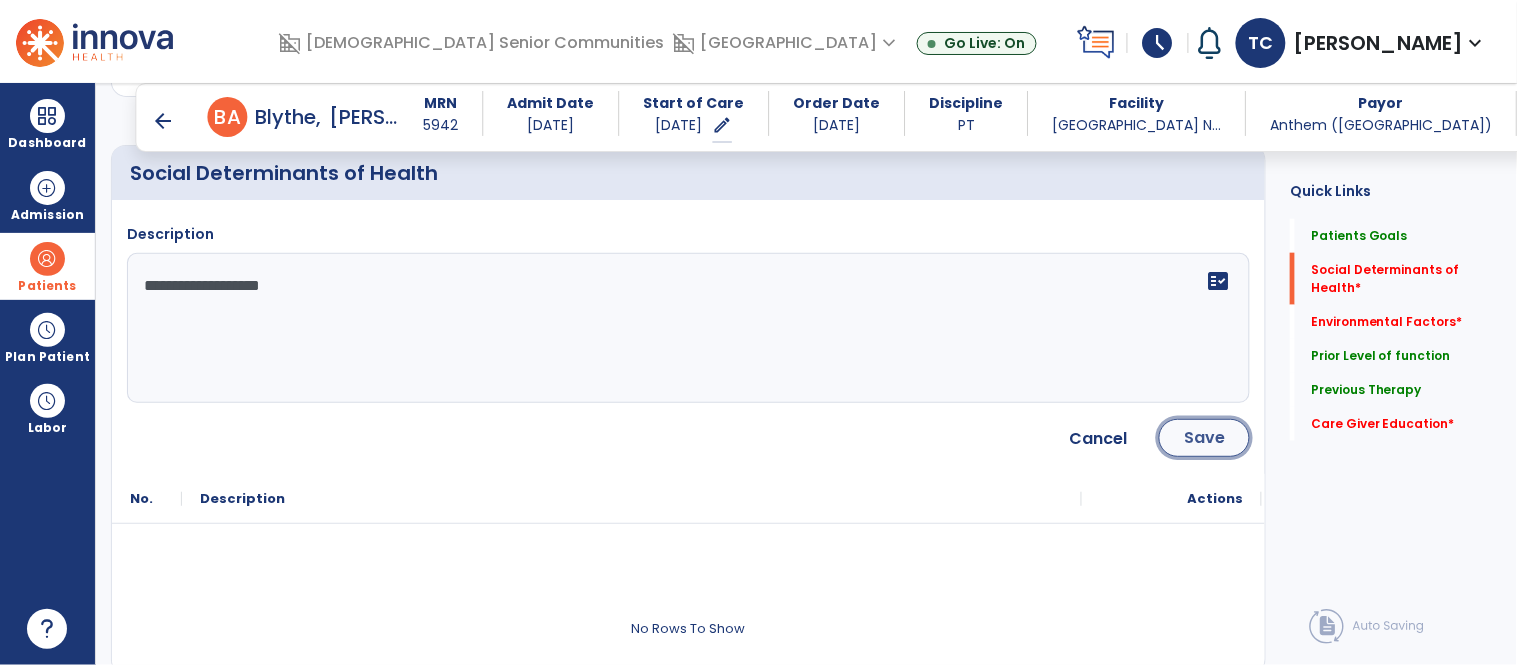 click on "Save" 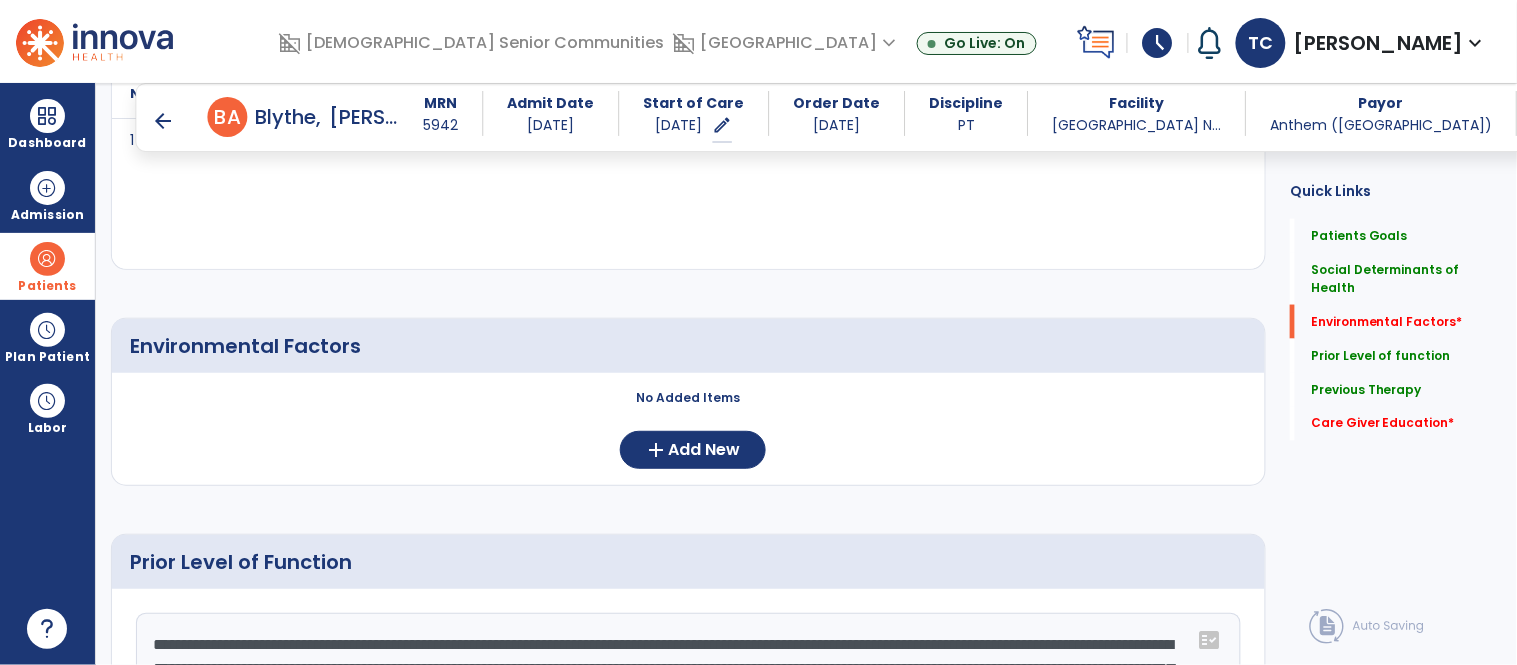 scroll, scrollTop: 664, scrollLeft: 0, axis: vertical 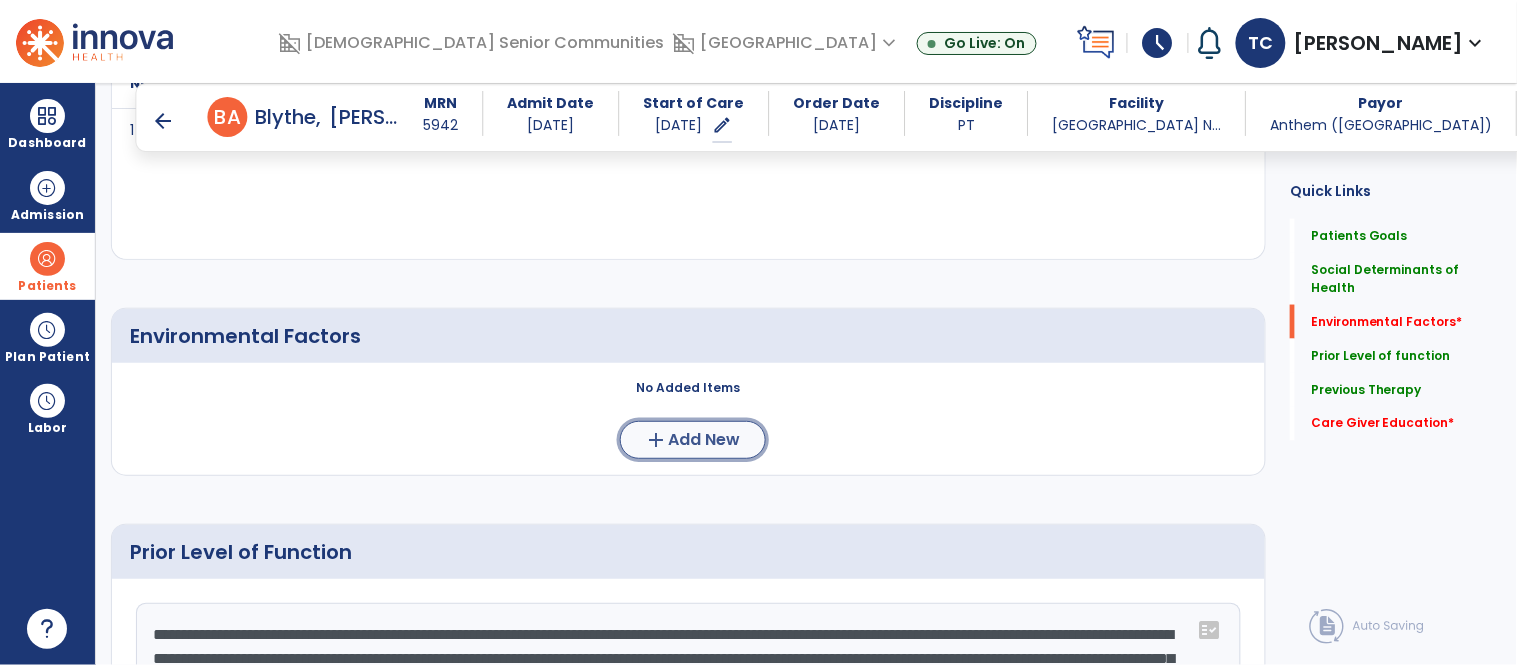click on "Add New" 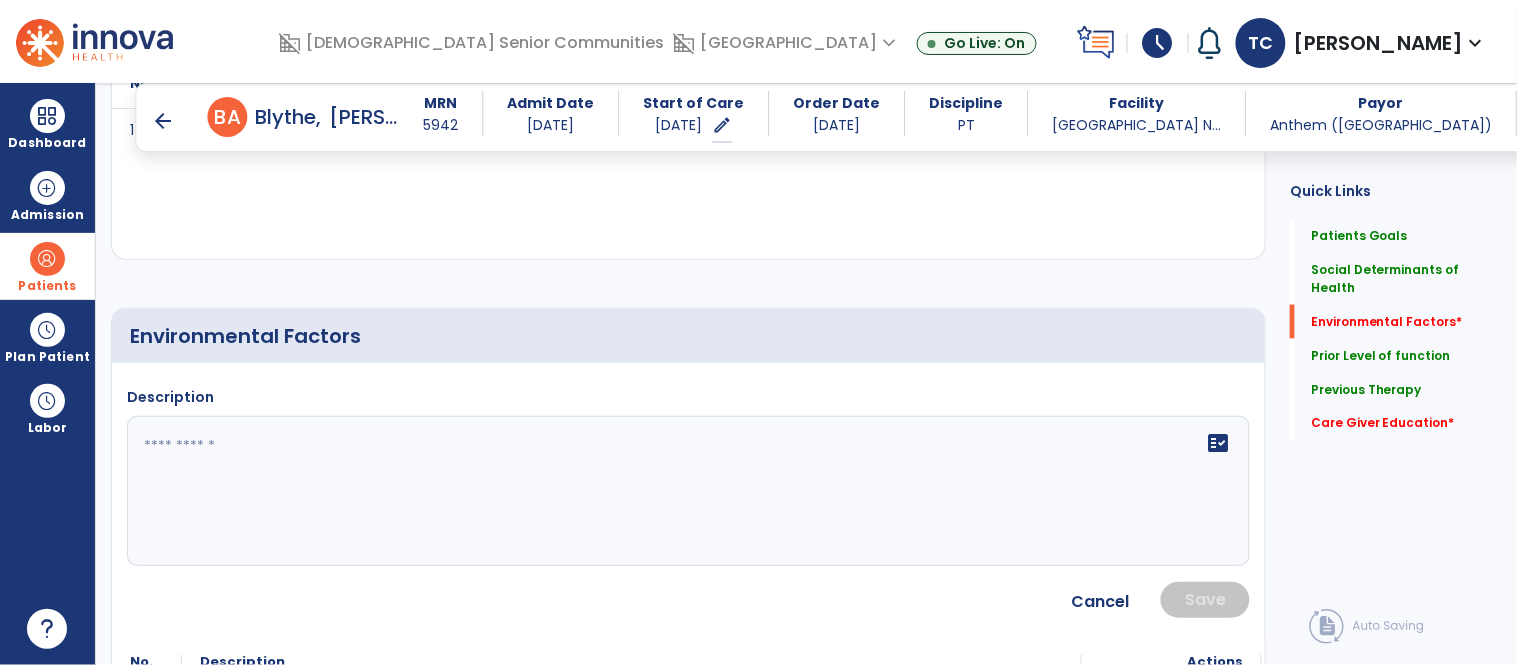 click on "fact_check" 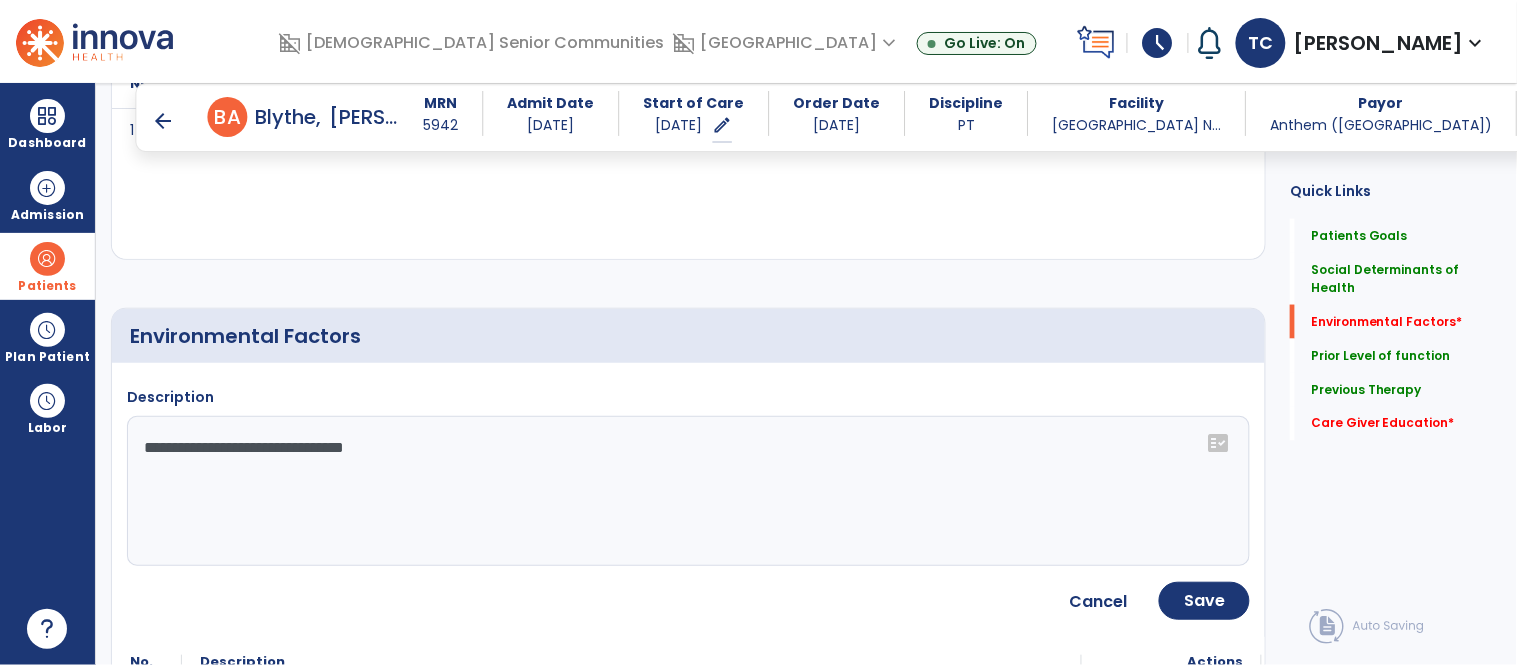 click on "**********" 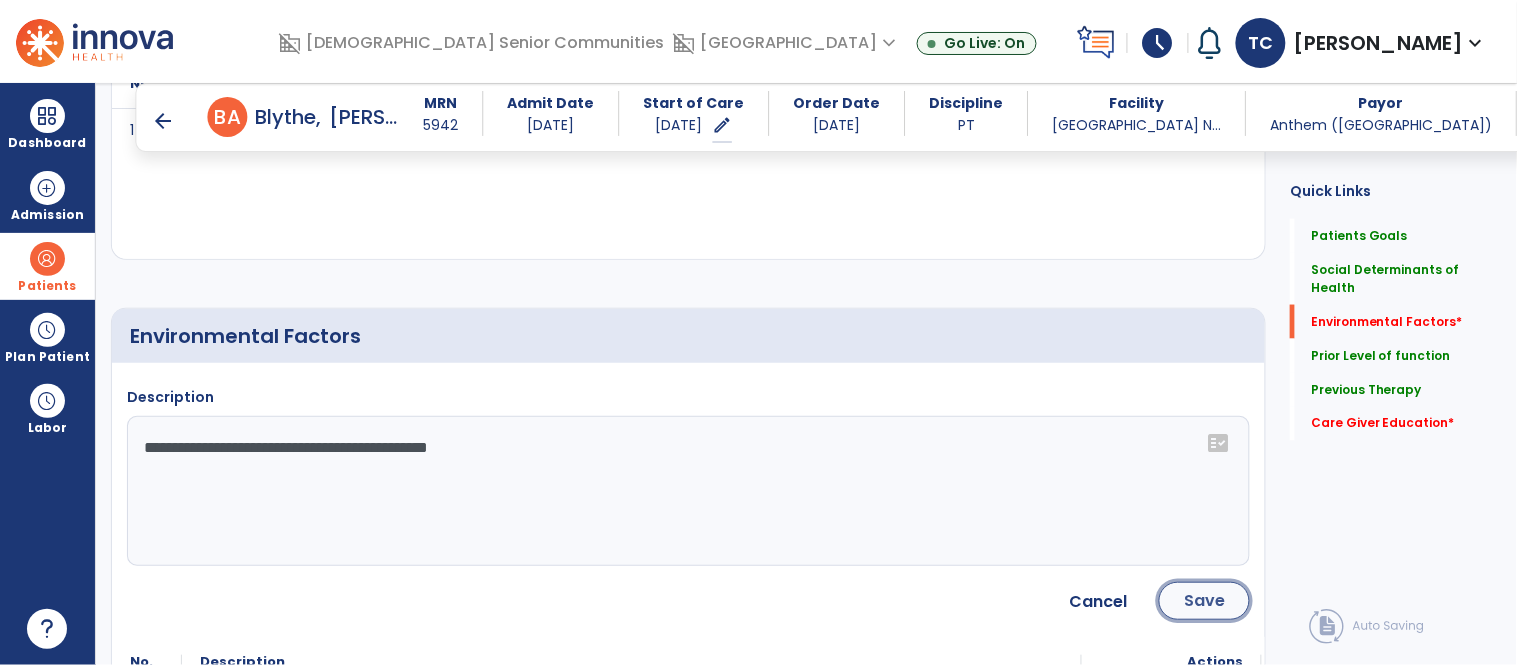 click on "Save" 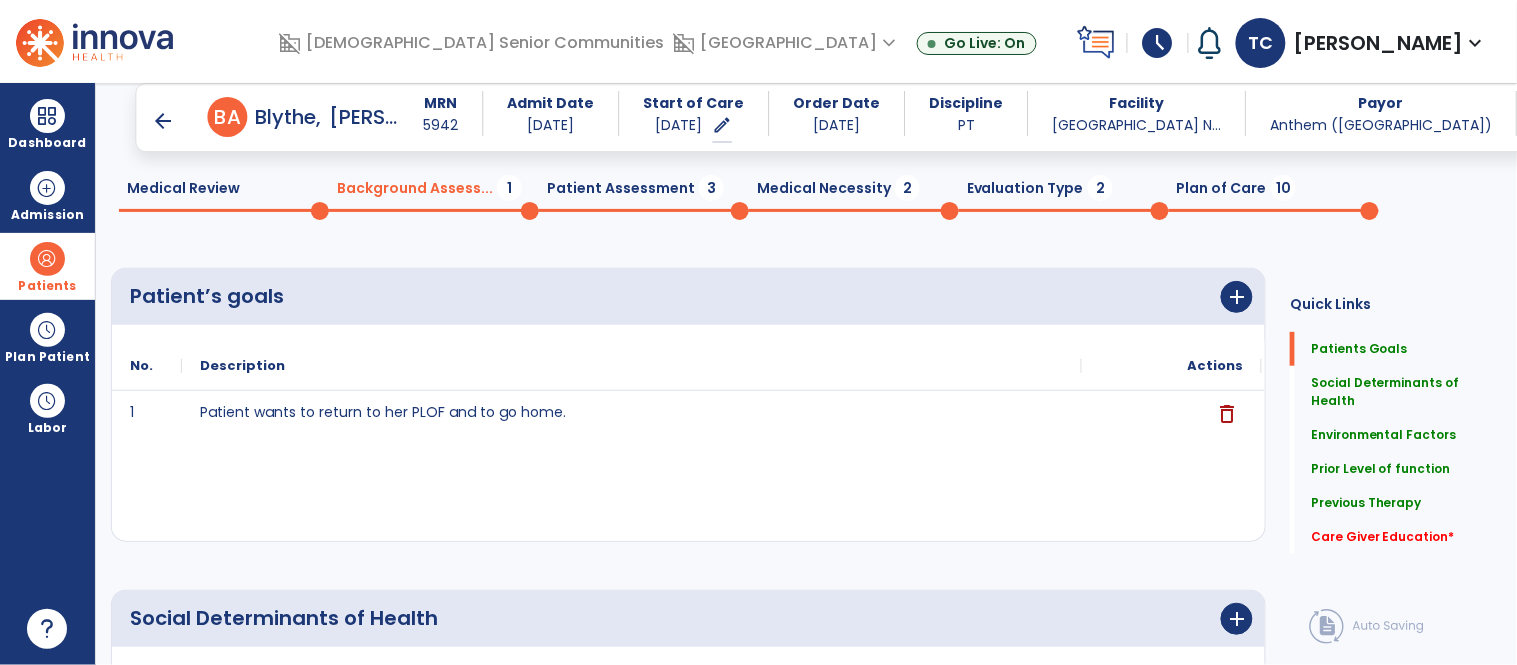 scroll, scrollTop: 66, scrollLeft: 0, axis: vertical 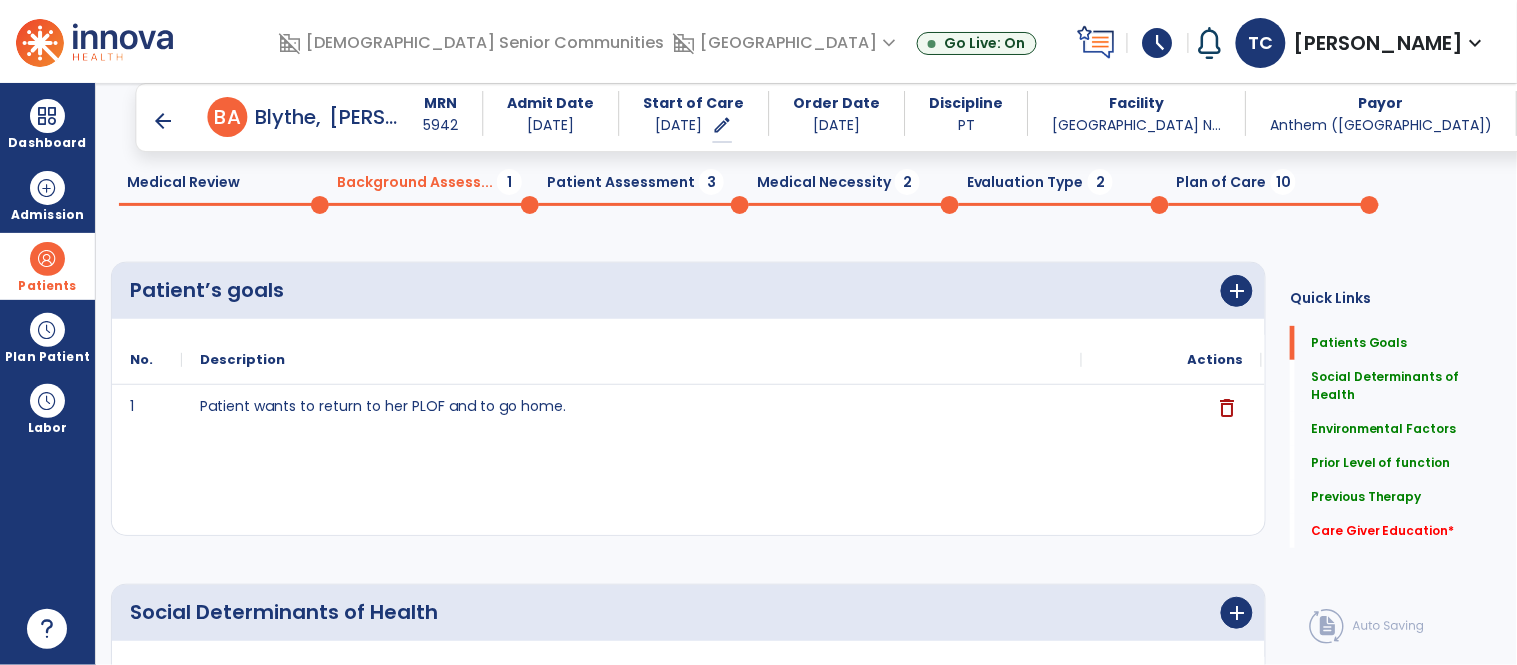 click on "Medical Necessity  2" 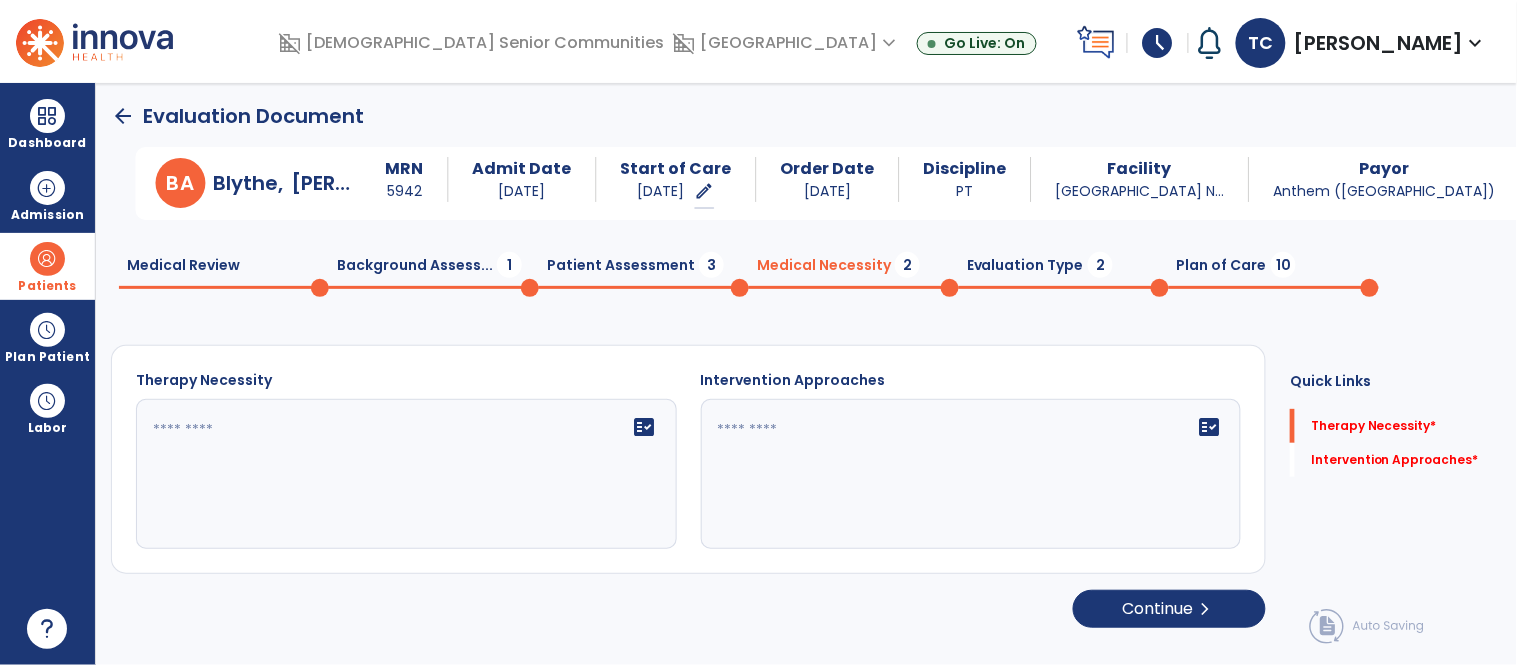 scroll, scrollTop: 0, scrollLeft: 0, axis: both 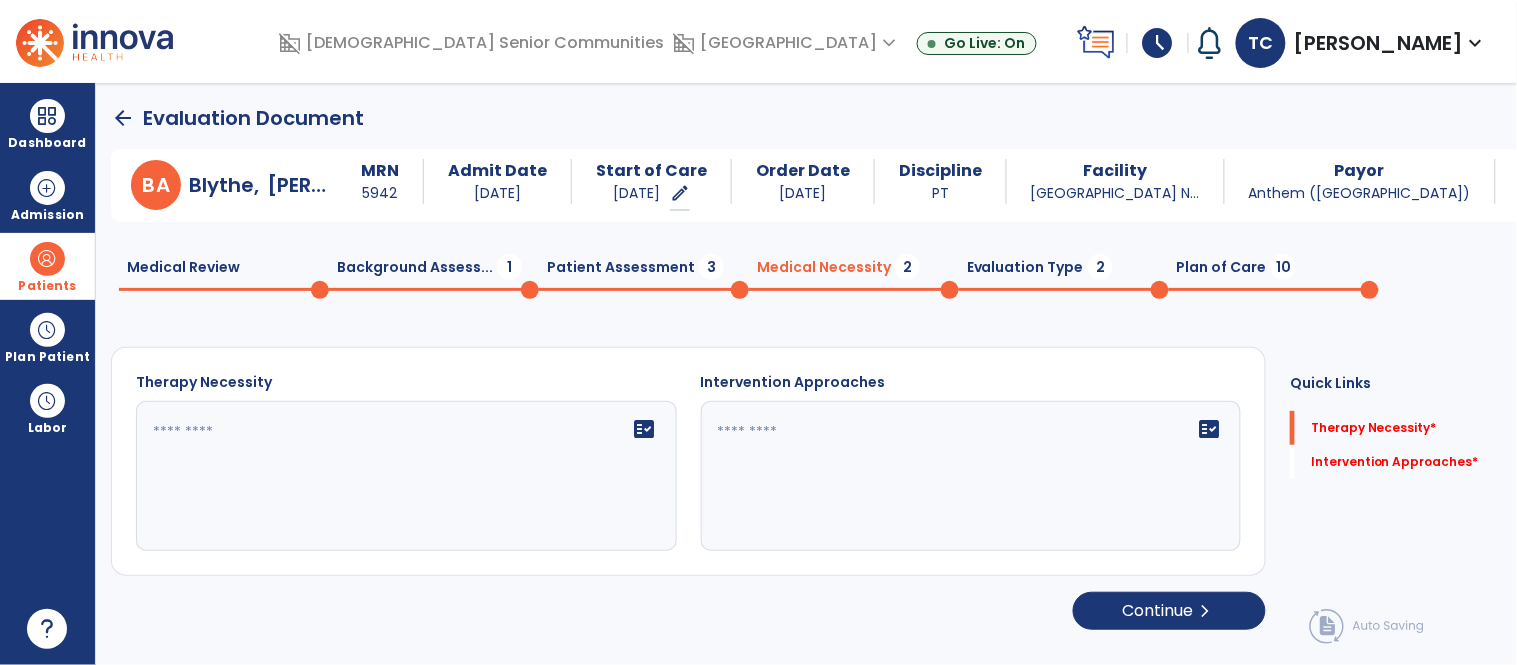 click on "fact_check" 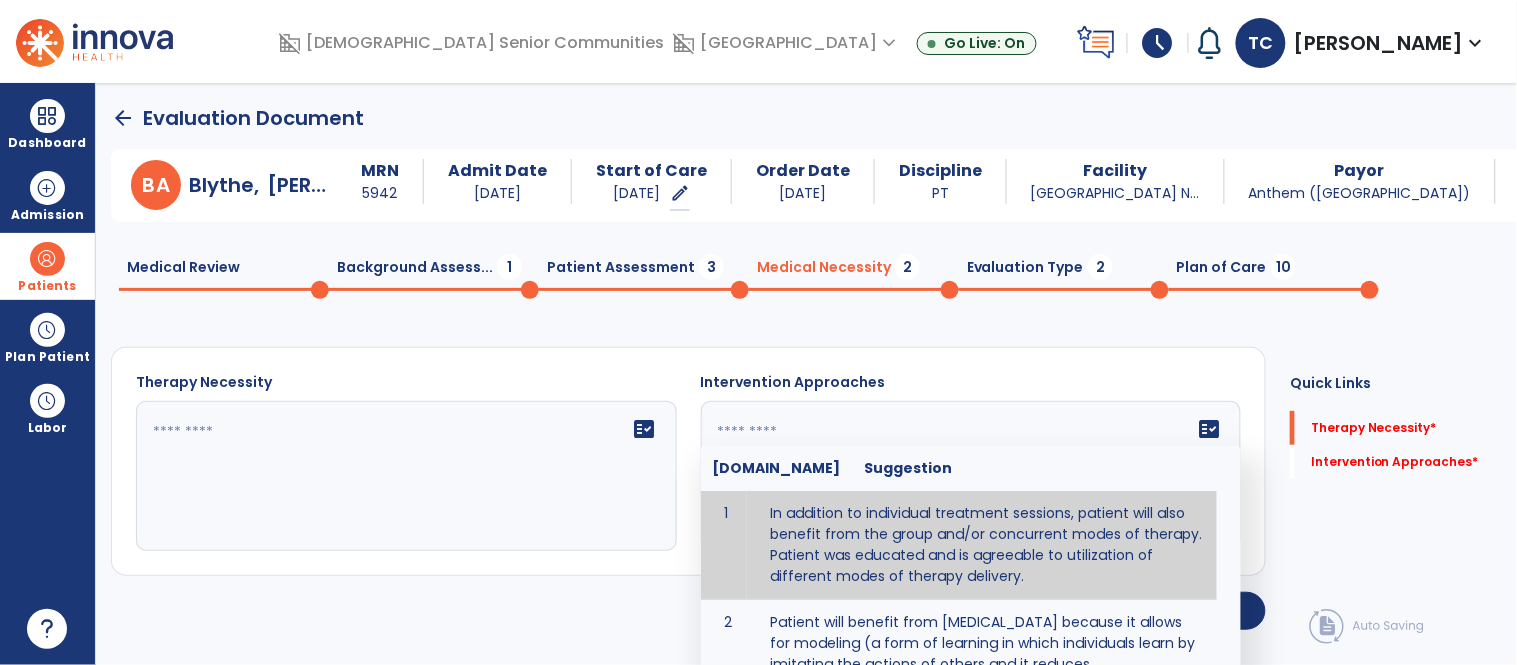 type on "**********" 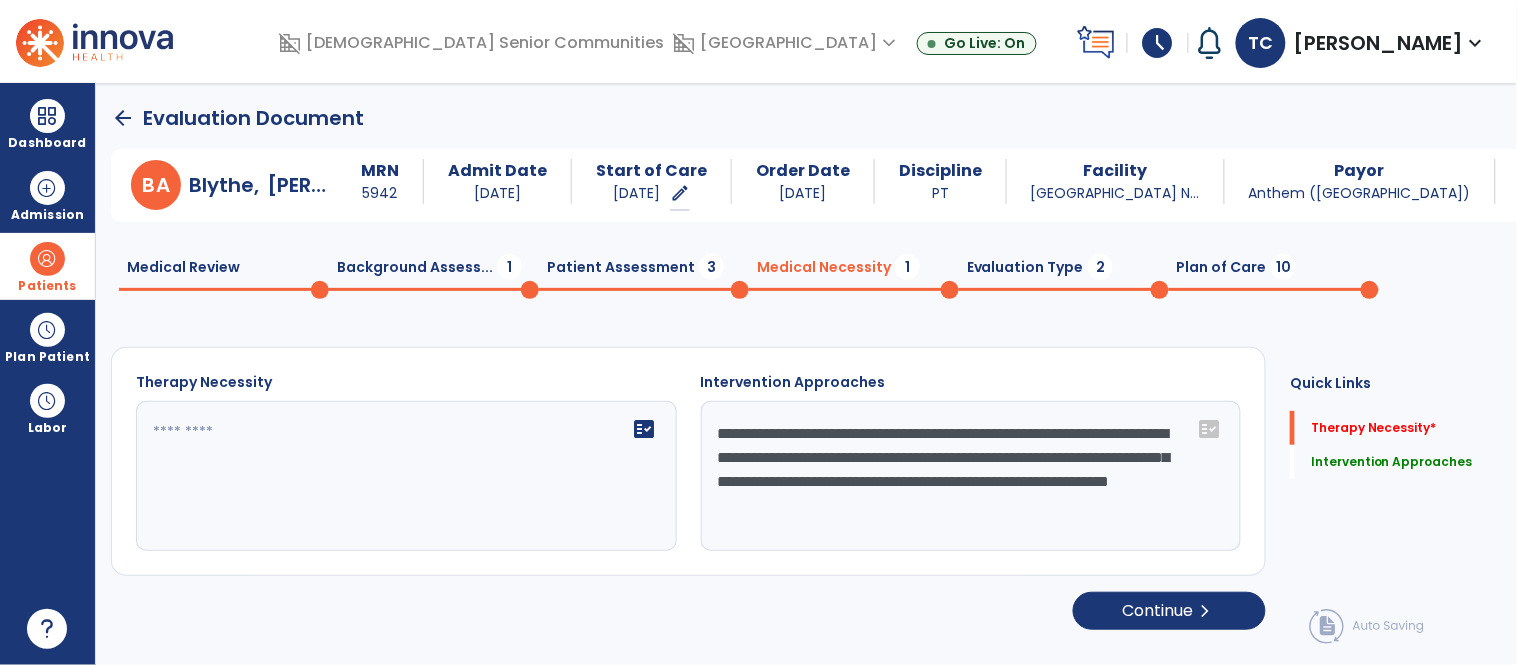 click on "fact_check" 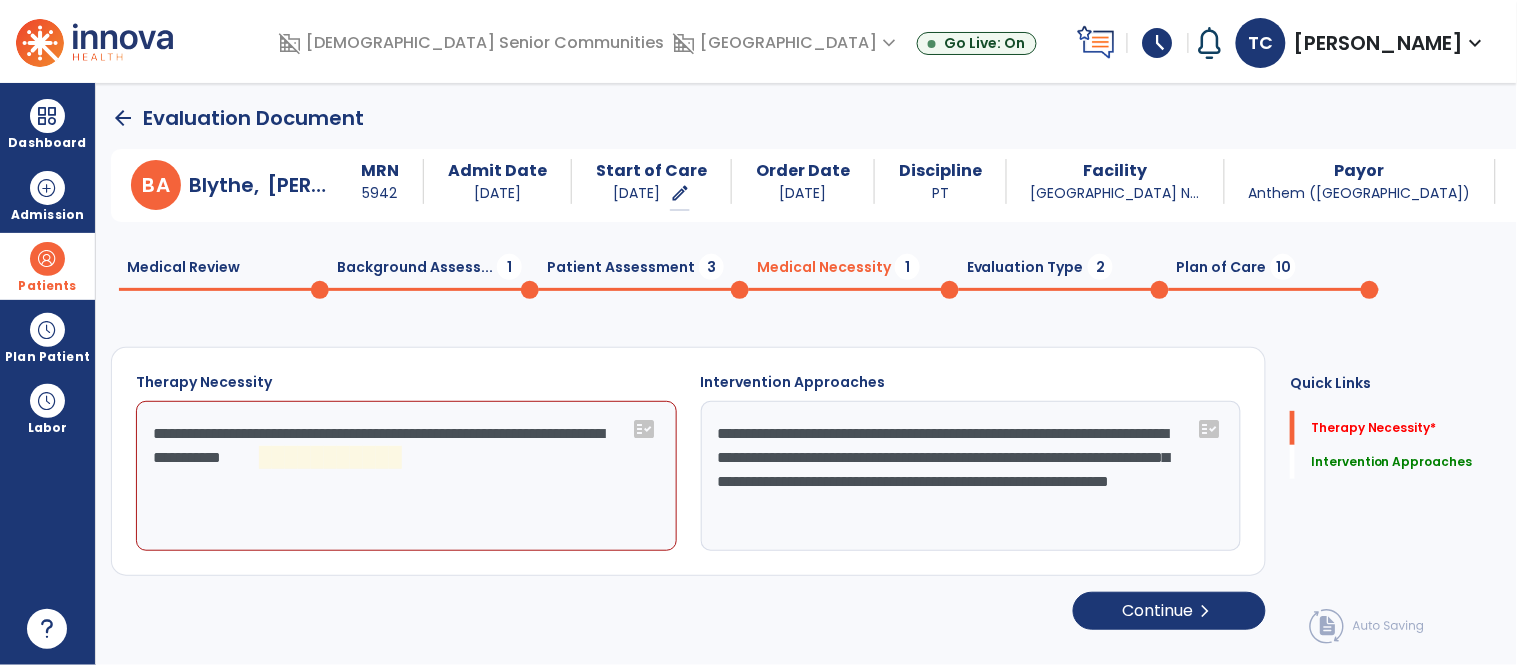 click on "**********" 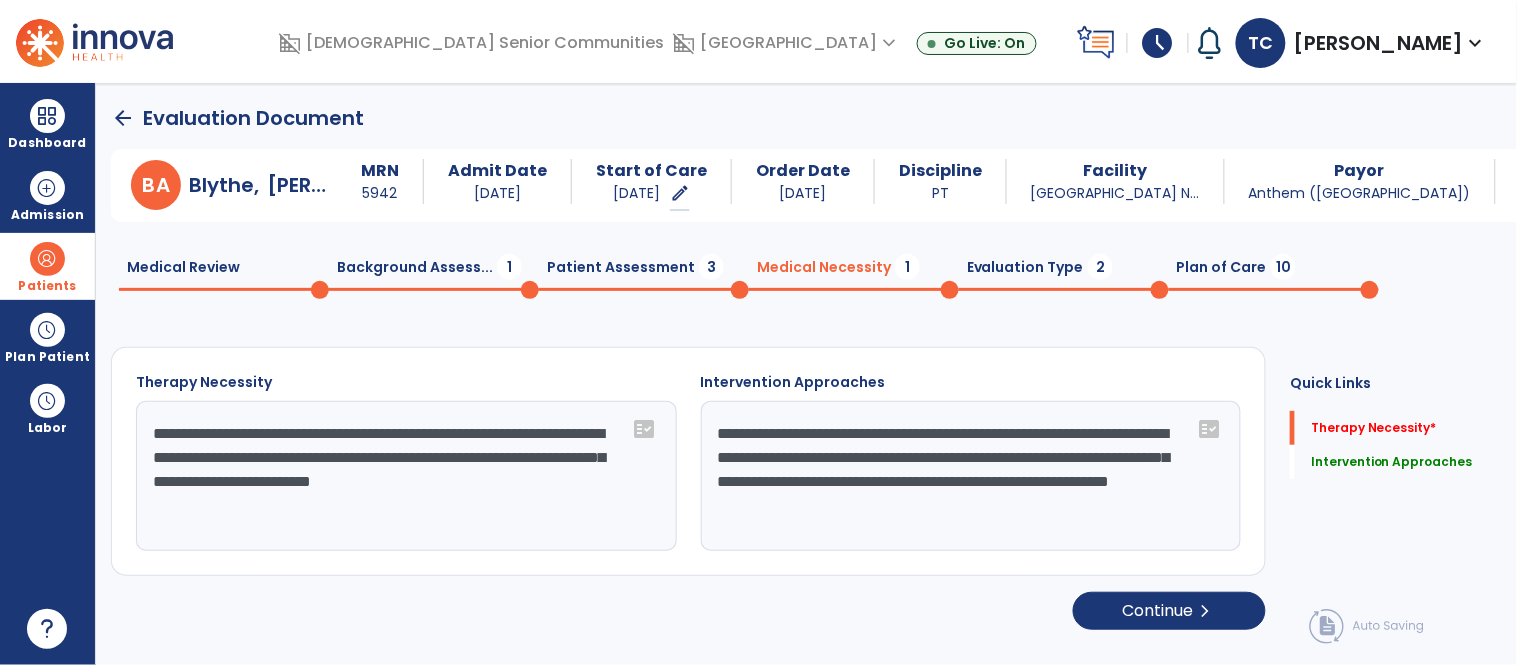 type on "**********" 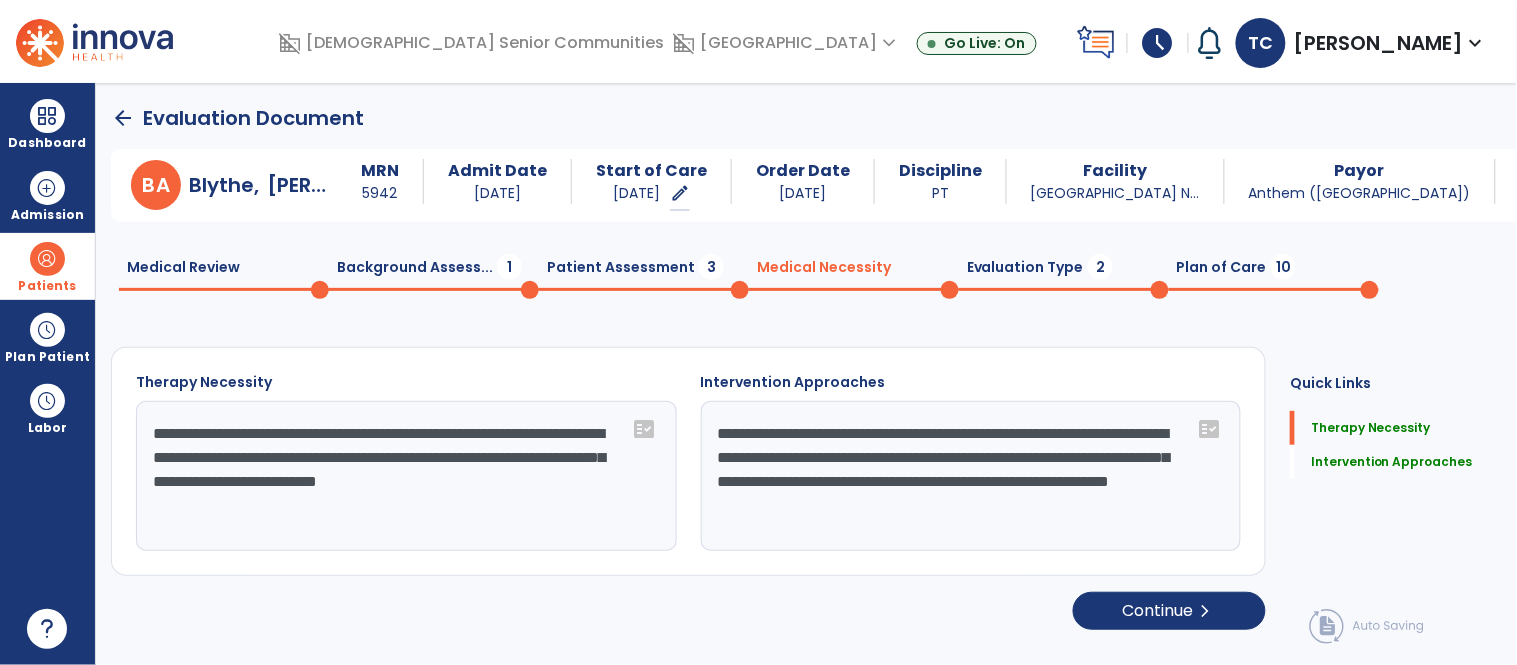 click on "Evaluation Type  2" 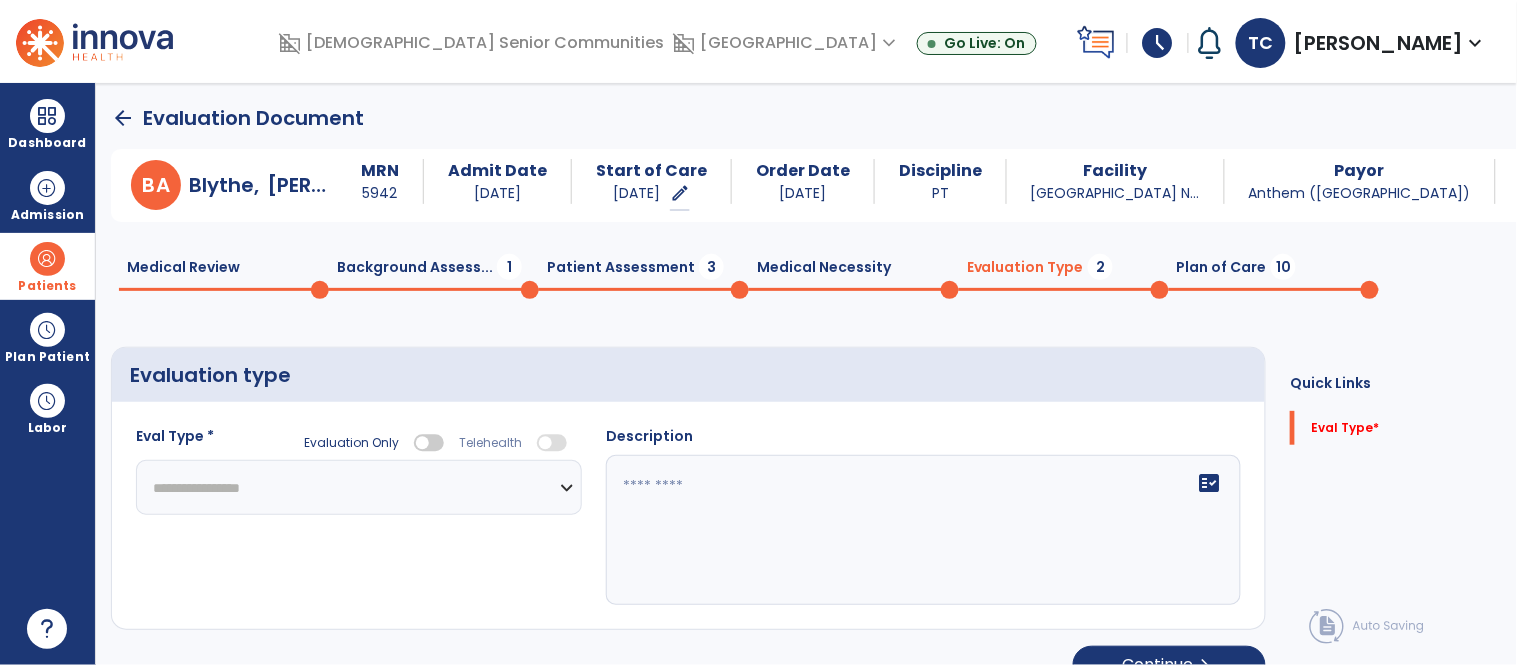 select 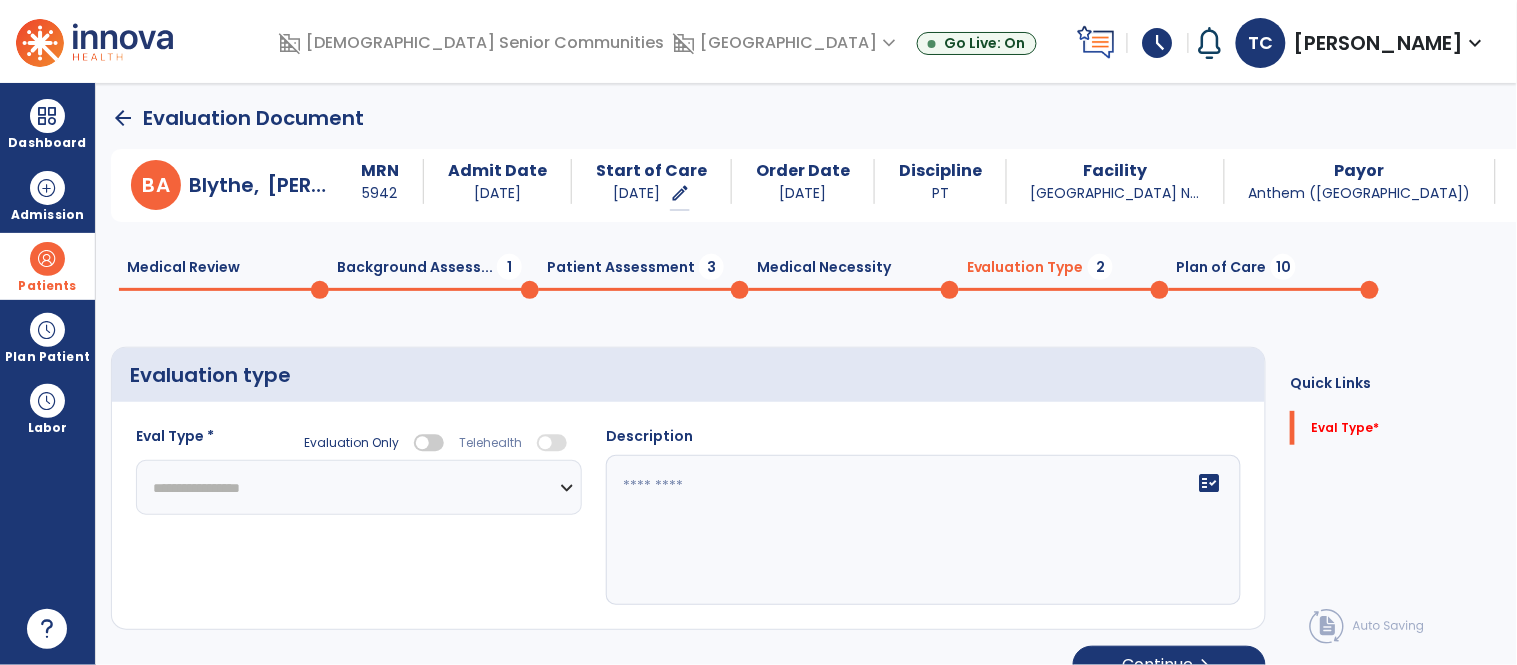 click 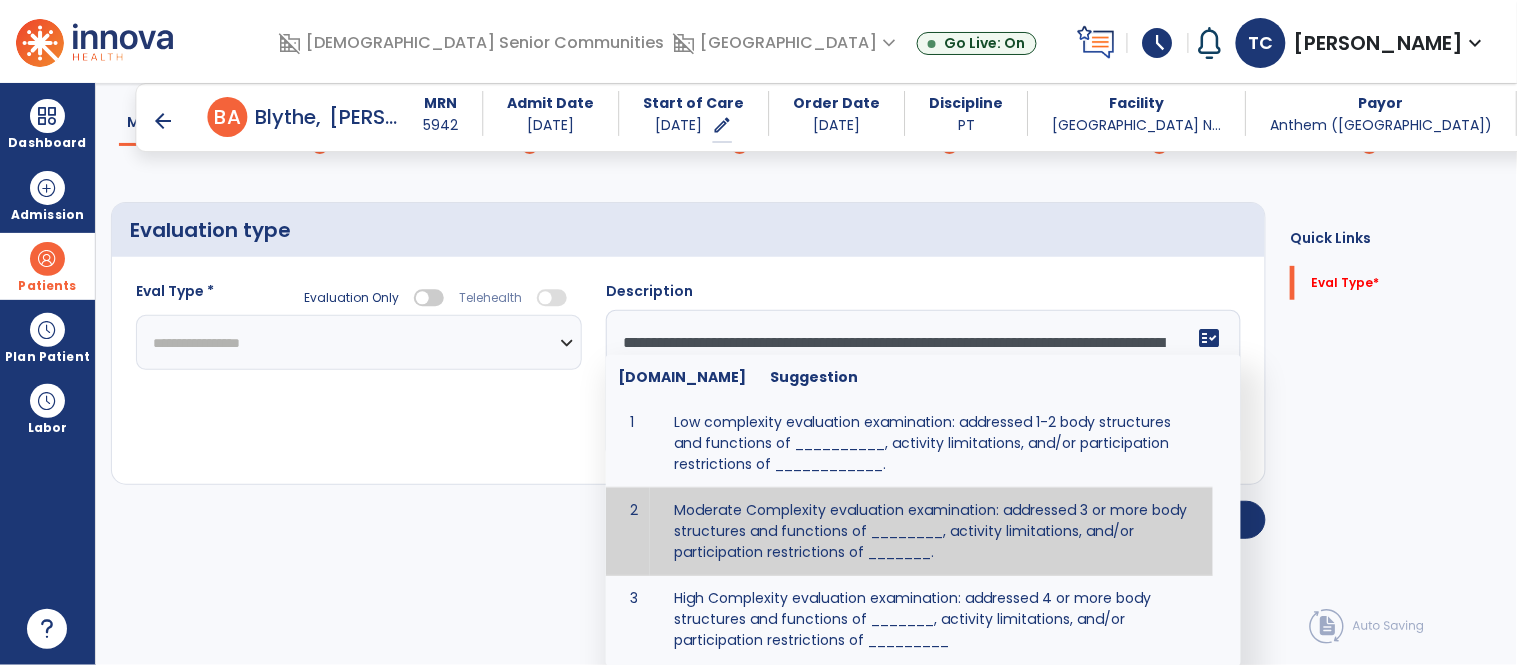 scroll, scrollTop: 16, scrollLeft: 0, axis: vertical 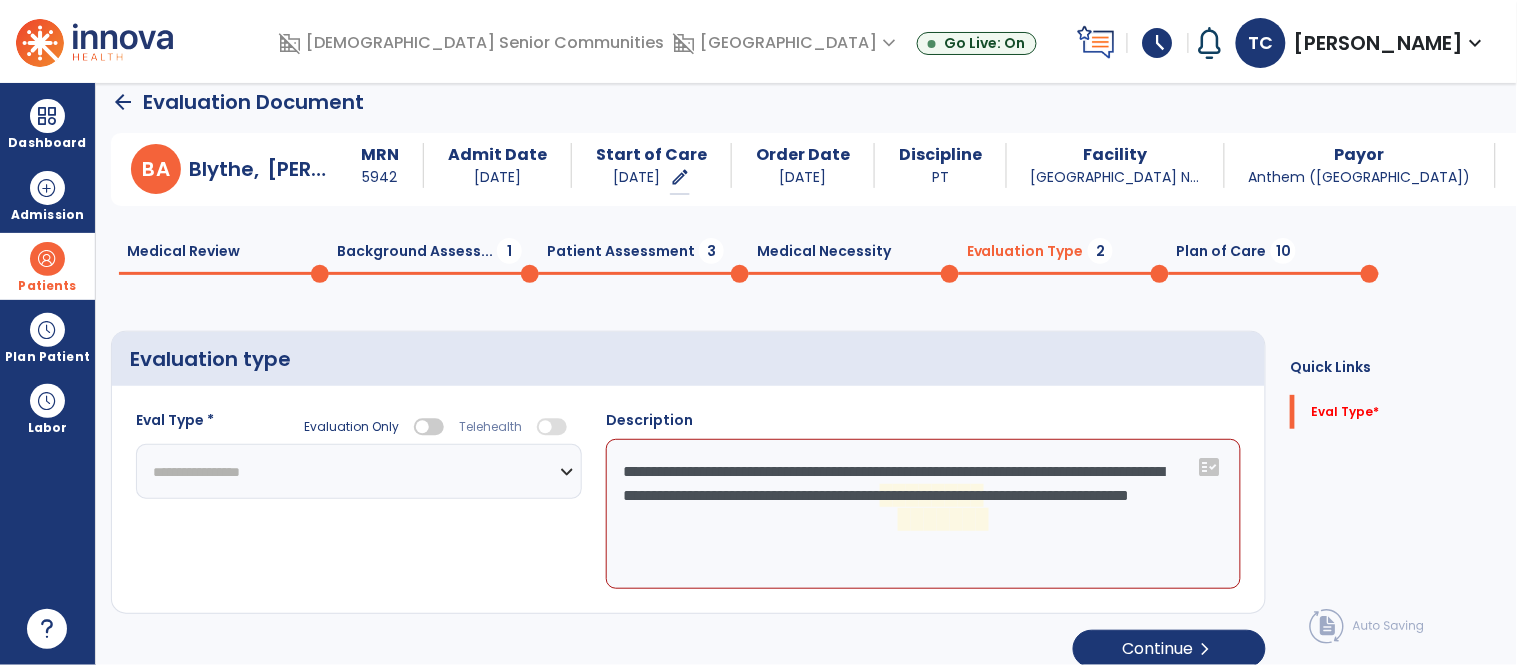click on "**********" 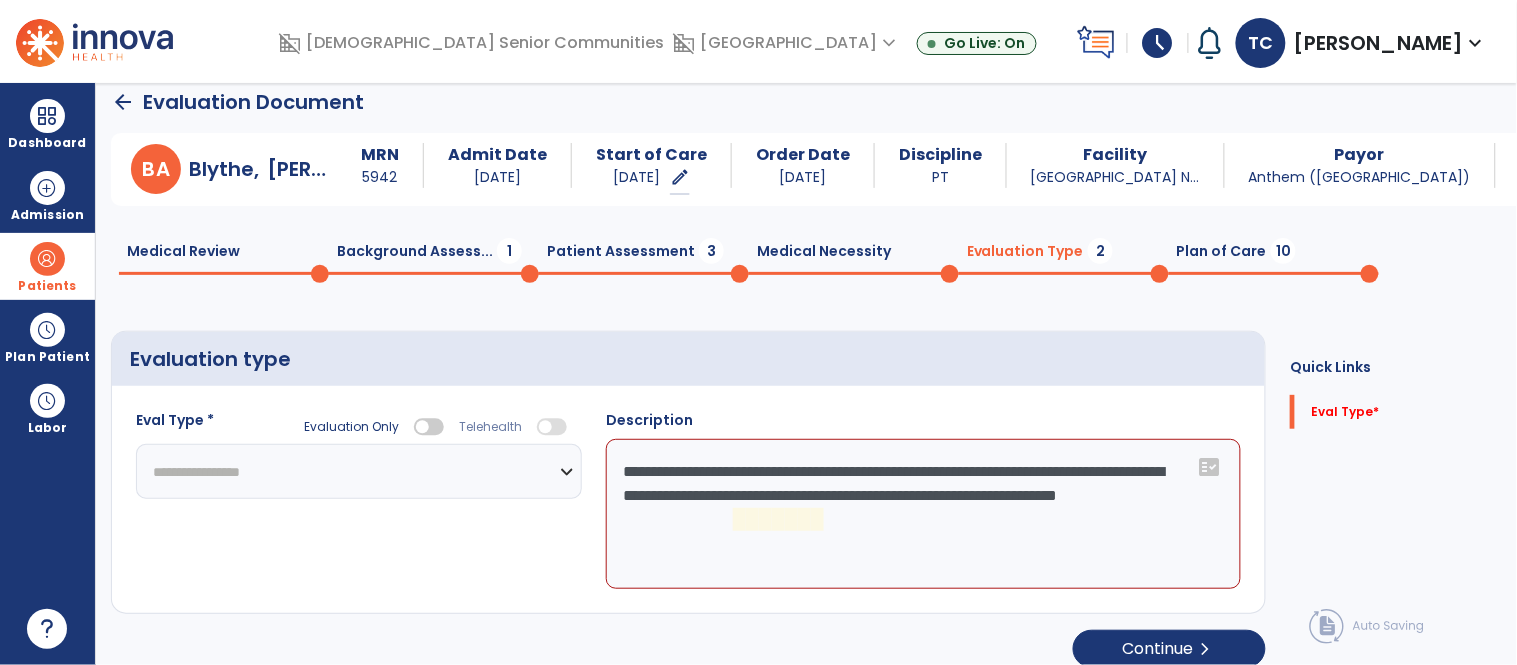 click on "**********" 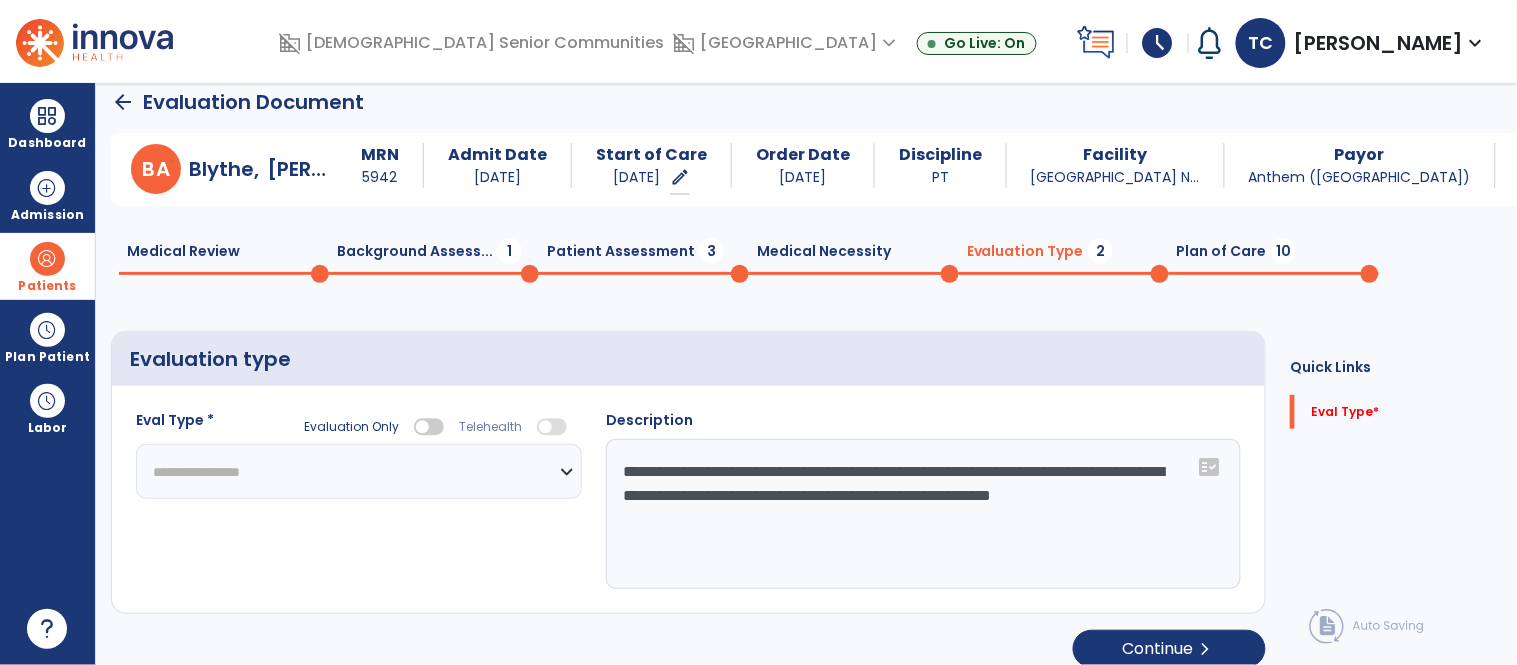 type on "**********" 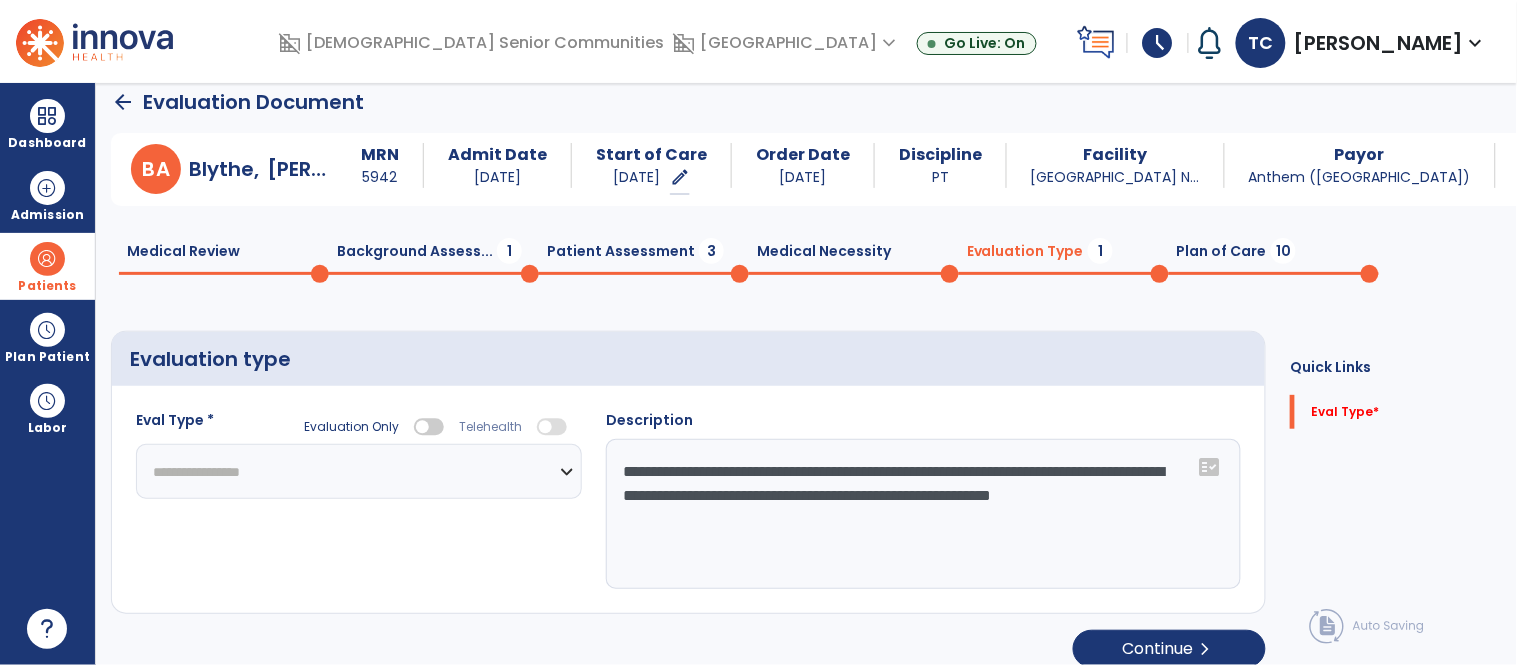 select on "**********" 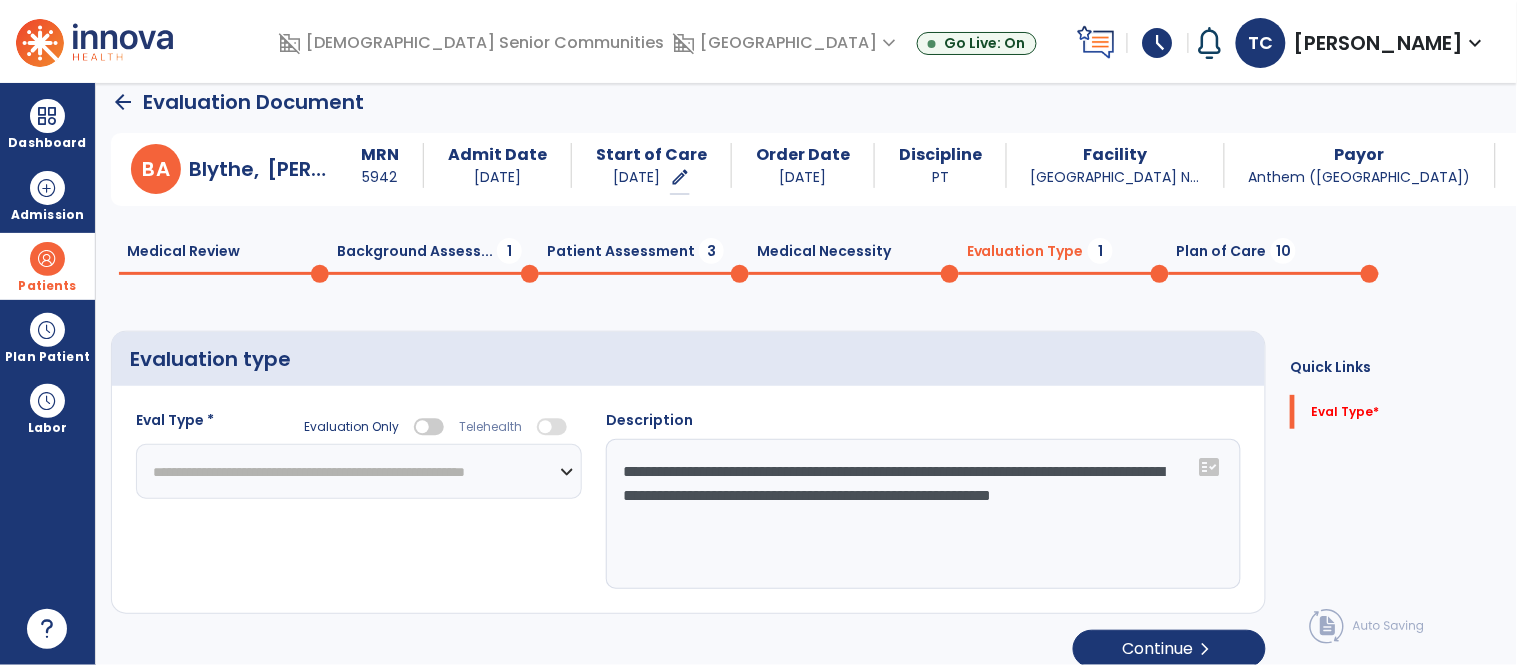 click on "**********" 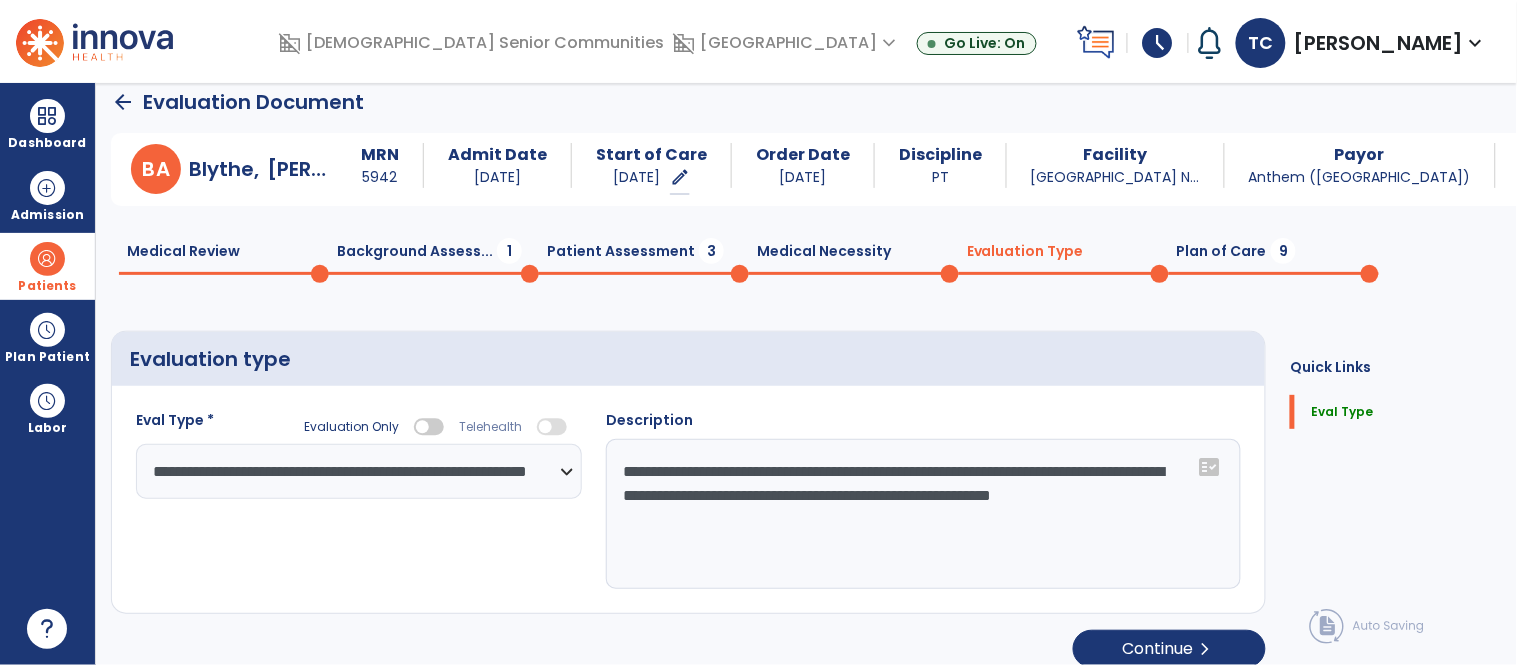 click on "Background Assess...  1" 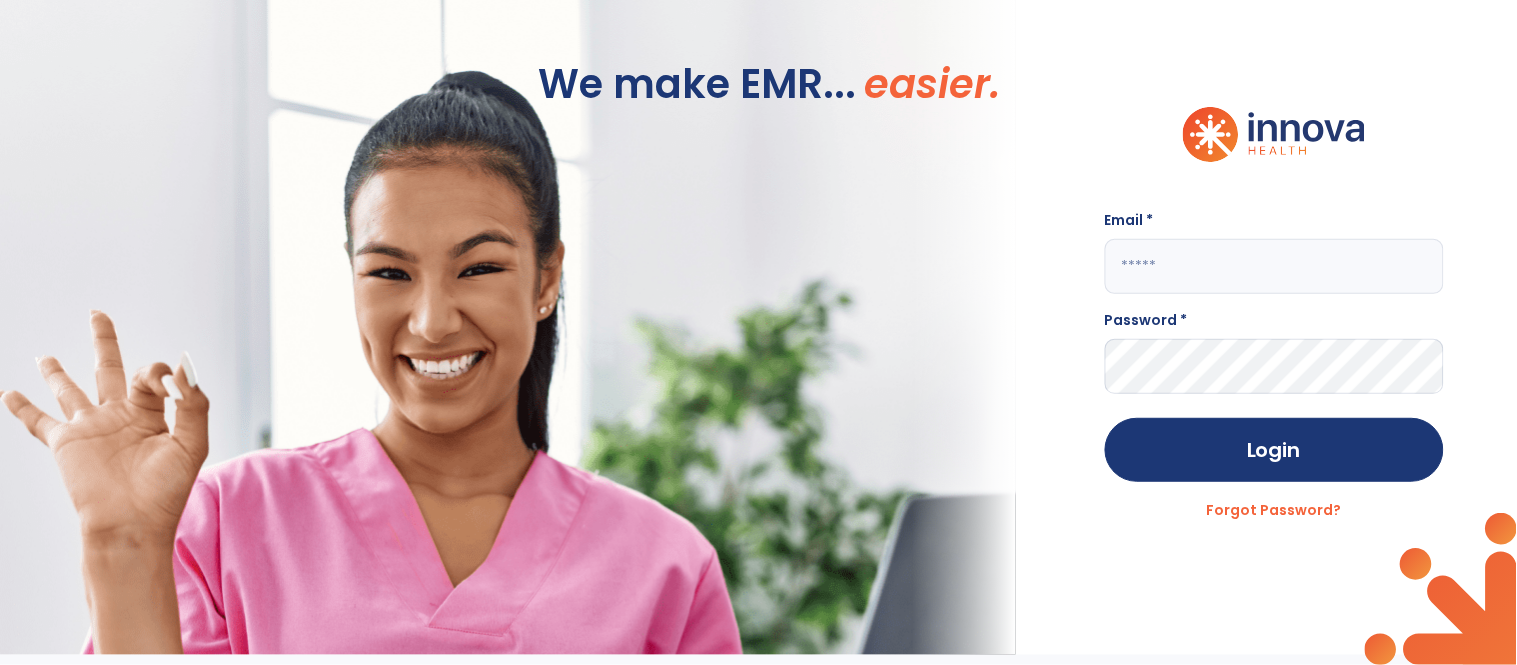 scroll, scrollTop: 0, scrollLeft: 0, axis: both 